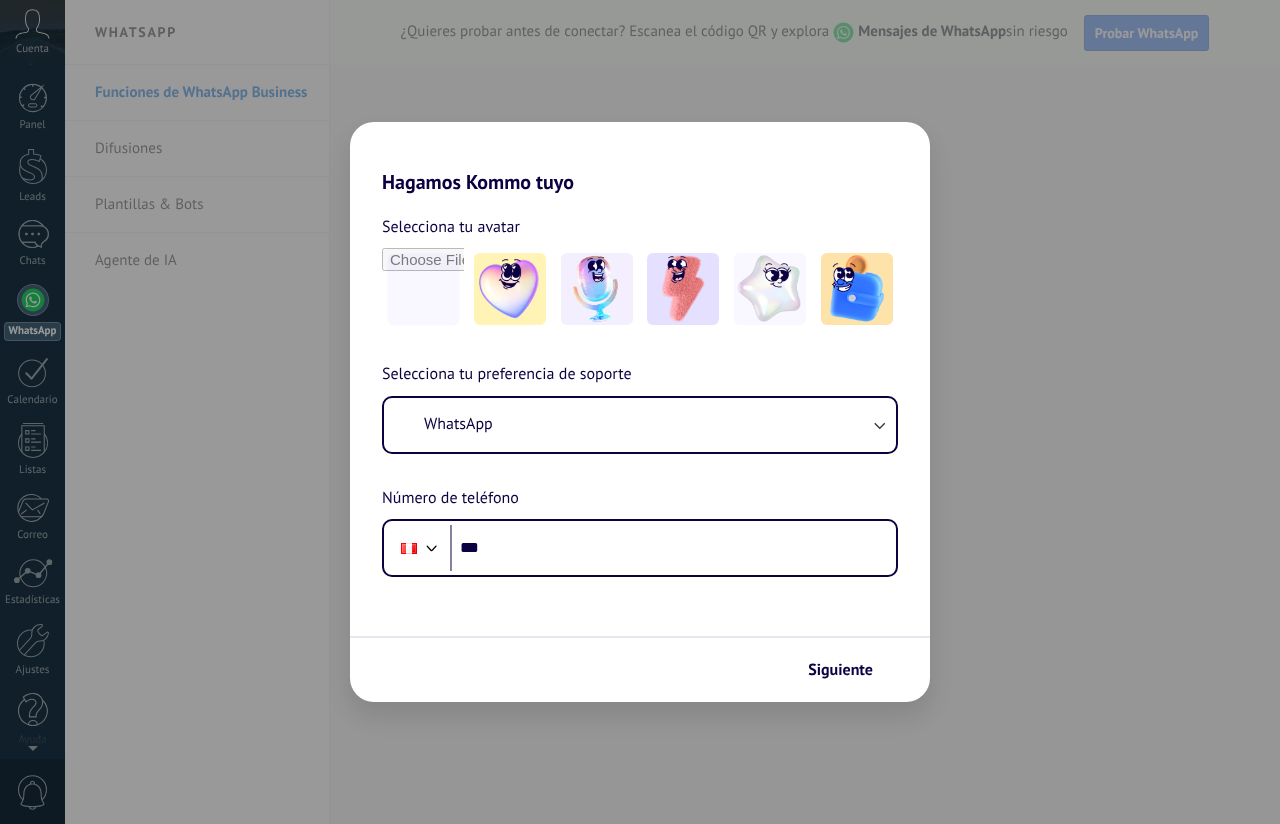 scroll, scrollTop: 0, scrollLeft: 0, axis: both 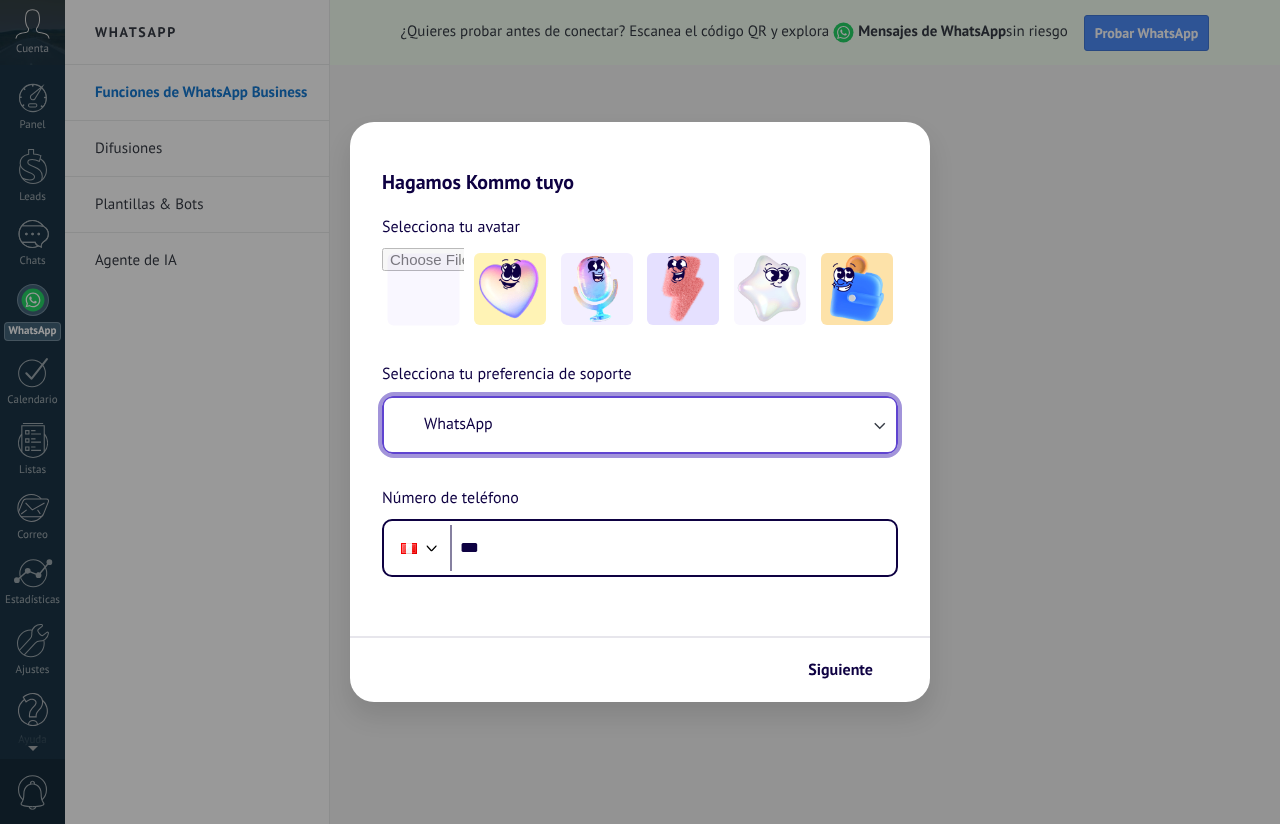 click on "WhatsApp" at bounding box center [640, 425] 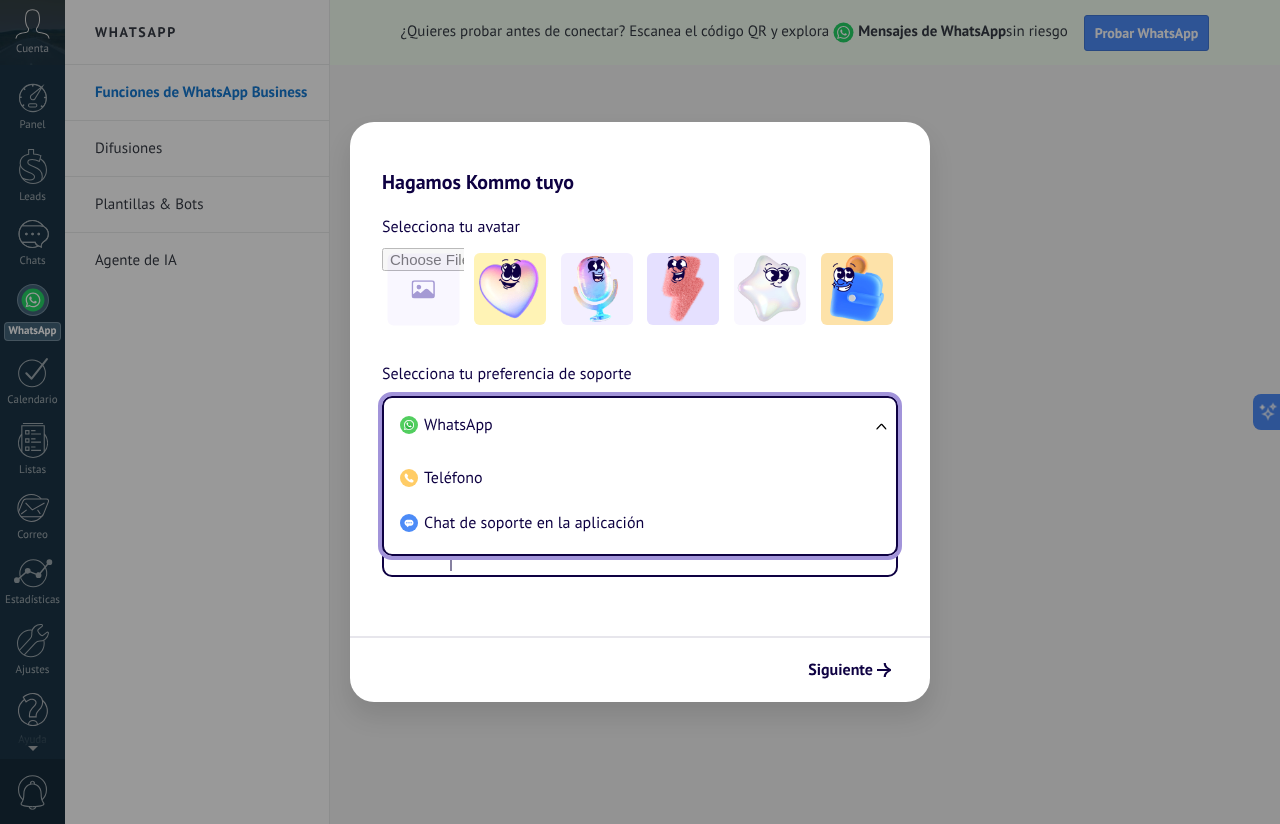 click on "WhatsApp" at bounding box center (458, 425) 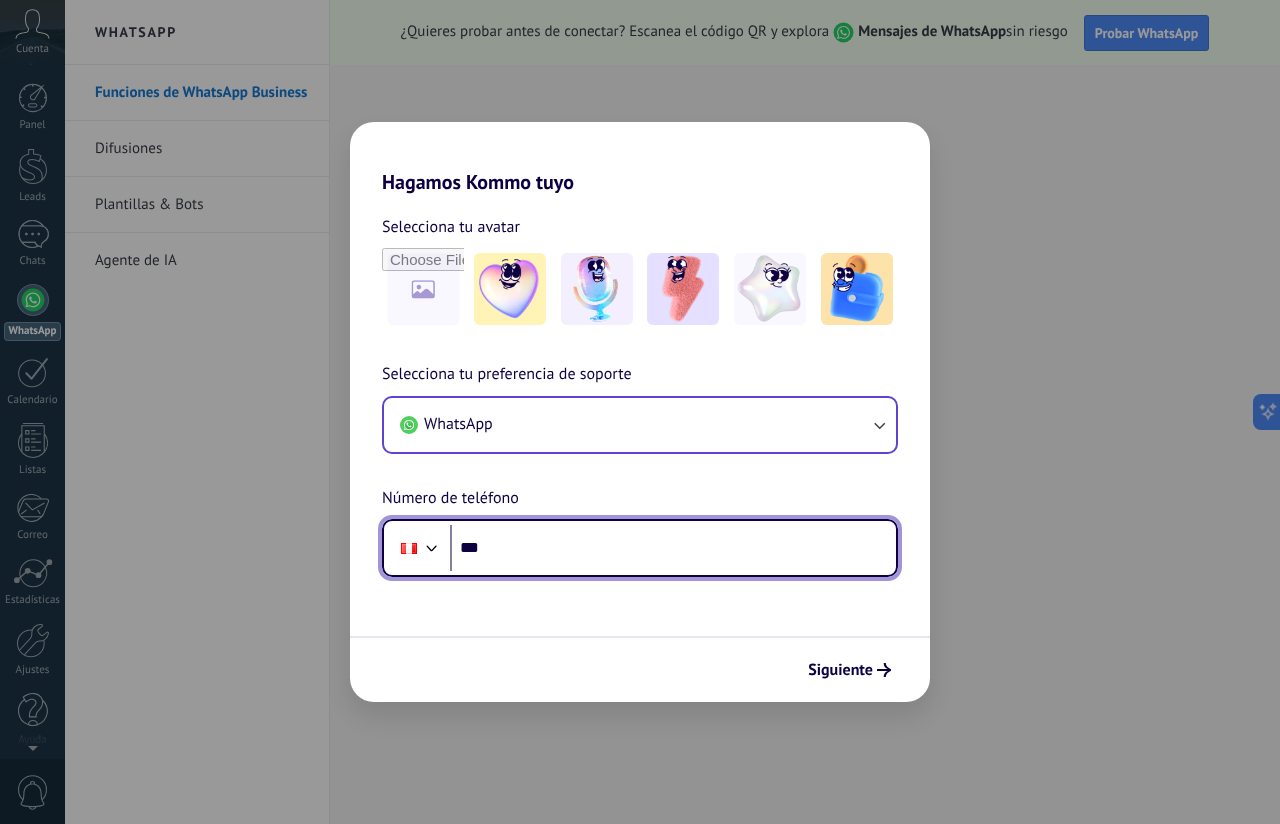 click on "***" at bounding box center [673, 548] 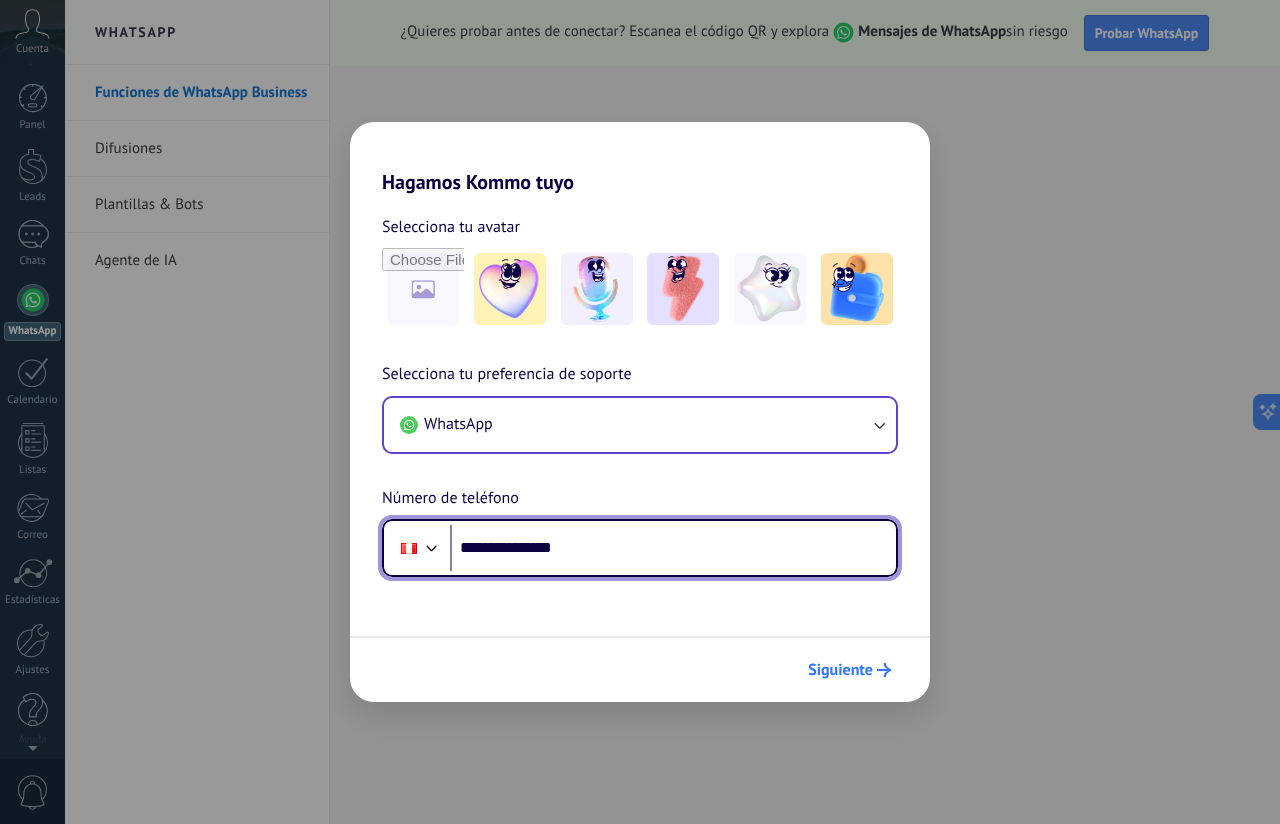 type on "**********" 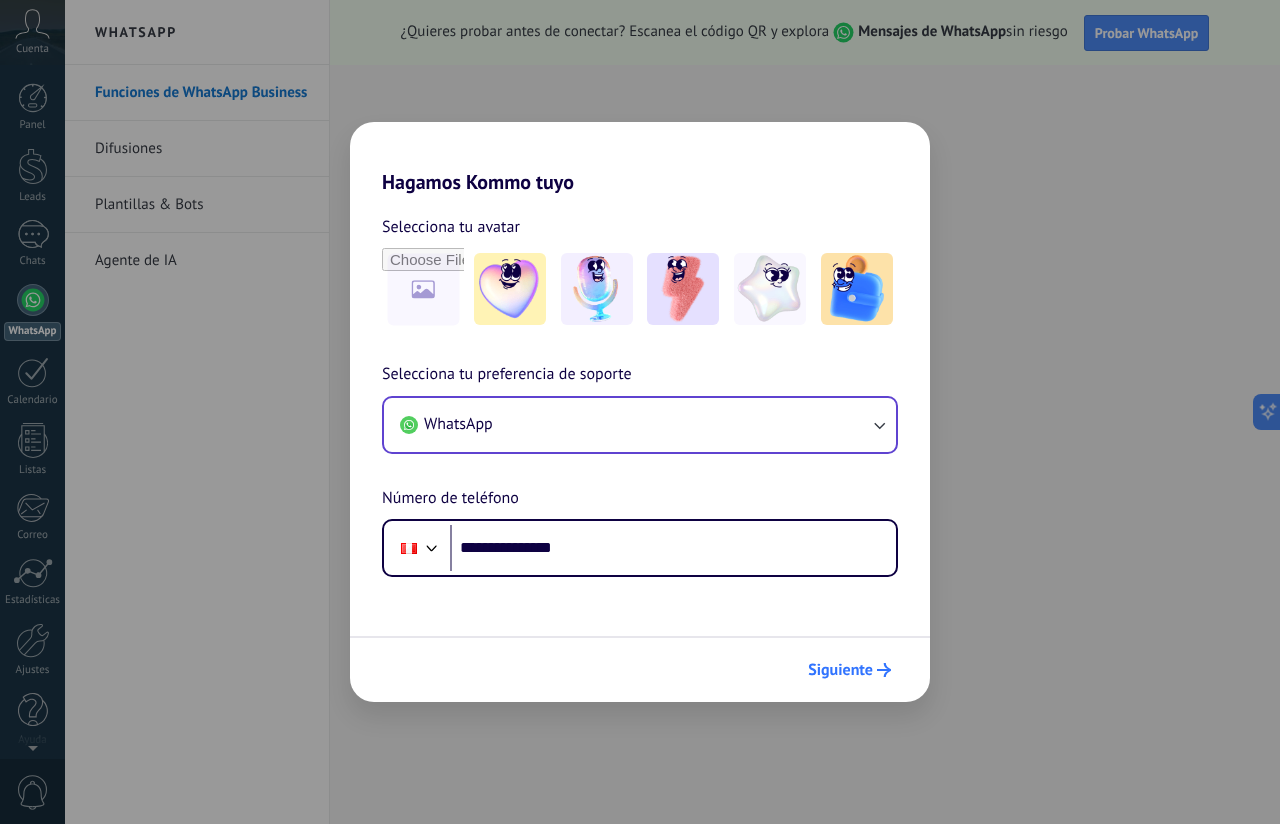 click on "Siguiente" at bounding box center [840, 670] 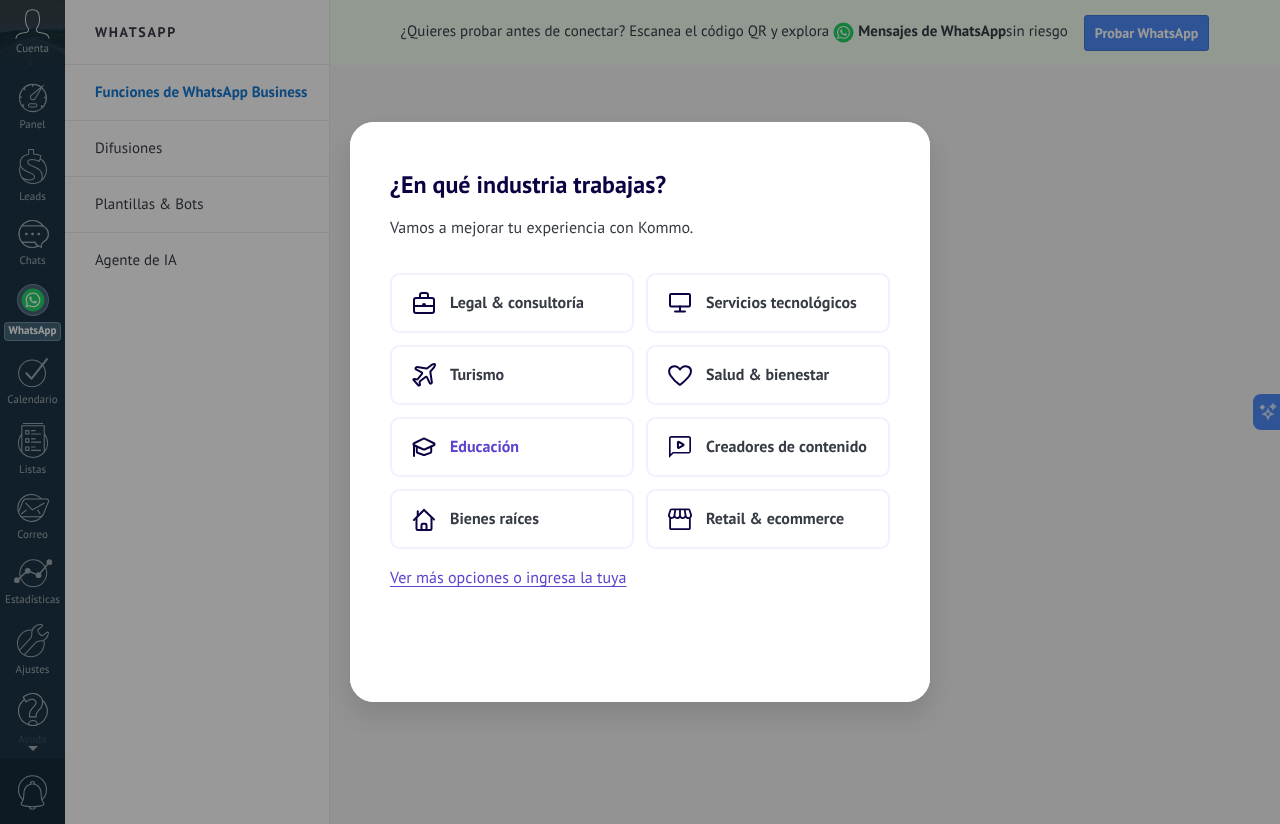 click on "Educación" at bounding box center [512, 447] 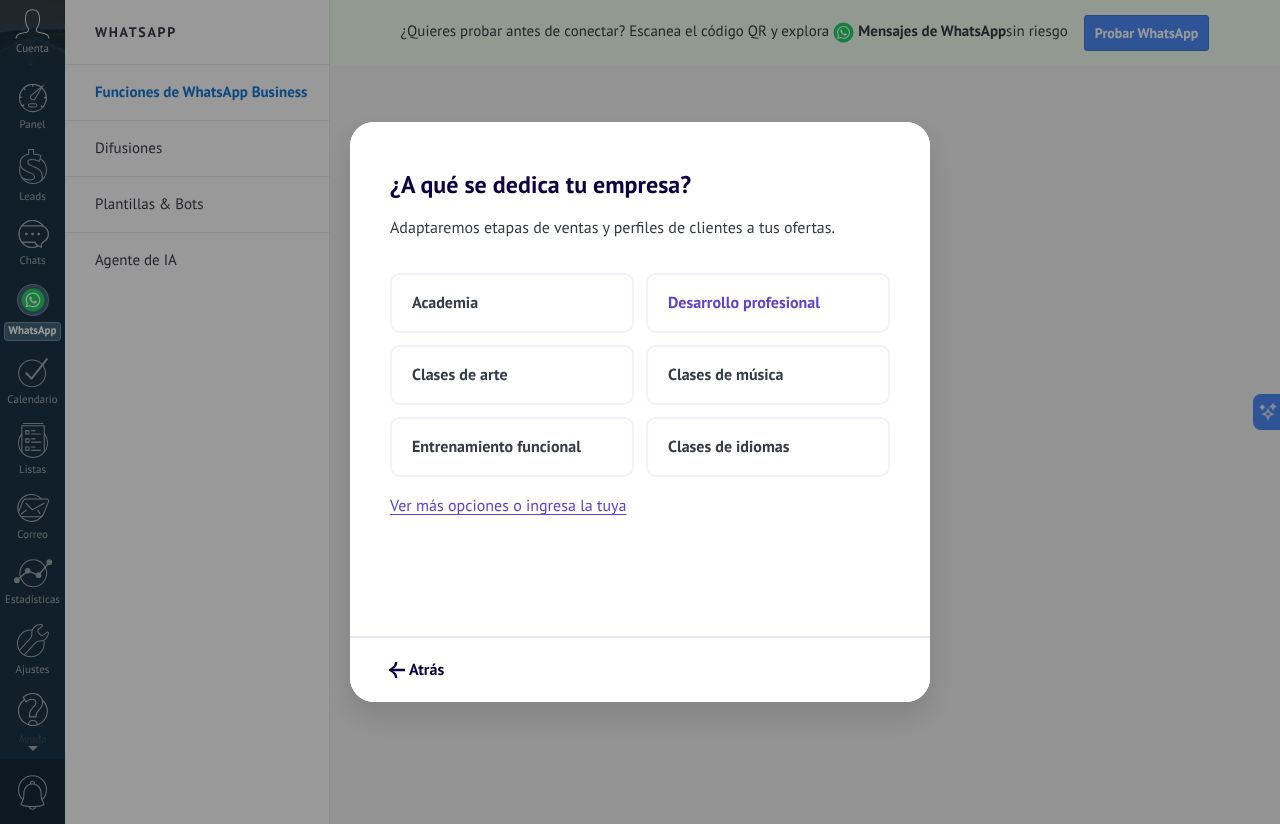 click on "Desarrollo profesional" at bounding box center (768, 303) 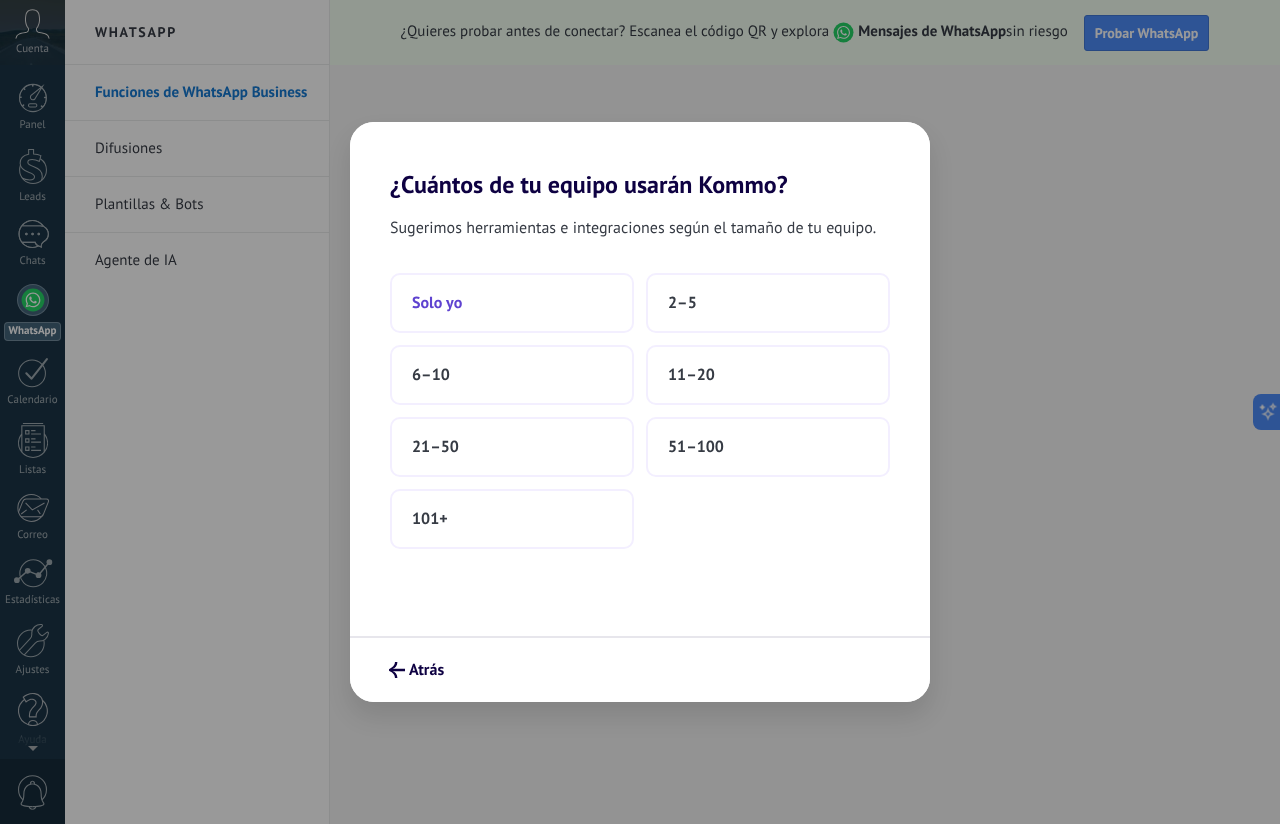 click on "Solo yo" at bounding box center (512, 303) 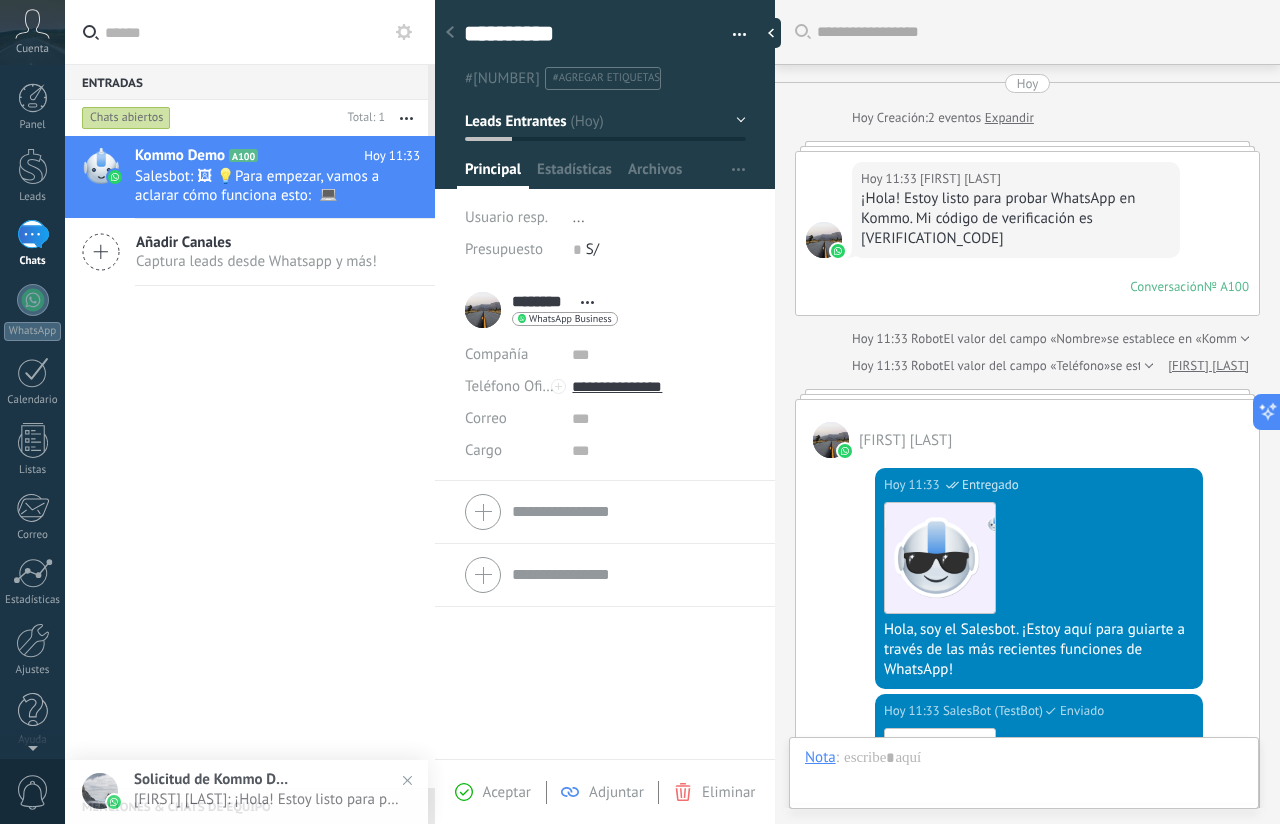 scroll, scrollTop: 678, scrollLeft: 0, axis: vertical 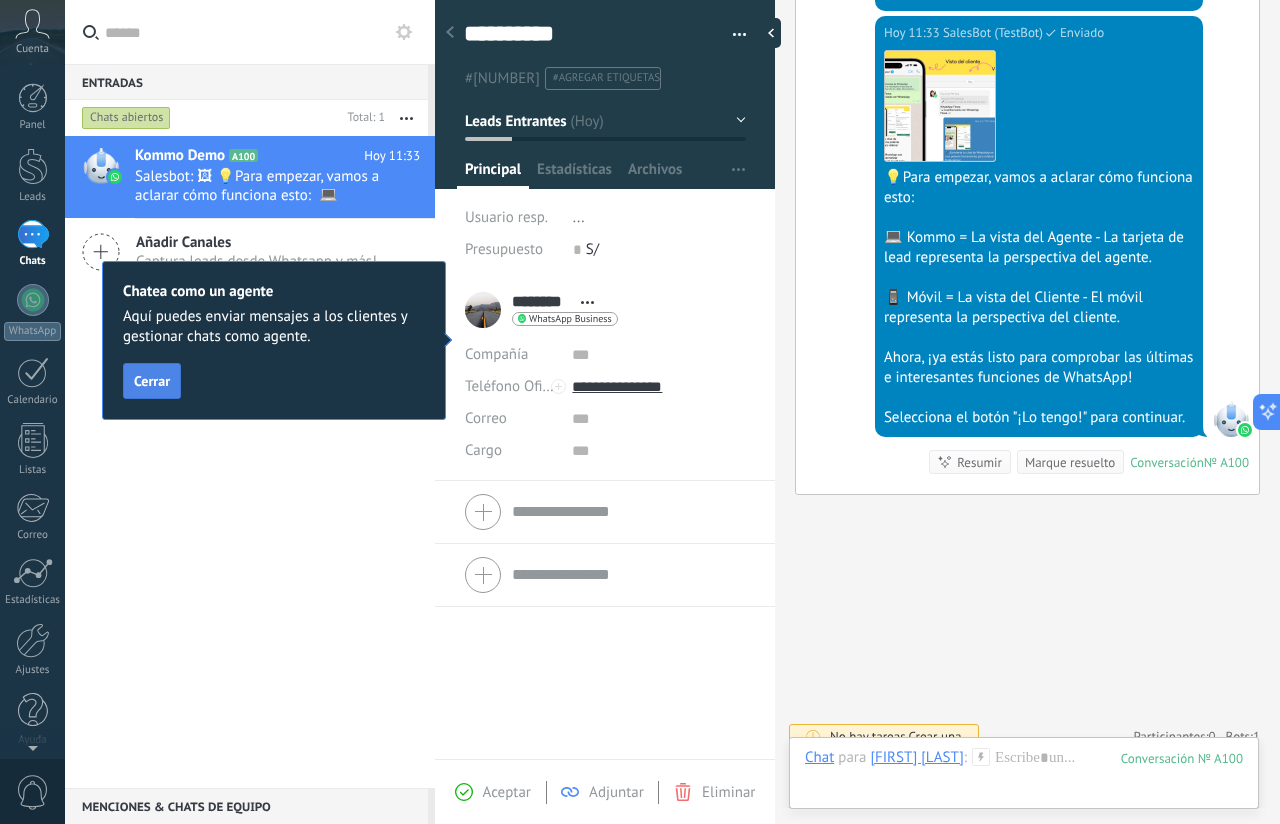 click on "Cerrar" at bounding box center [152, 381] 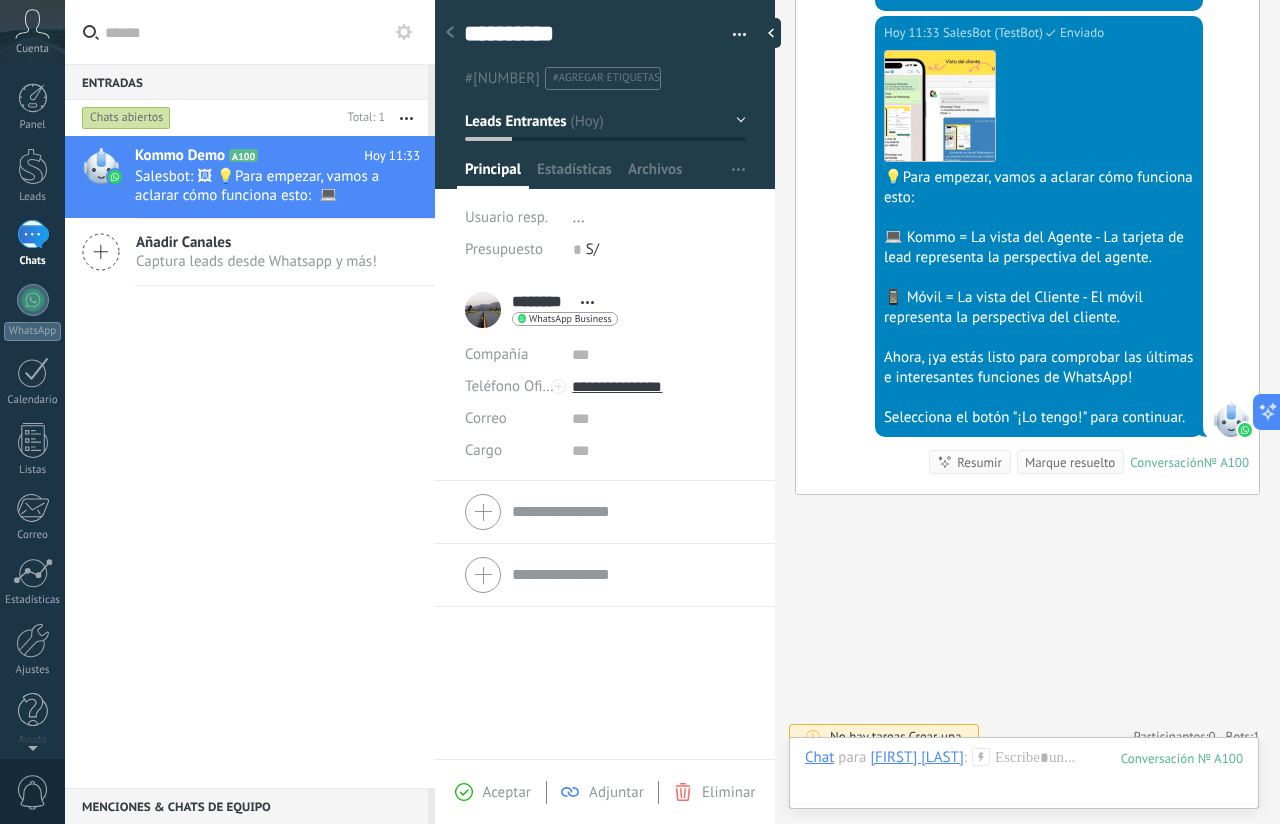 click on "******** [FIRST] [LAST]
**** [FIRST]
*** [LAST]
Copie el nombre
Desatar
Contacto principal" at bounding box center [541, 310] 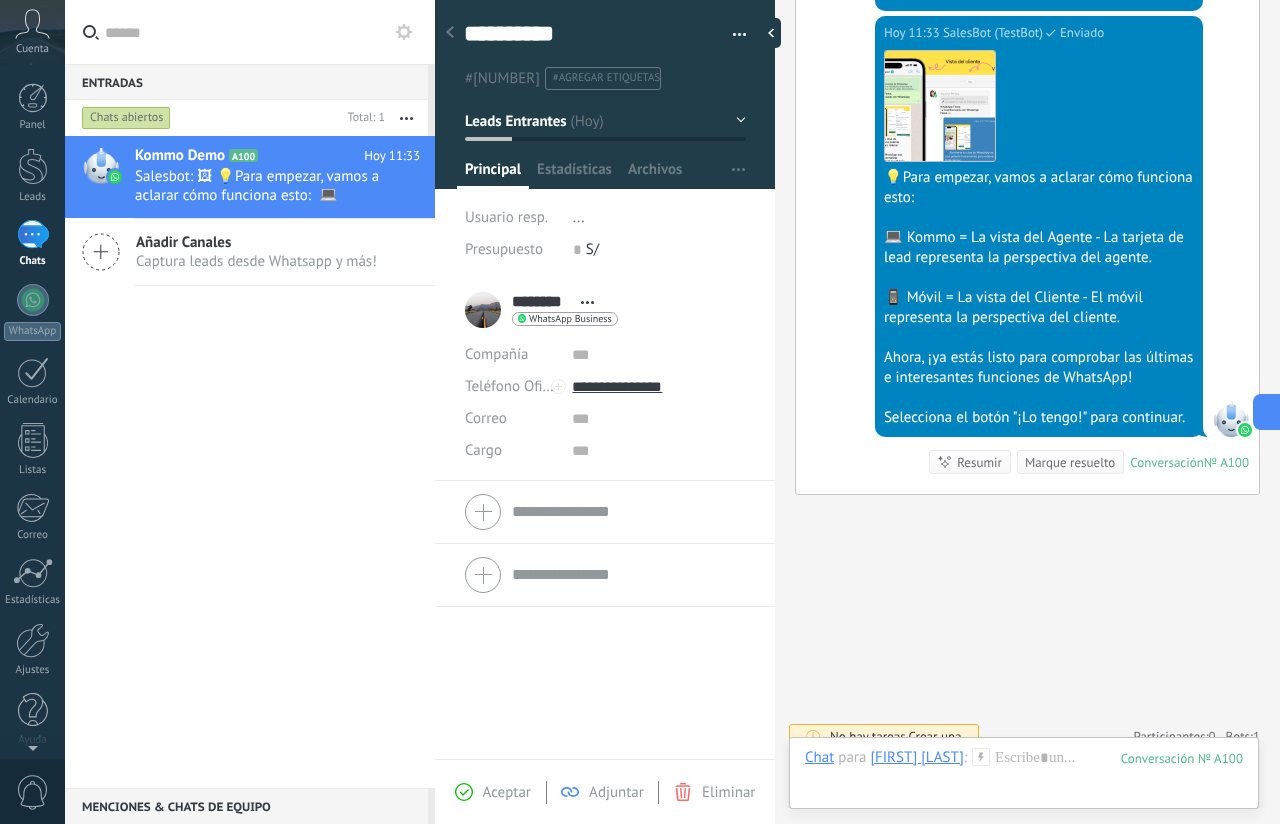 click on "******** [FIRST] [LAST]
**** [FIRST]
*** [LAST]
Copie el nombre
Desatar
Contacto principal" at bounding box center (541, 310) 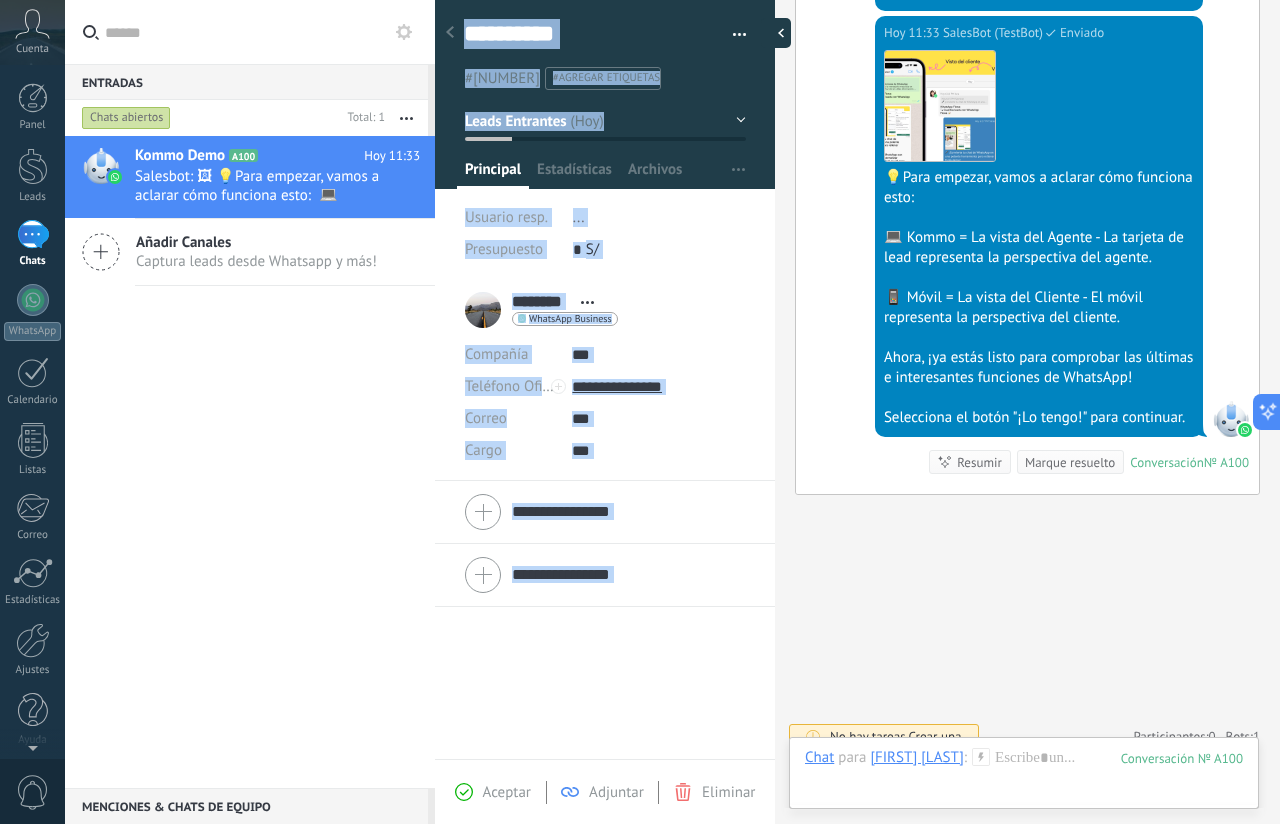 drag, startPoint x: 631, startPoint y: 15, endPoint x: 785, endPoint y: 36, distance: 155.42522 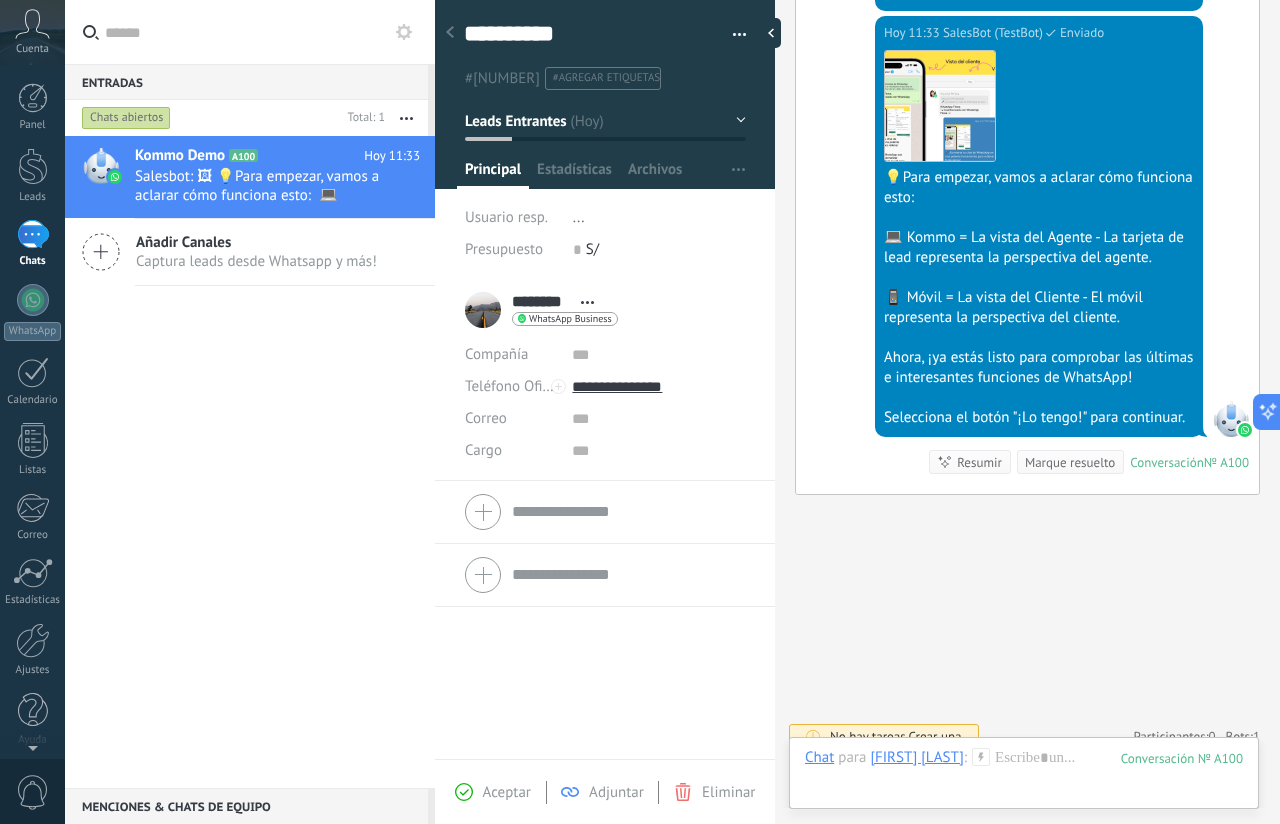 click on "Hoy 11:33 SalesBot (TestBot)  Enviado Descargar 💡Para empezar, vamos a aclarar cómo funciona esto:    💻 Kommo = La vista del Agente - La tarjeta de lead representa la perspectiva del agente.   📱 Móvil = La vista del Cliente - El móvil representa la perspectiva del cliente.   Ahora, ¡ya estás listo para comprobar las últimas e interesantes funciones de WhatsApp!    Selecciona el botón "¡Lo tengo!" para continuar. Conversación  № A100 Conversación № A100 Resumir Resumir Marque resuelto" at bounding box center [1027, 255] 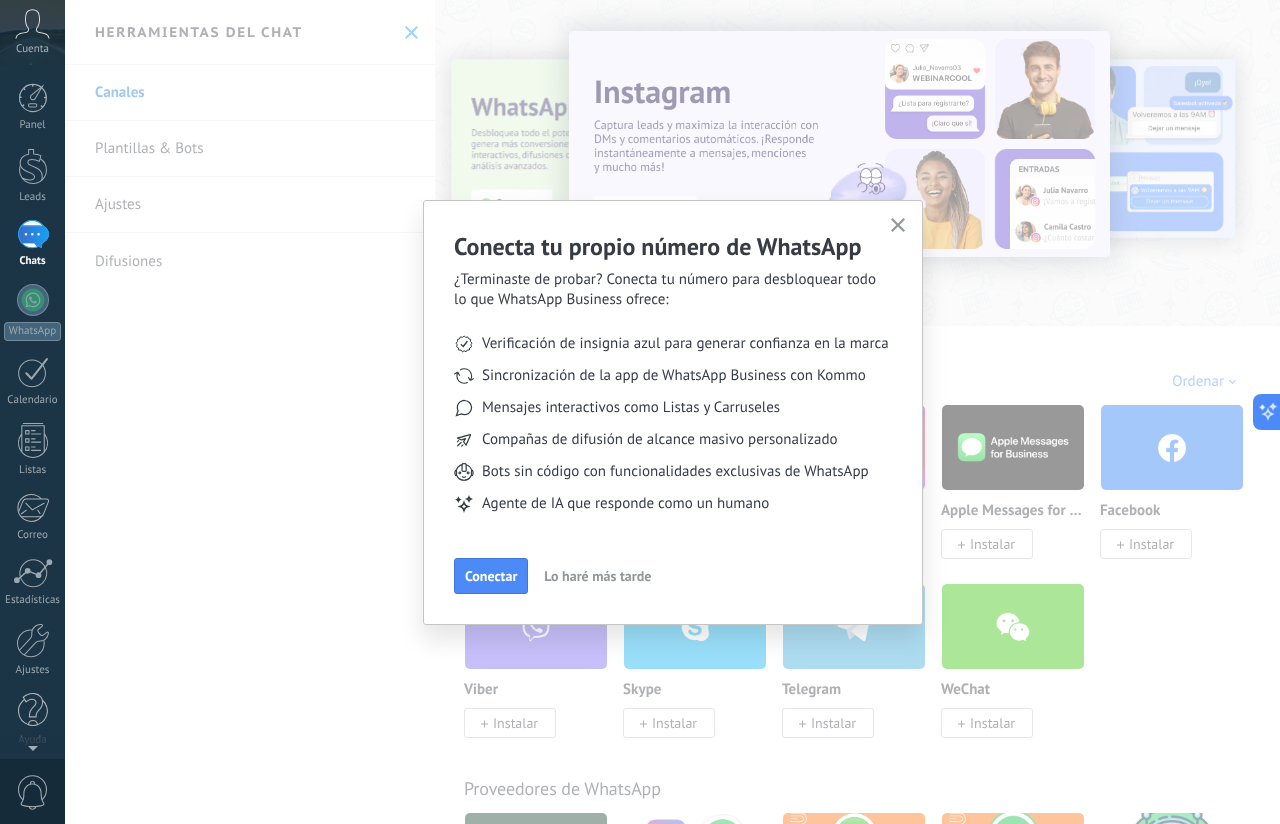 click 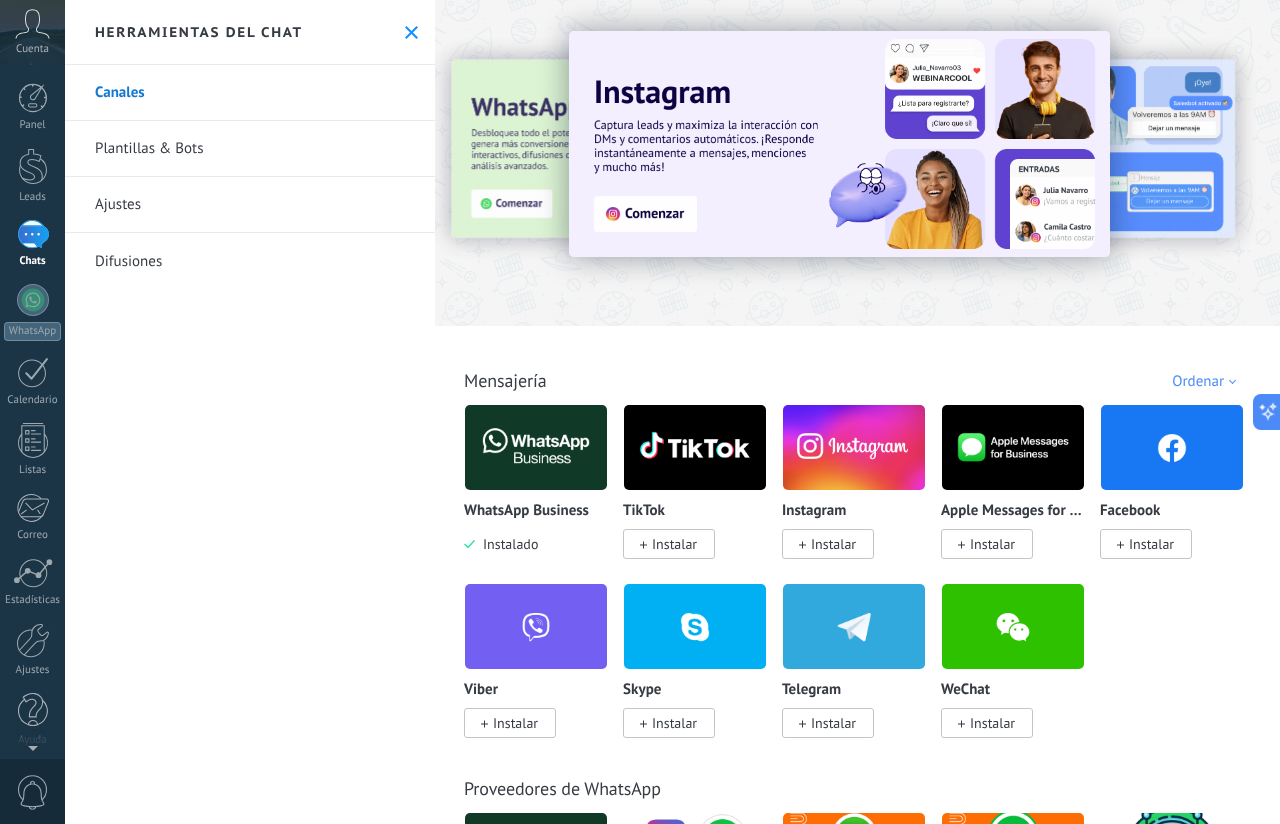 click 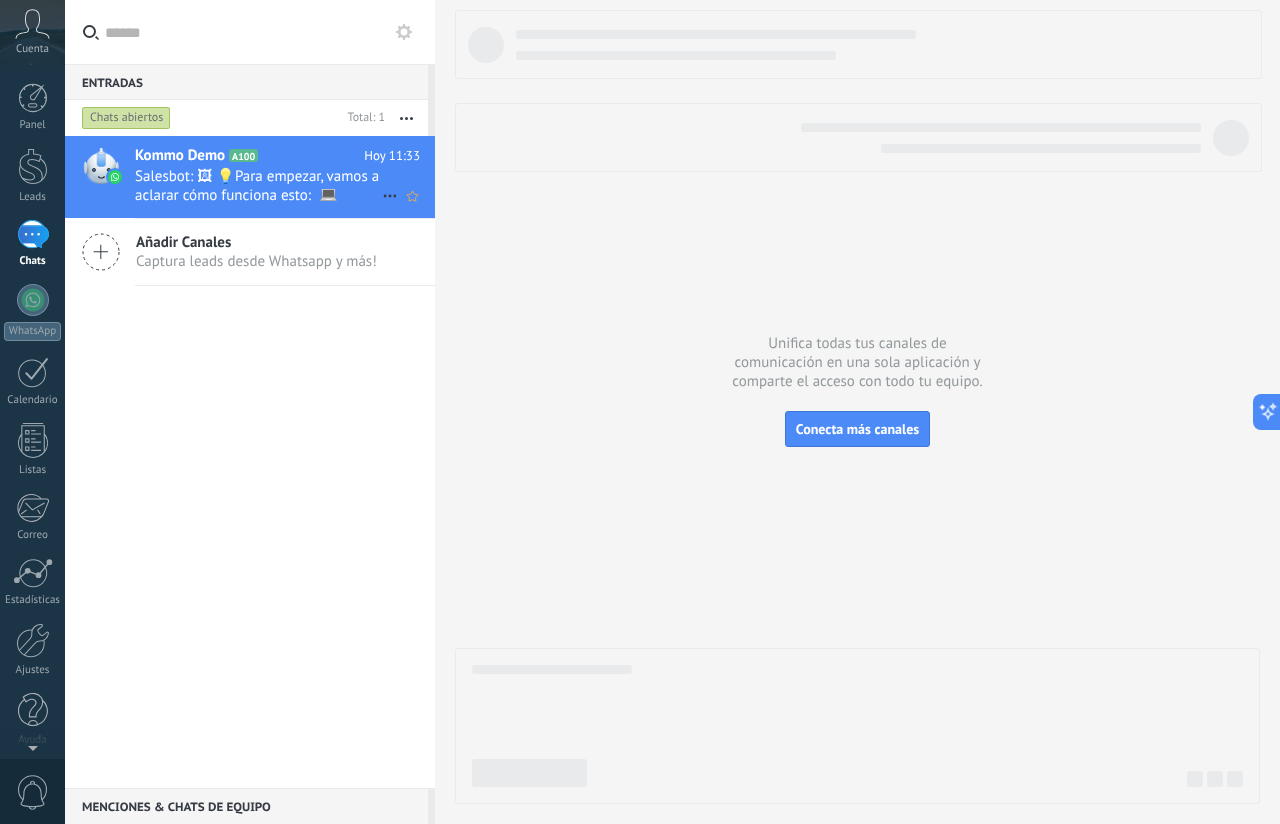 click on "Salesbot: 🖼 💡Para empezar, vamos a aclarar cómo funciona esto:
💻 Kommo = La vista del Agente - La tarjeta de lead repr..." at bounding box center [258, 186] 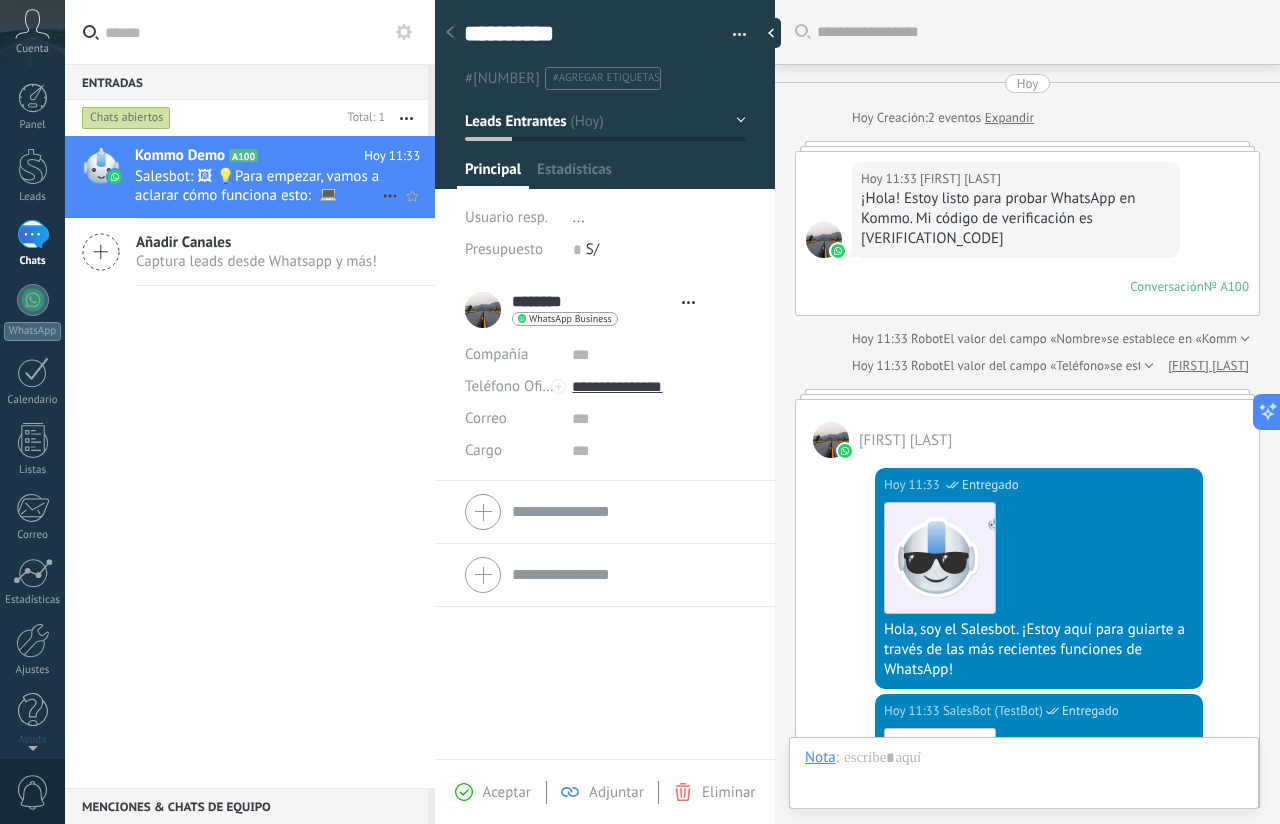 type on "**********" 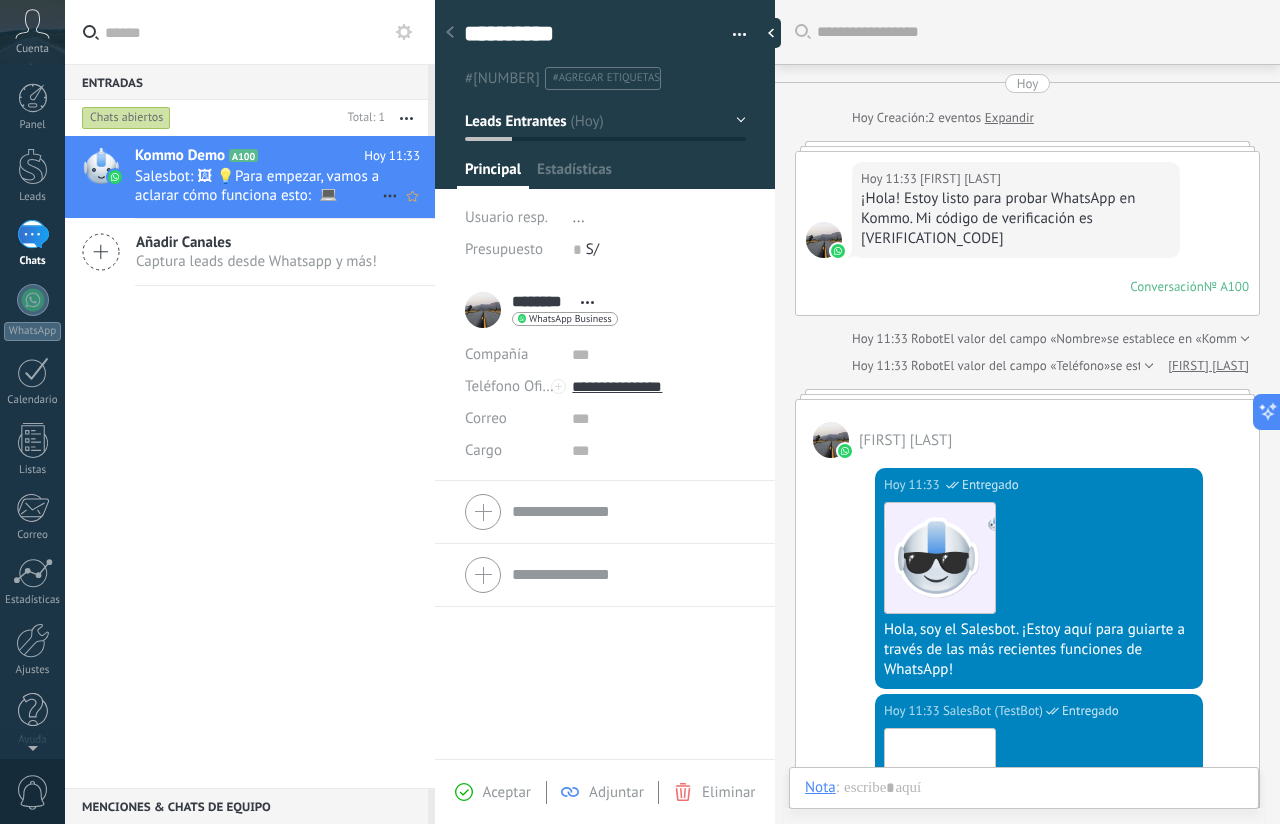 scroll, scrollTop: 501, scrollLeft: 0, axis: vertical 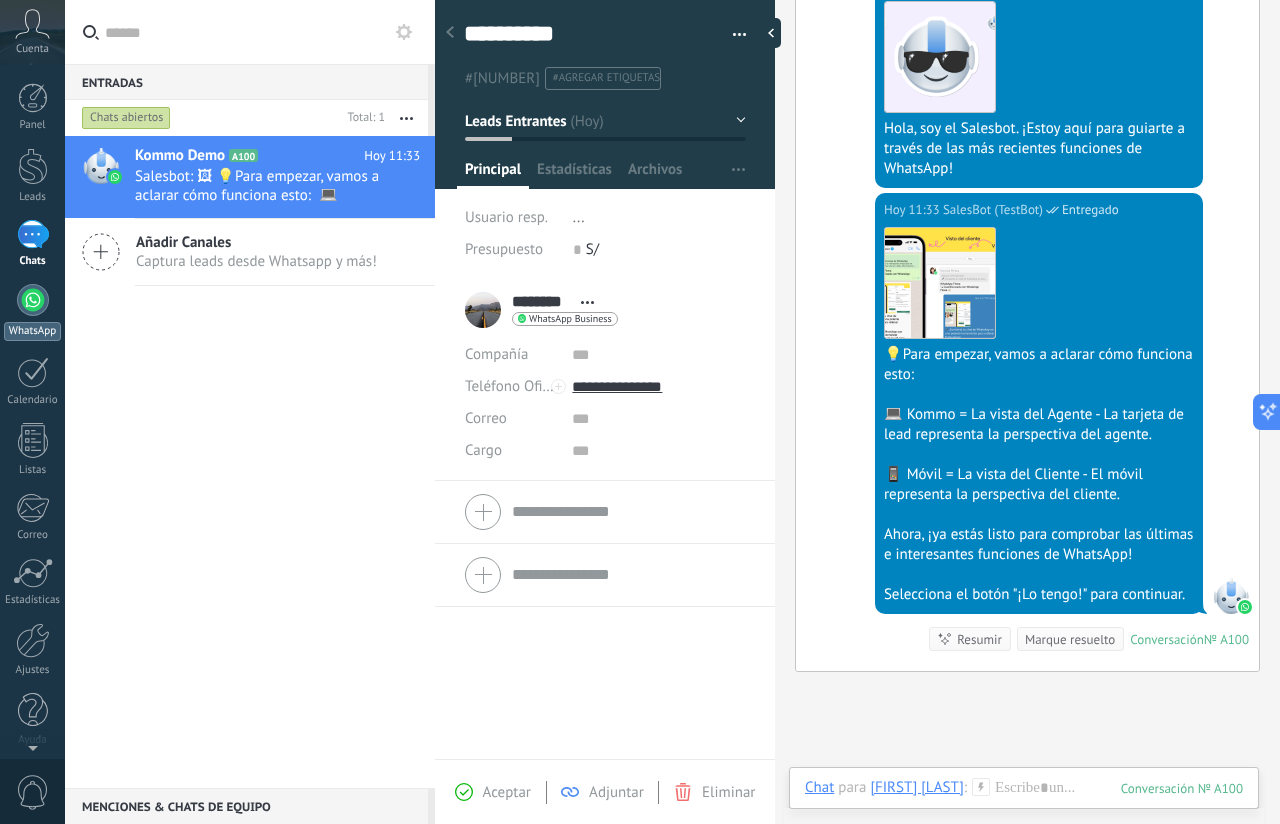 click at bounding box center (33, 300) 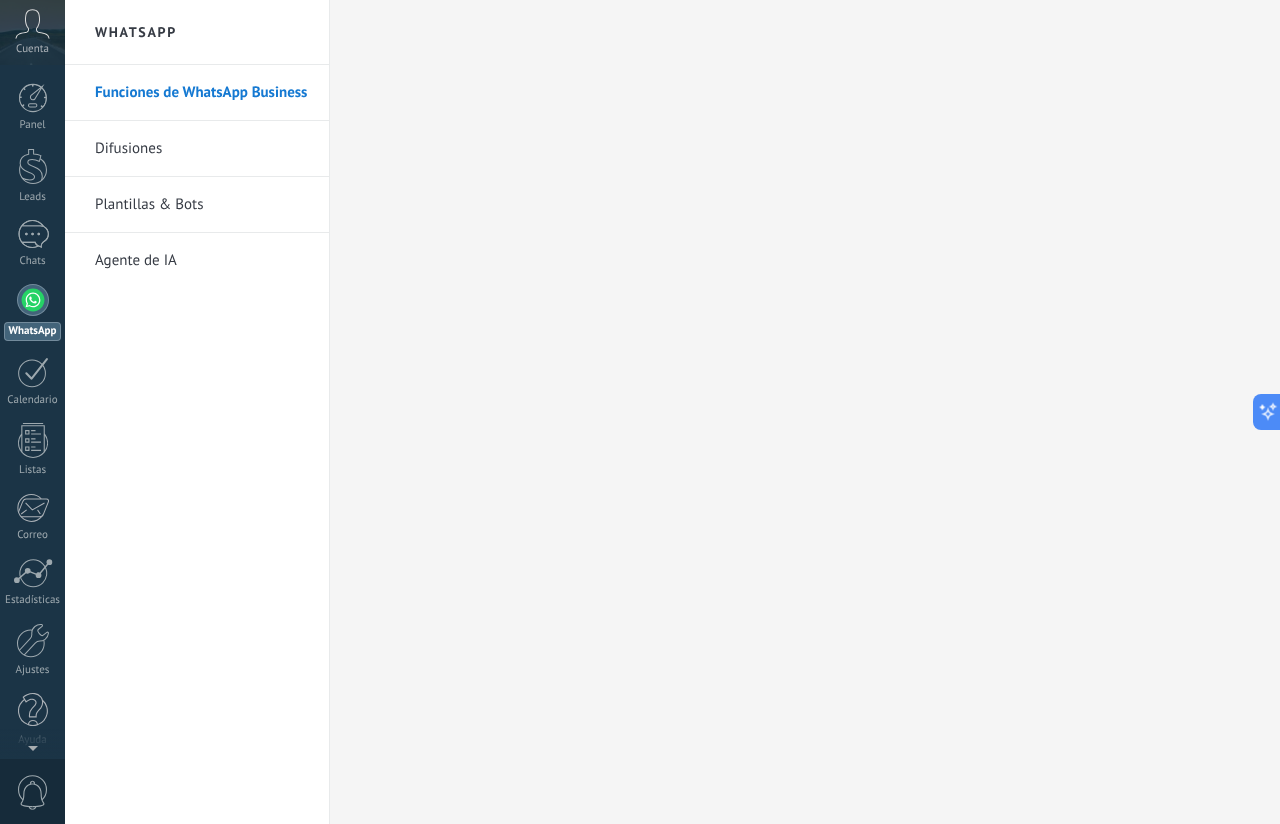 click 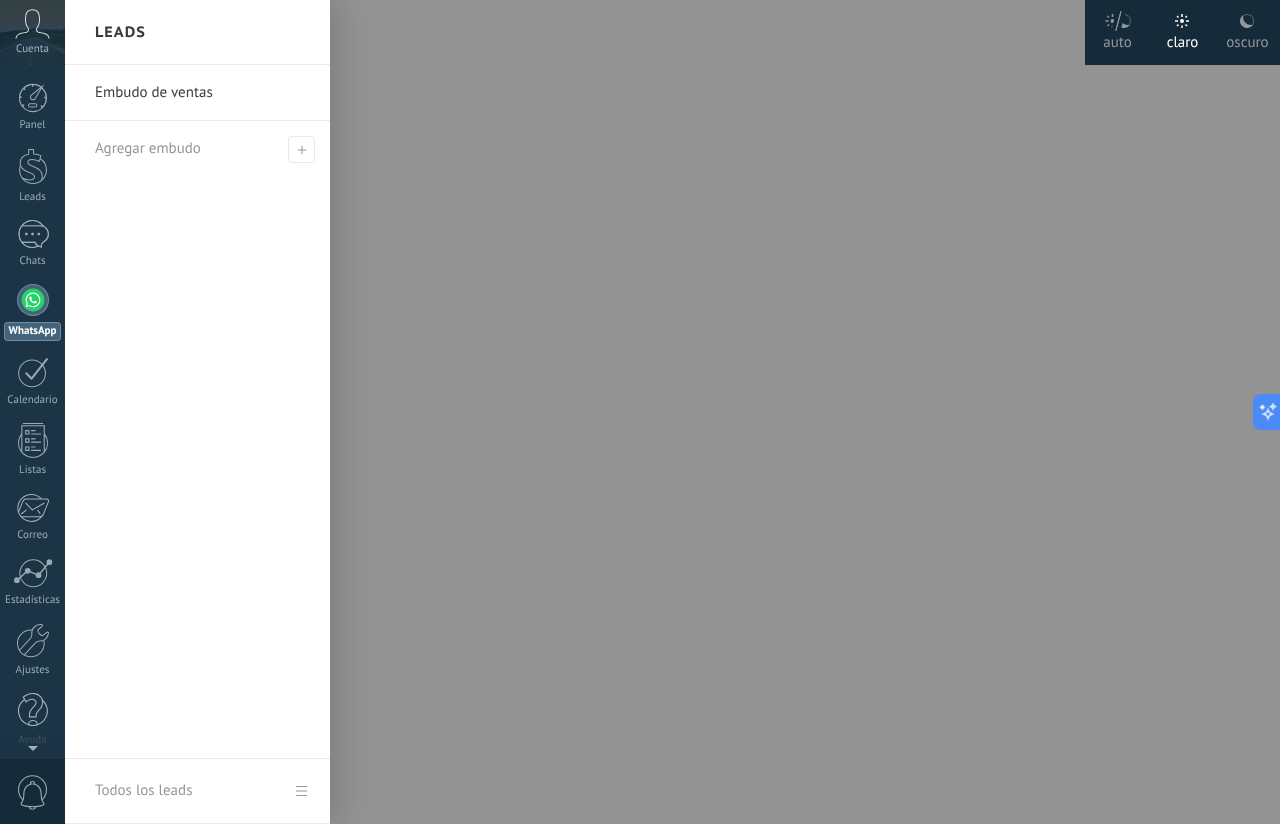 click 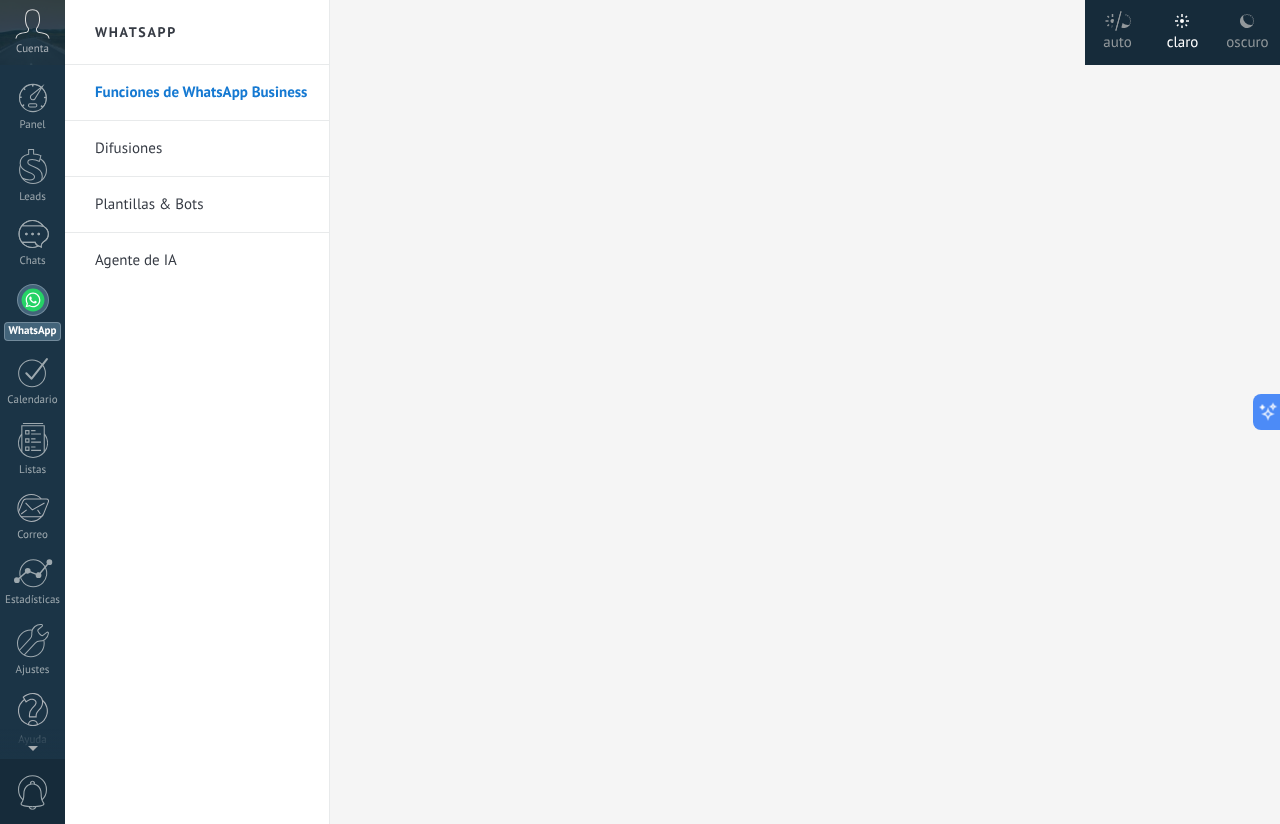 click 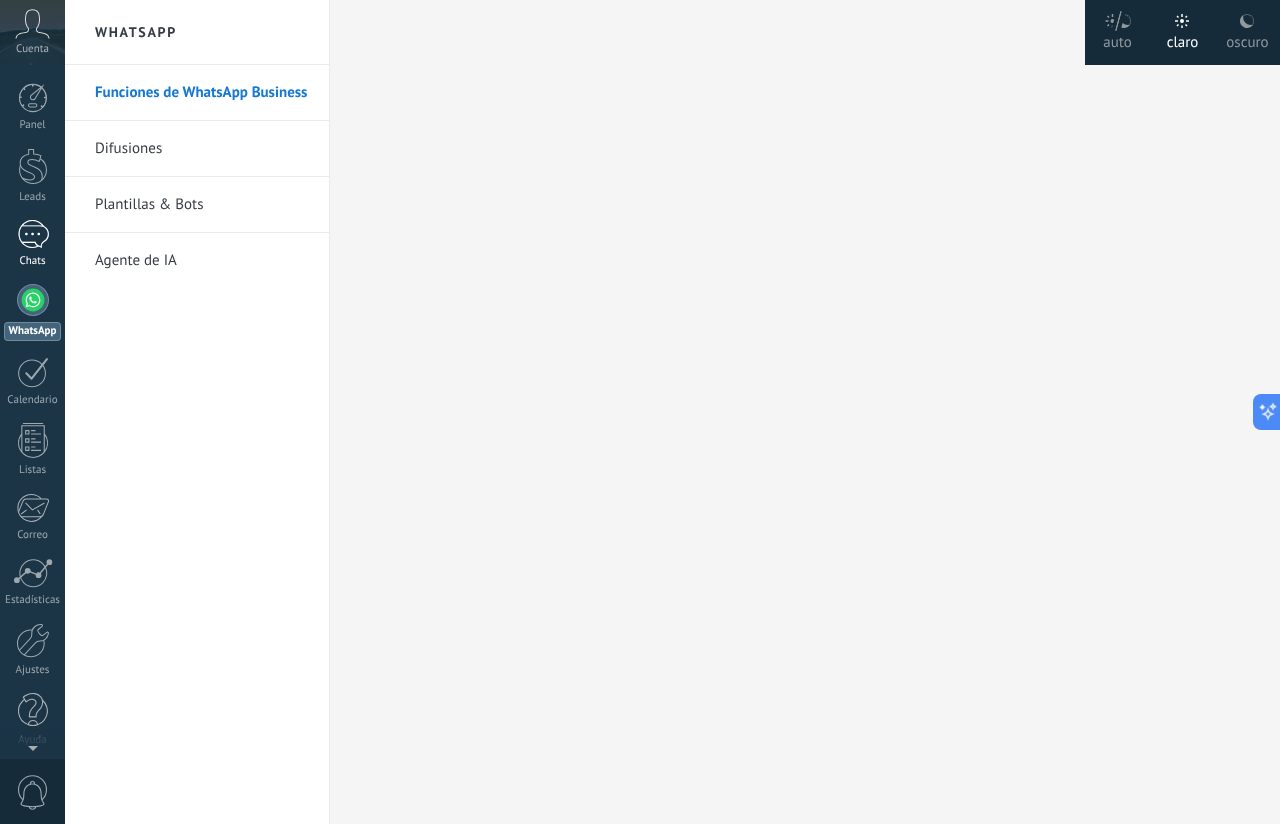 click on "1" at bounding box center [33, 234] 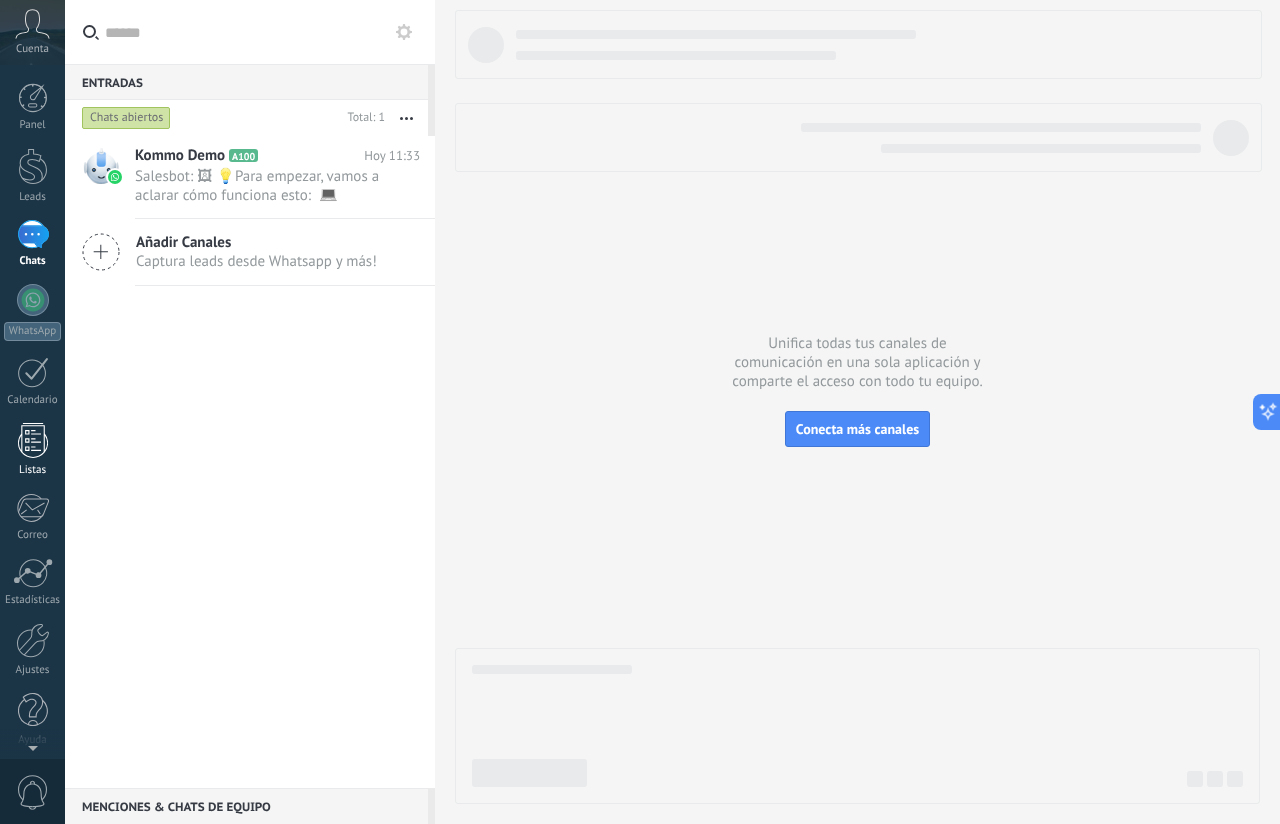click at bounding box center (33, 440) 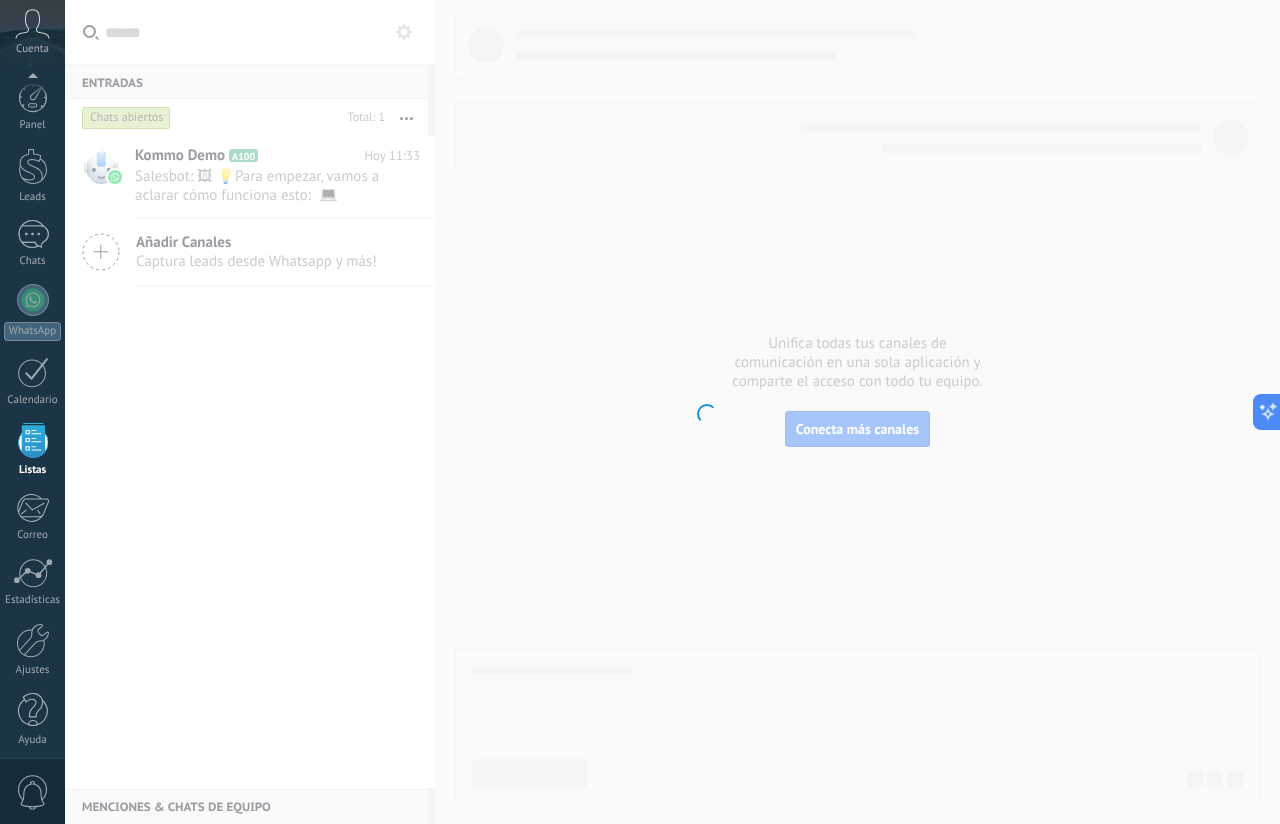 scroll, scrollTop: 8, scrollLeft: 0, axis: vertical 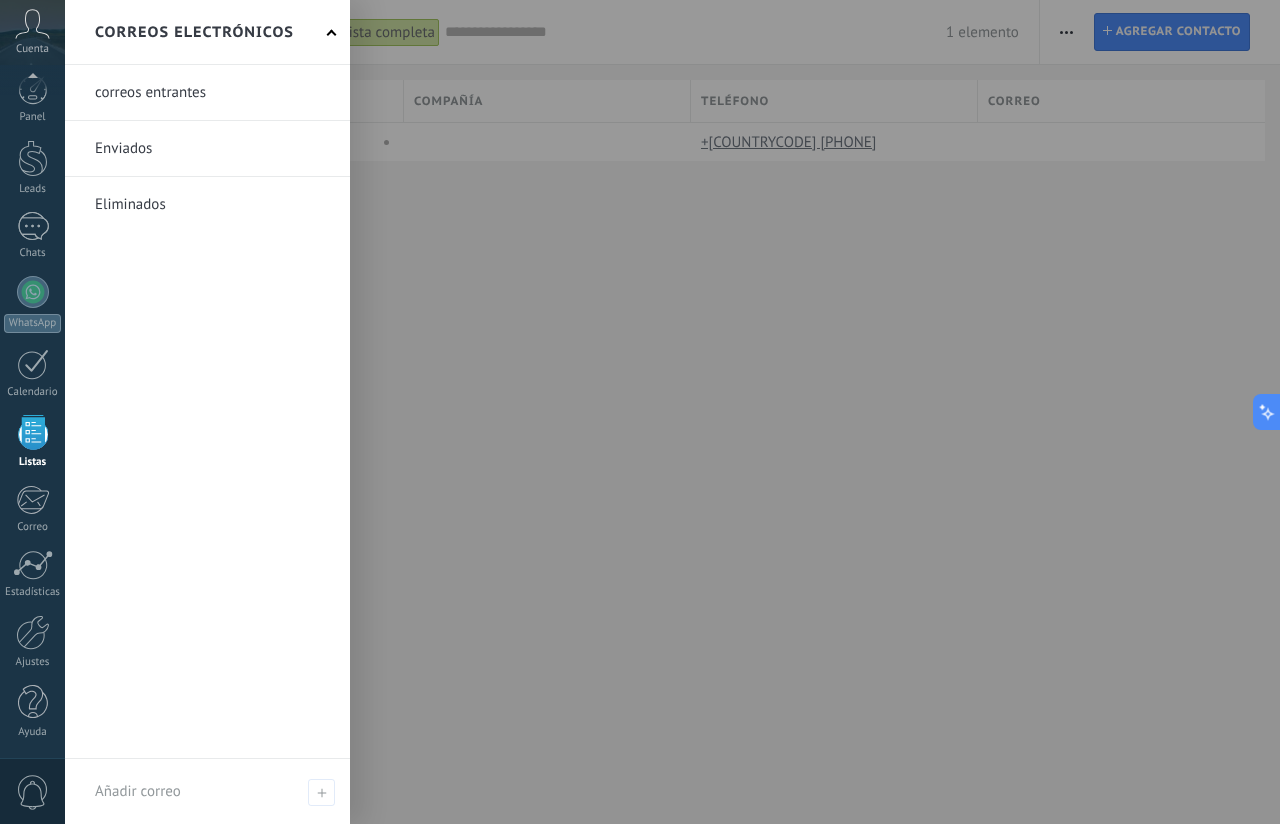 click at bounding box center [207, 92] 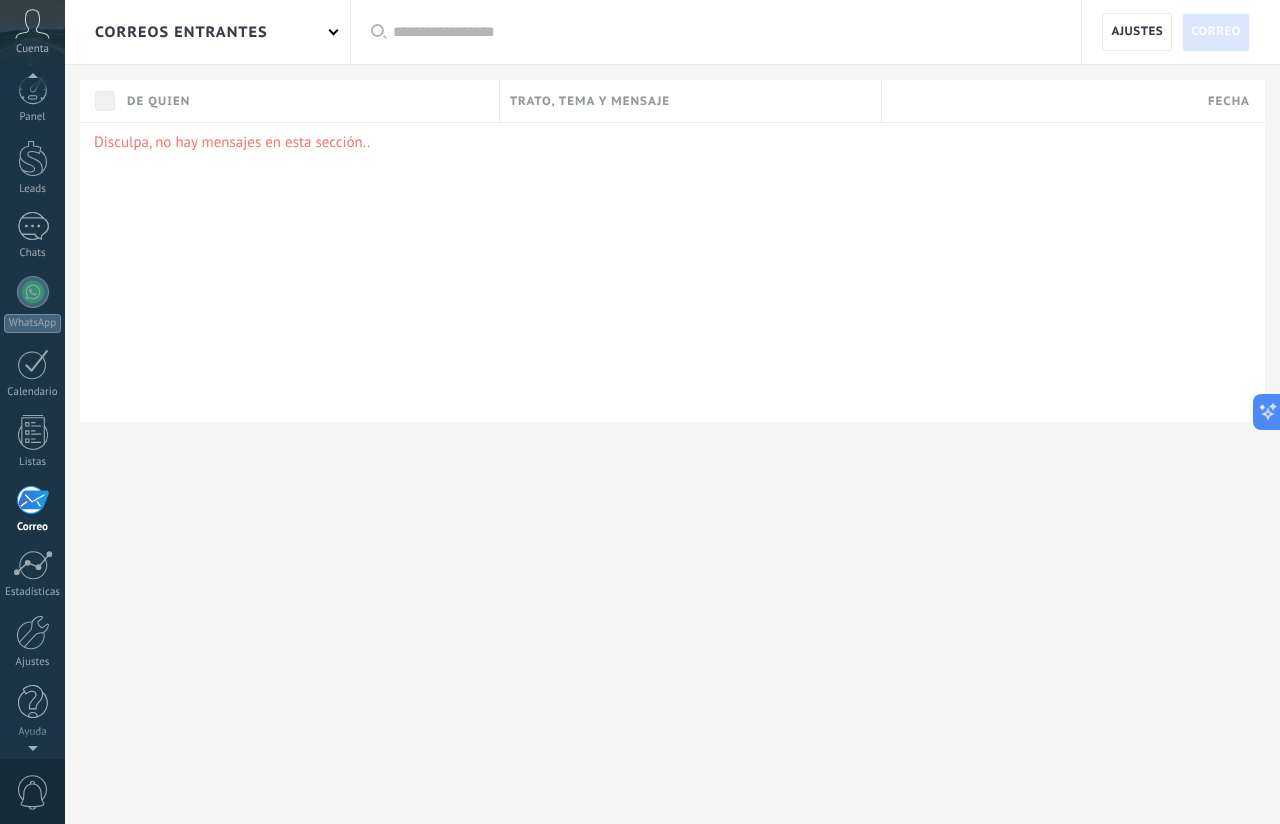scroll, scrollTop: 0, scrollLeft: 0, axis: both 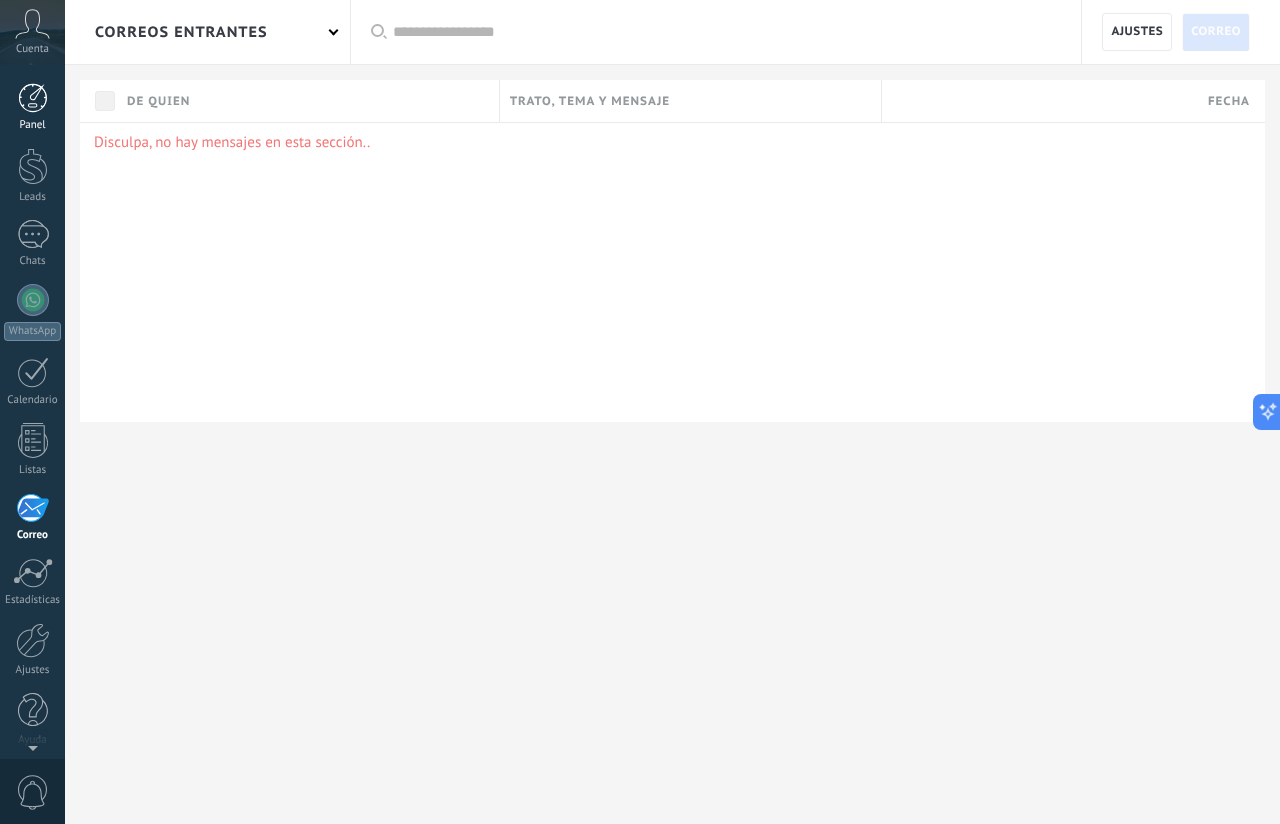 click on "Panel" at bounding box center (32, 107) 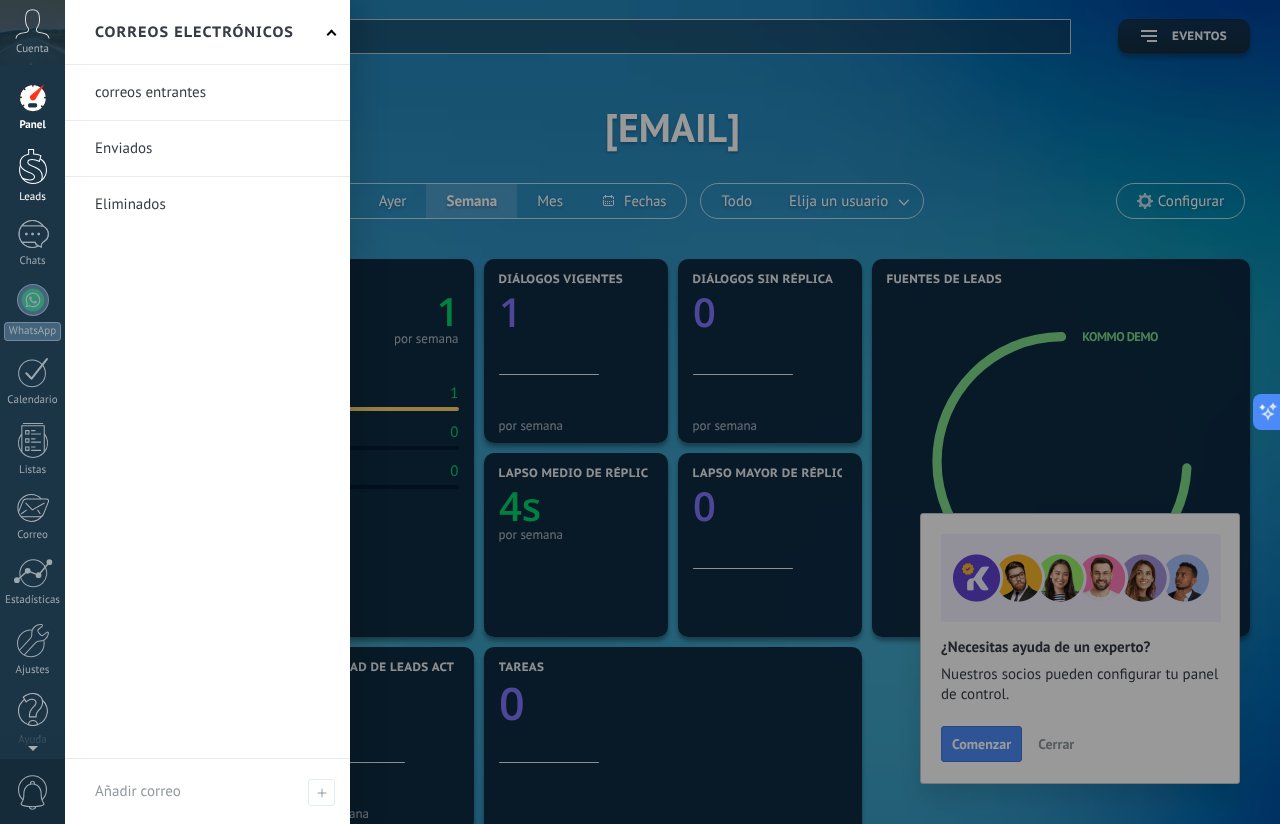 click at bounding box center [33, 166] 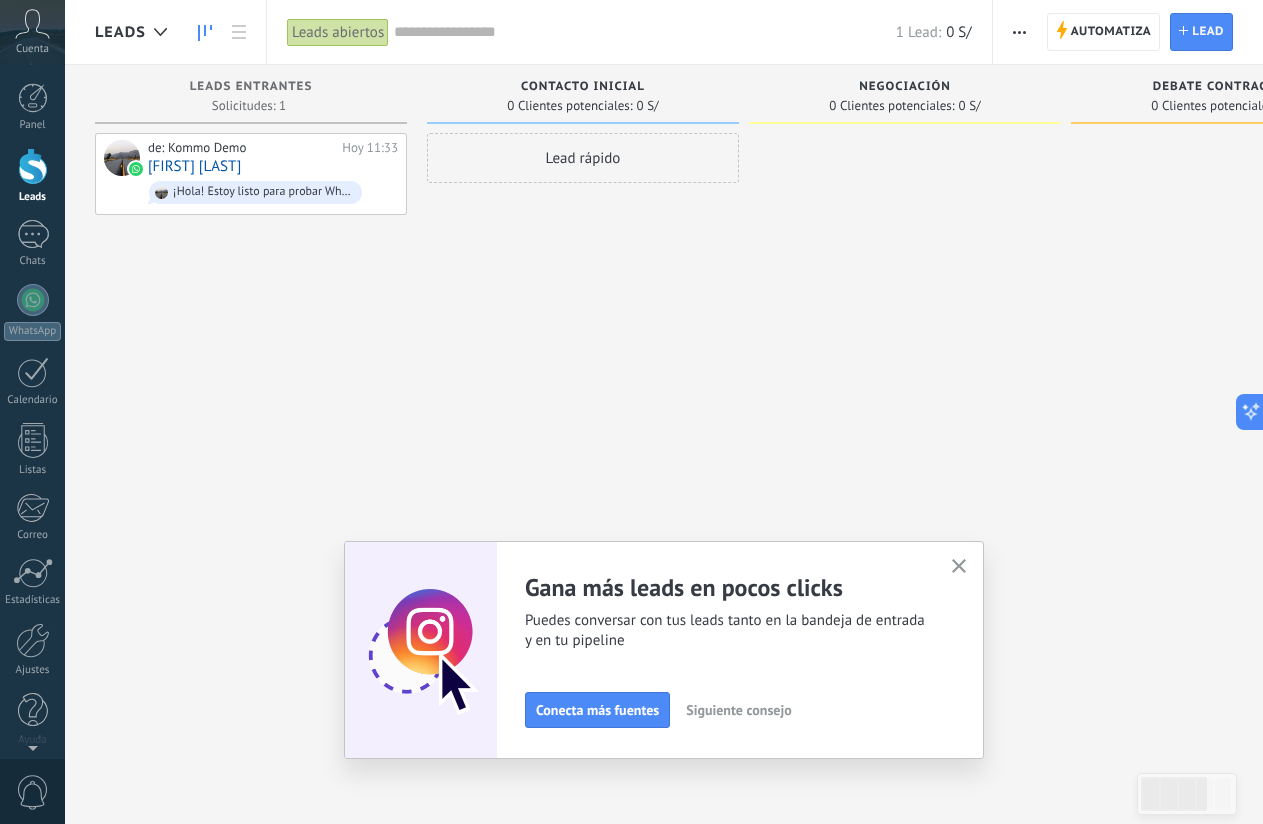 click 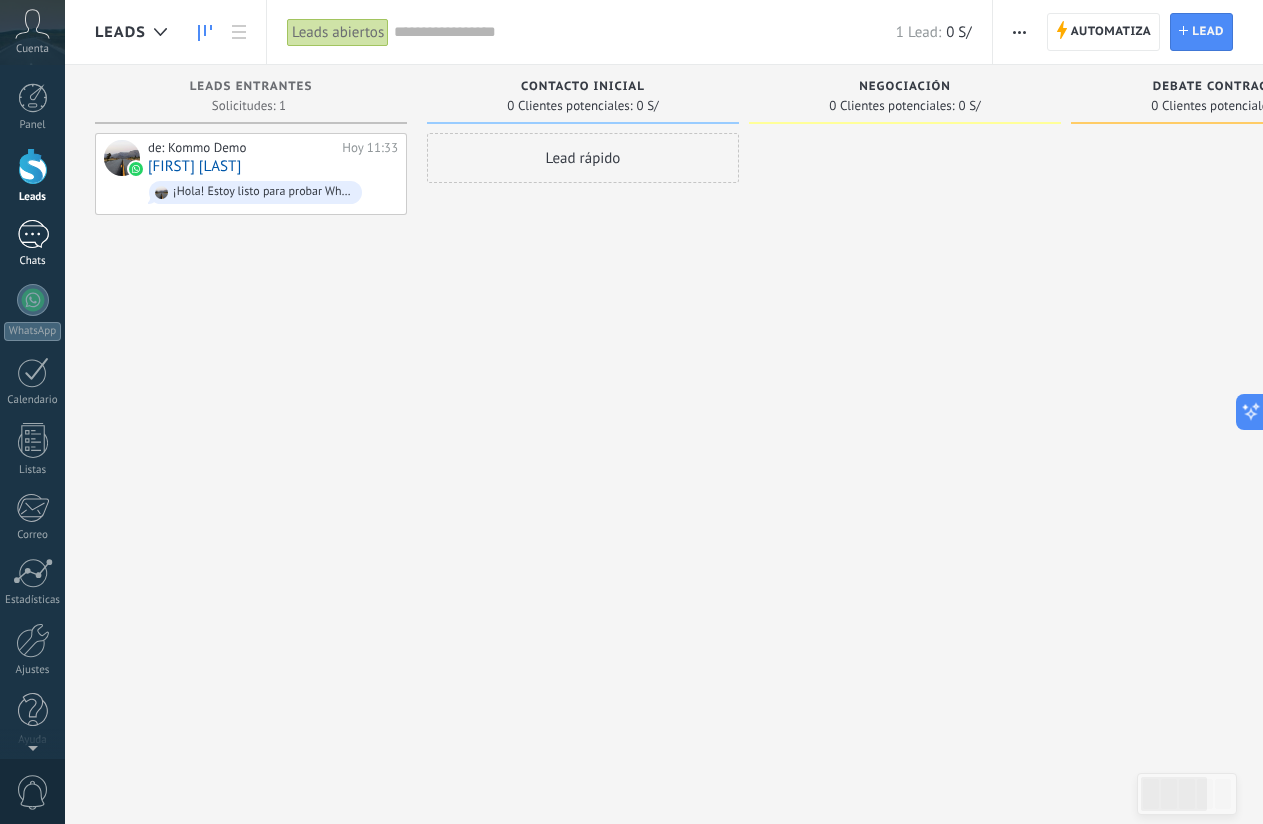 click on "1" at bounding box center (33, 234) 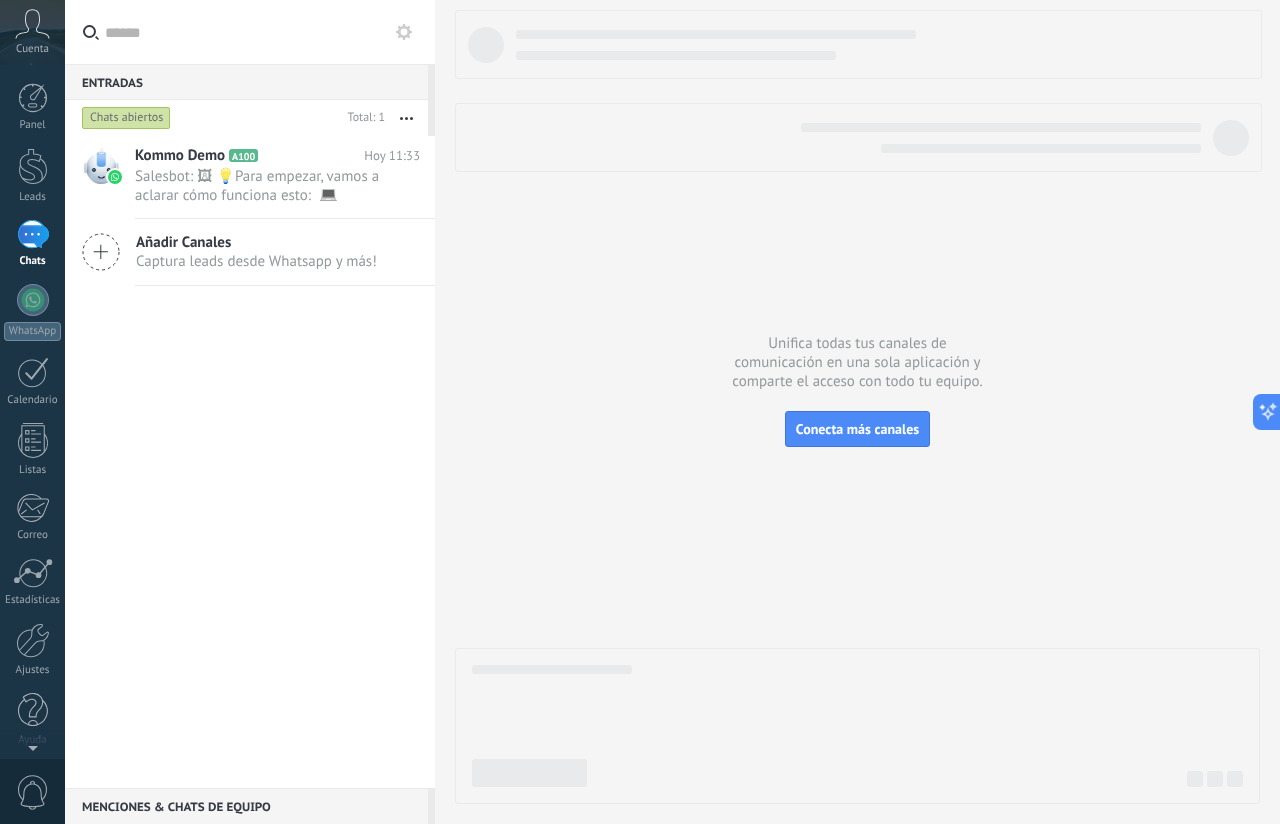 click 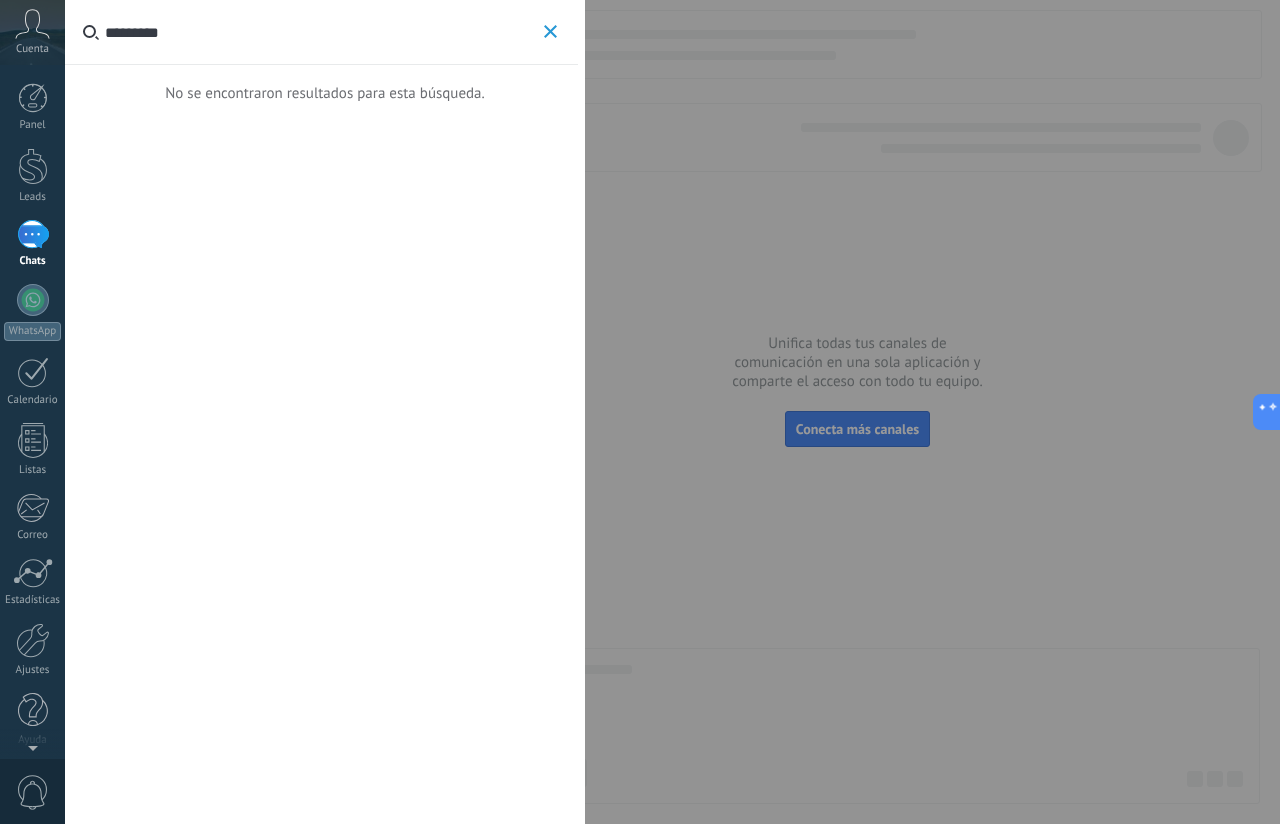 type on "*********" 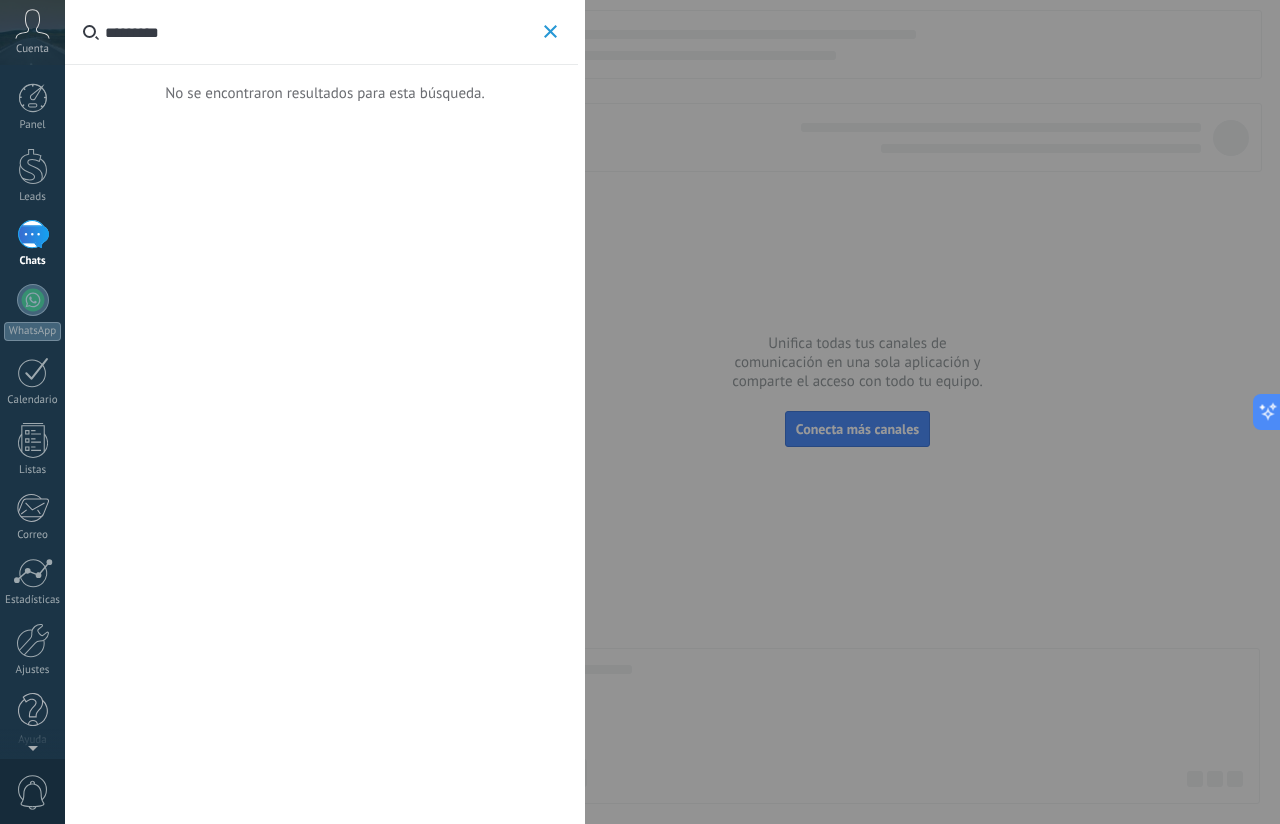 click 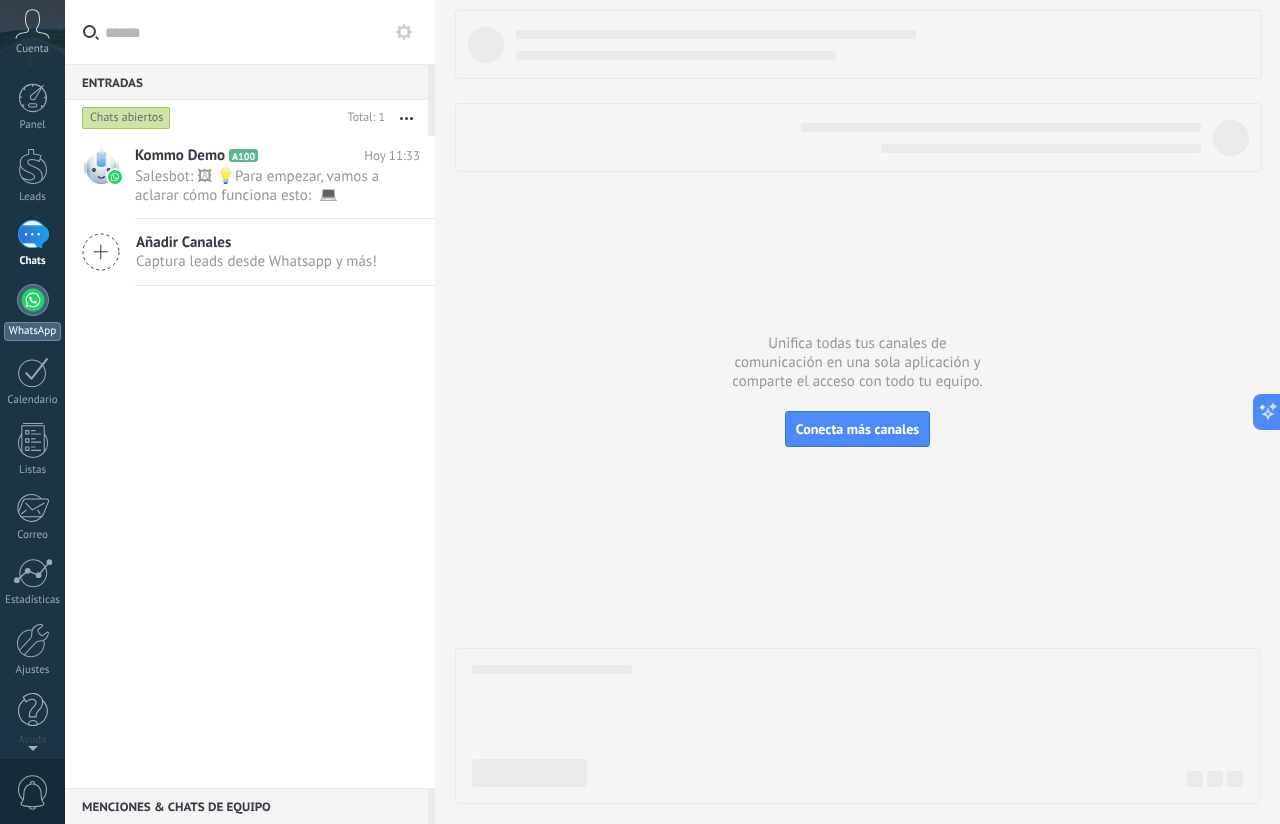 click on "WhatsApp" at bounding box center (32, 312) 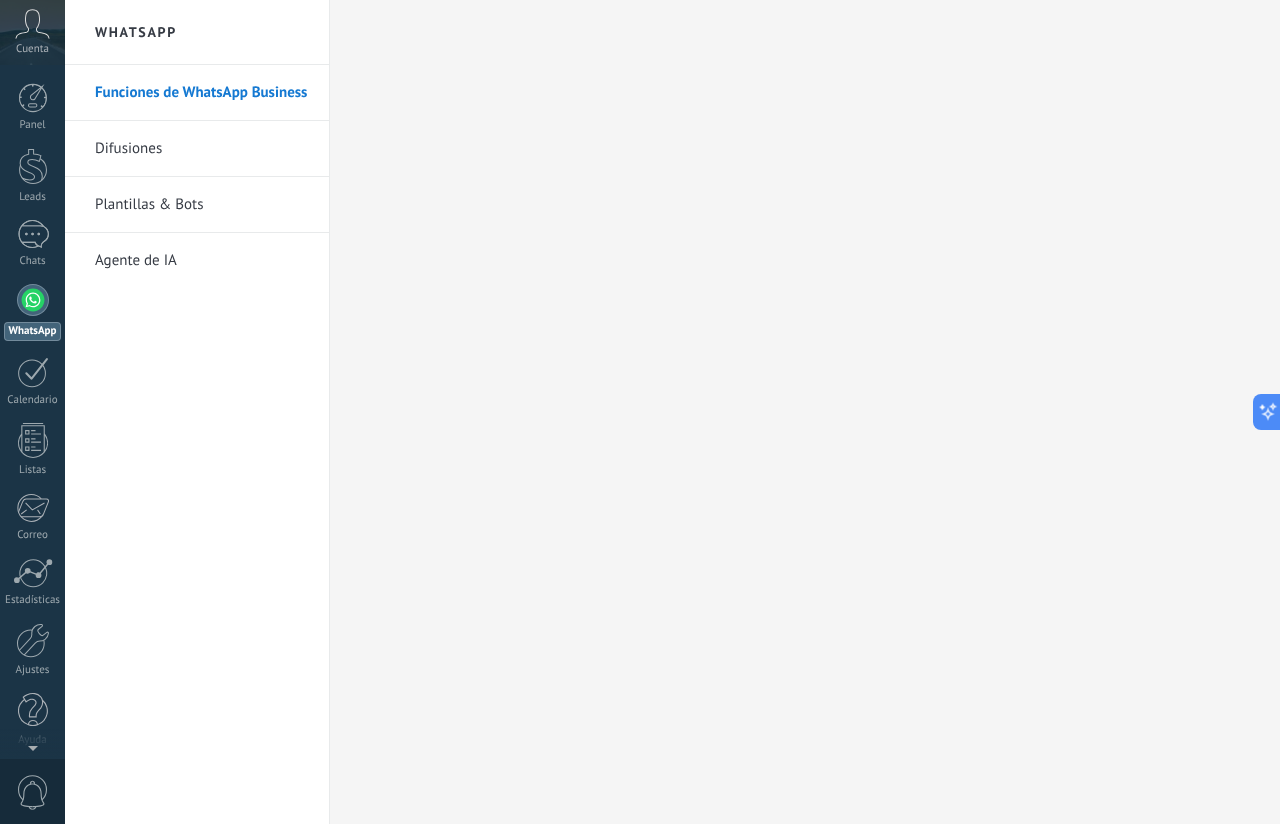 click on "Difusiones" at bounding box center (202, 149) 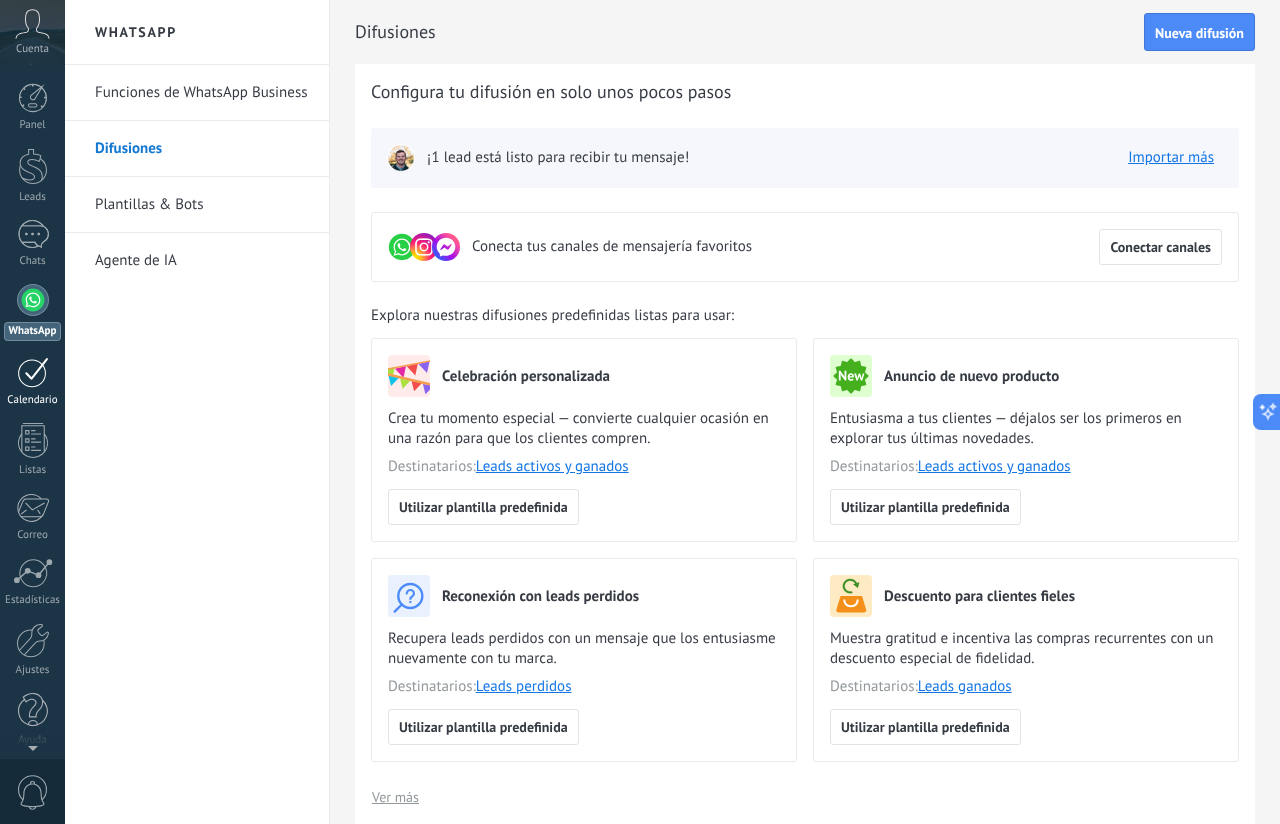click at bounding box center [33, 372] 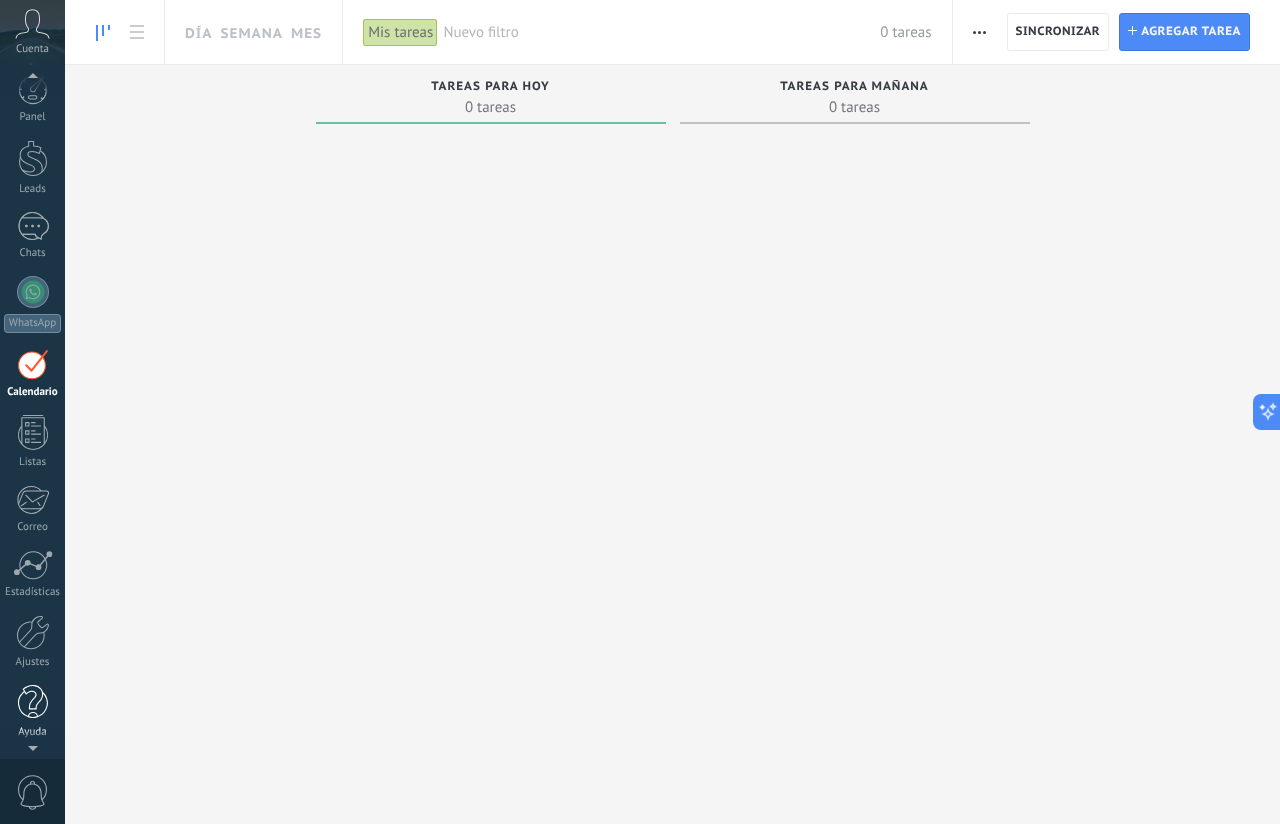 scroll, scrollTop: 0, scrollLeft: 0, axis: both 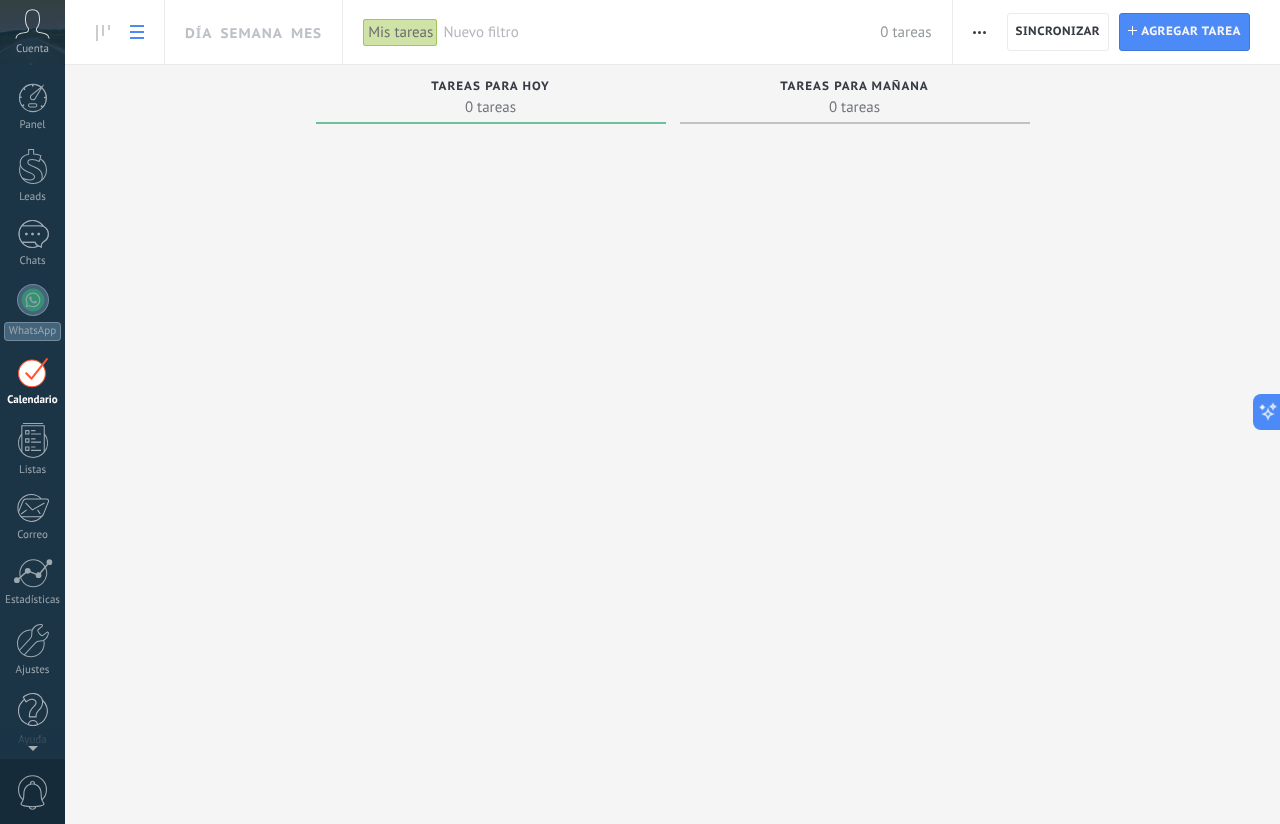 click at bounding box center [137, 32] 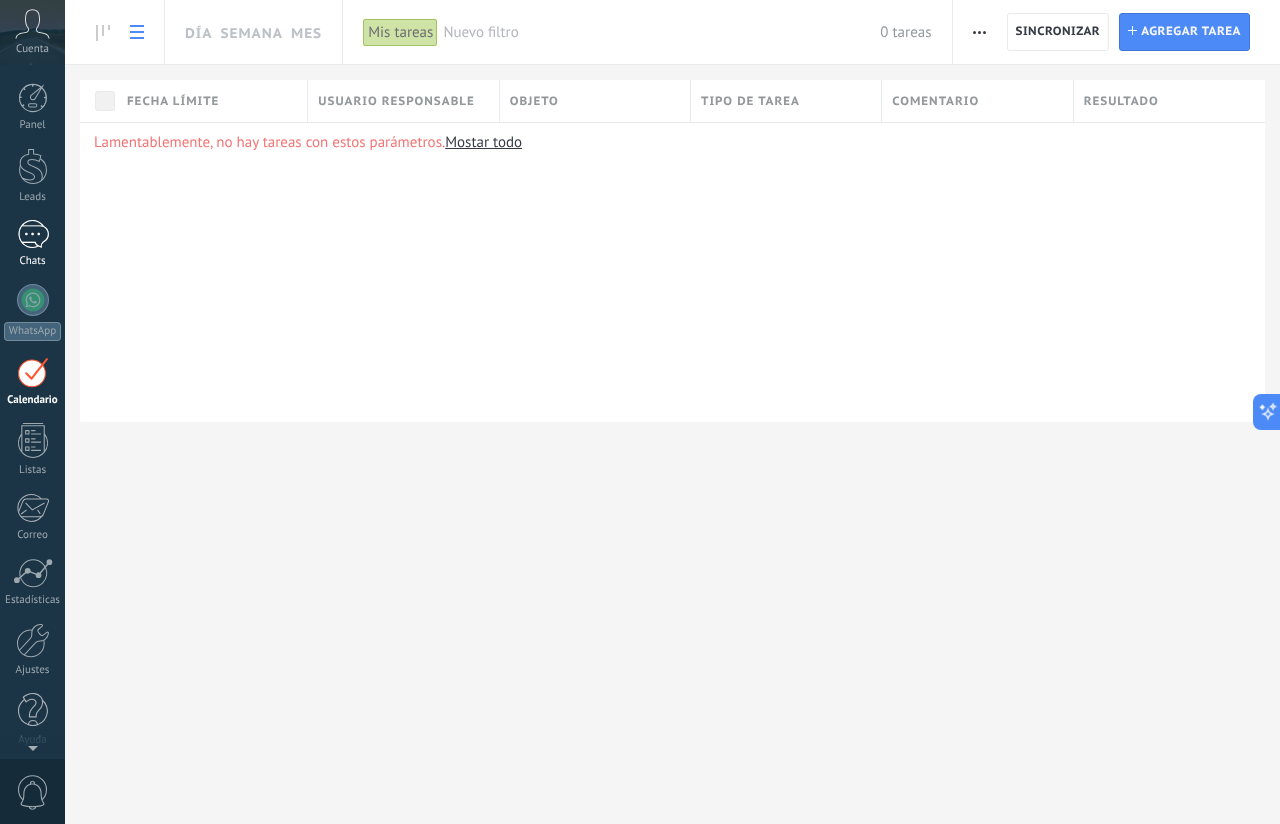 click on "1" at bounding box center [33, 234] 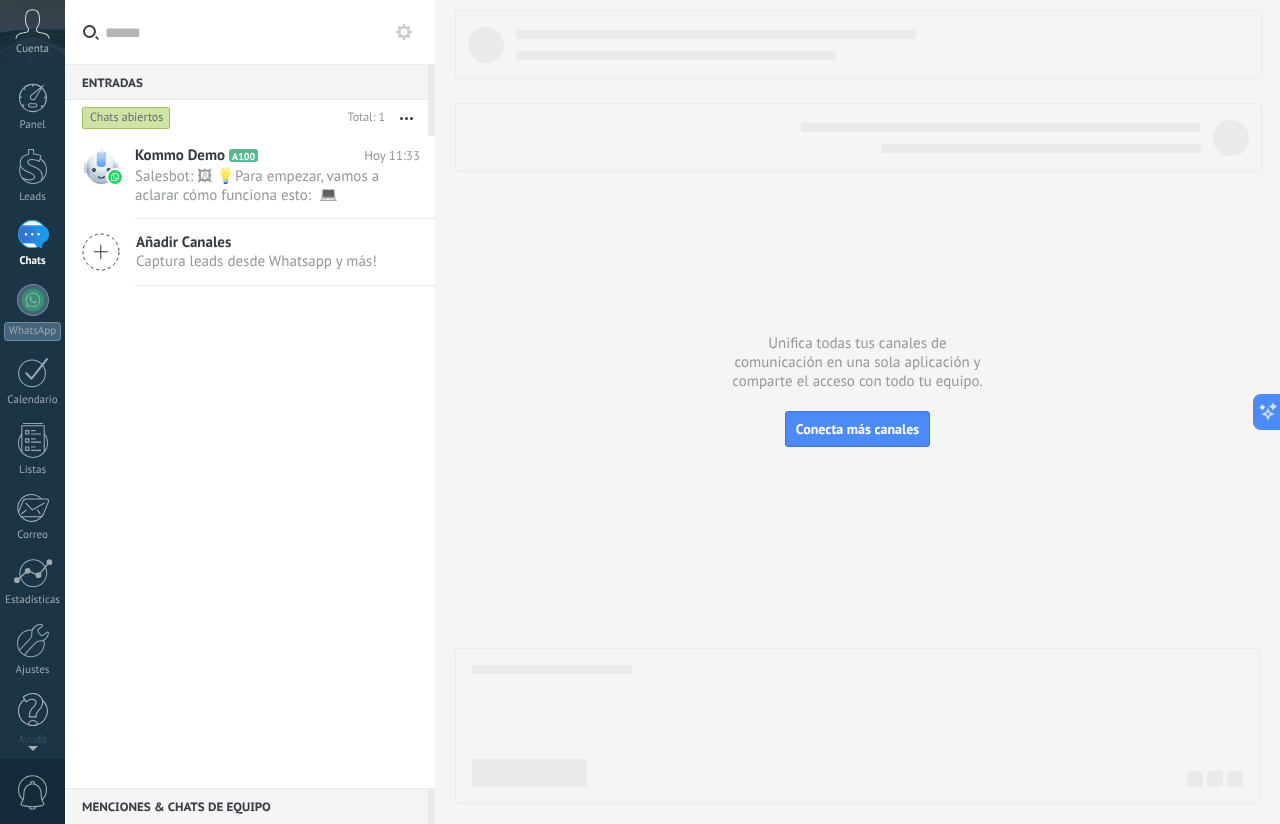 click on "Añadir Canales" at bounding box center [256, 242] 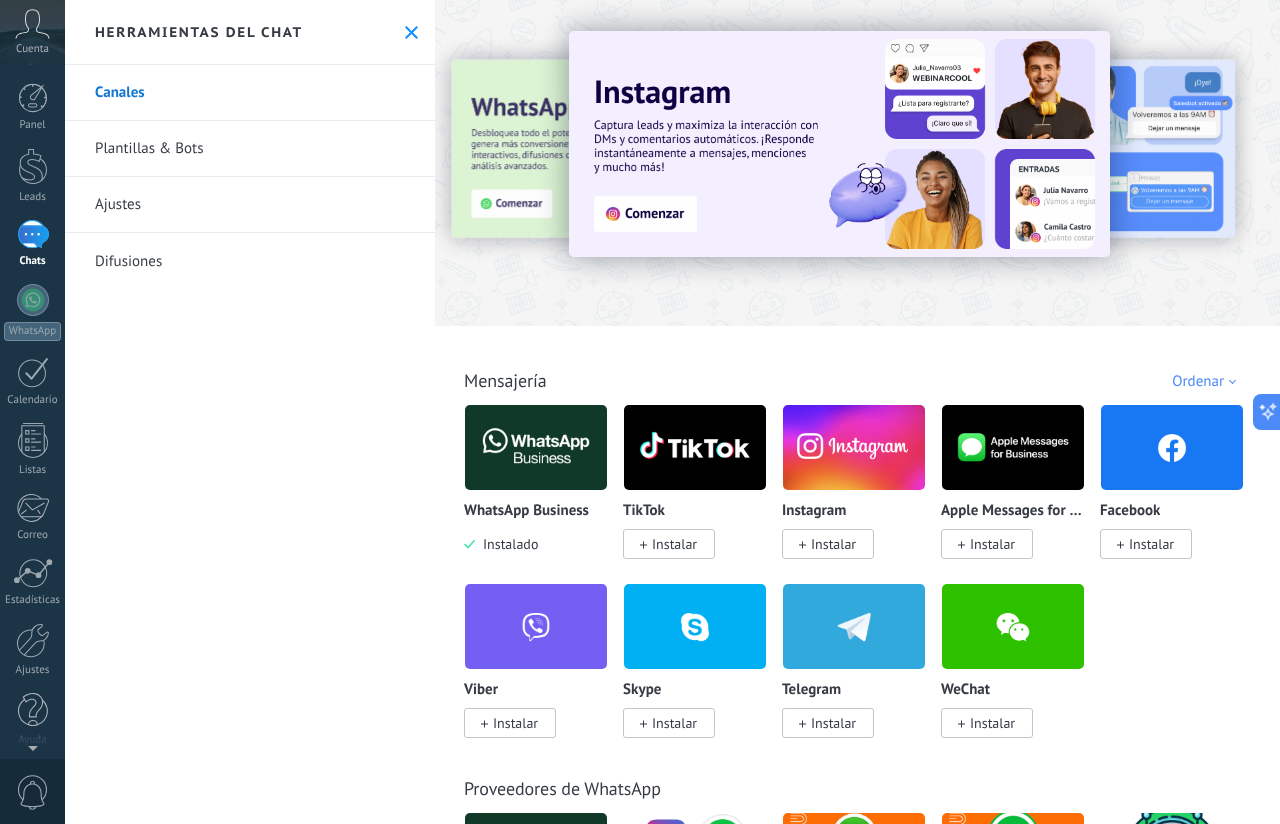 click on "Canales" at bounding box center (250, 93) 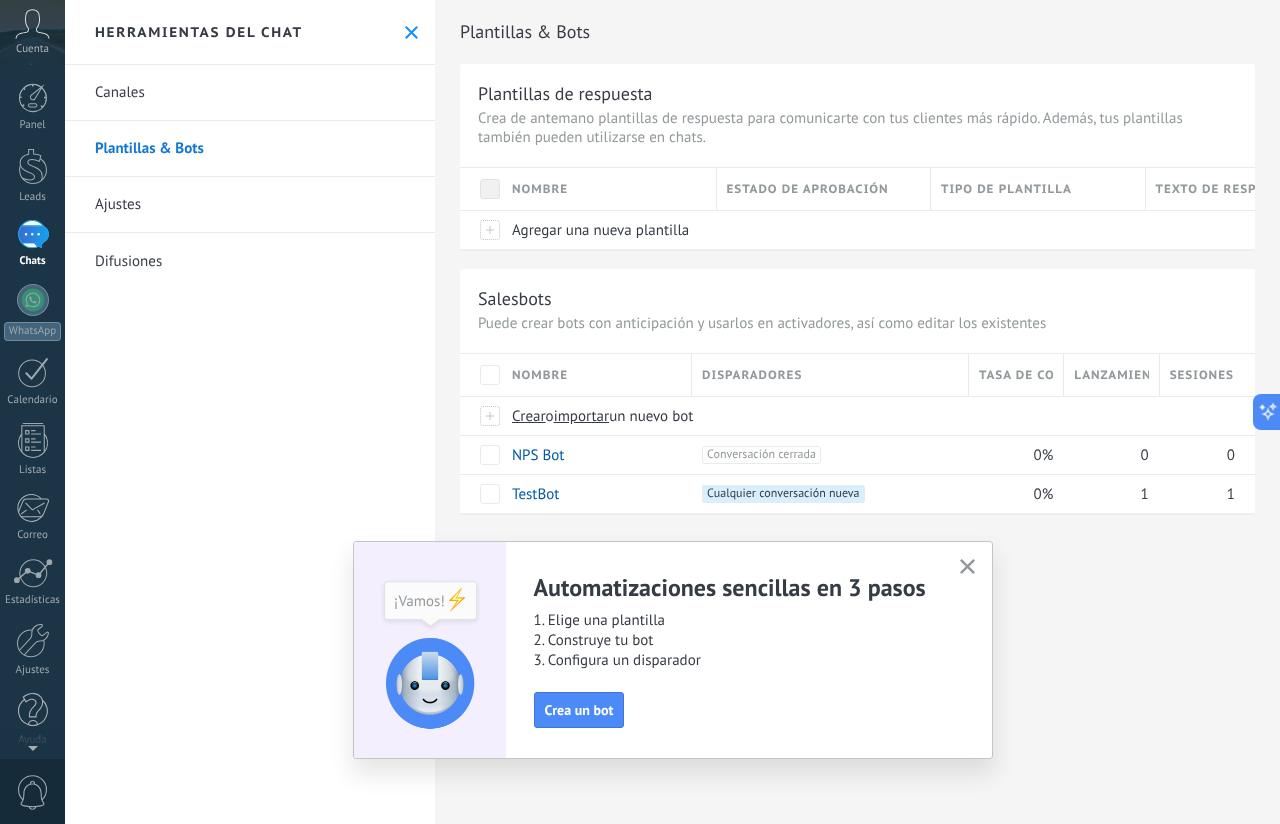 click 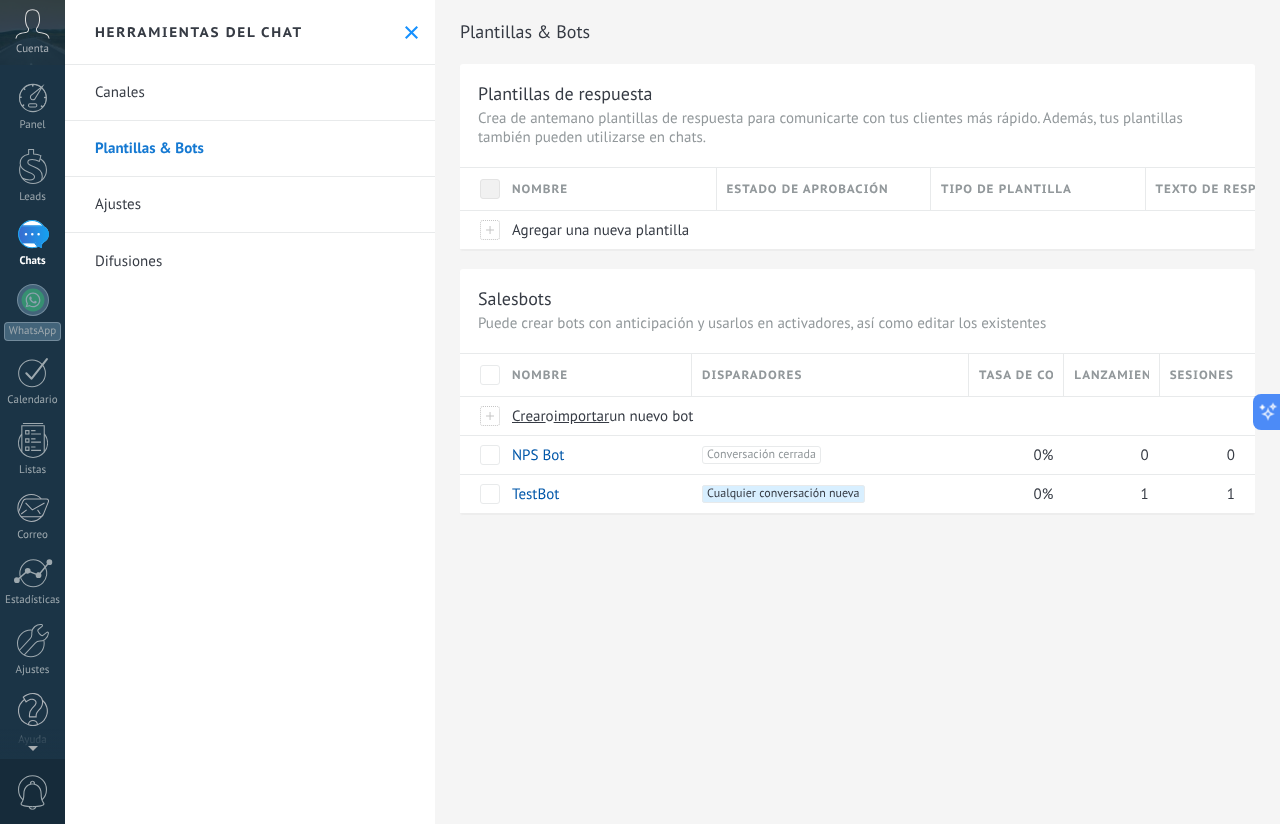 click on "Ajustes" at bounding box center (250, 205) 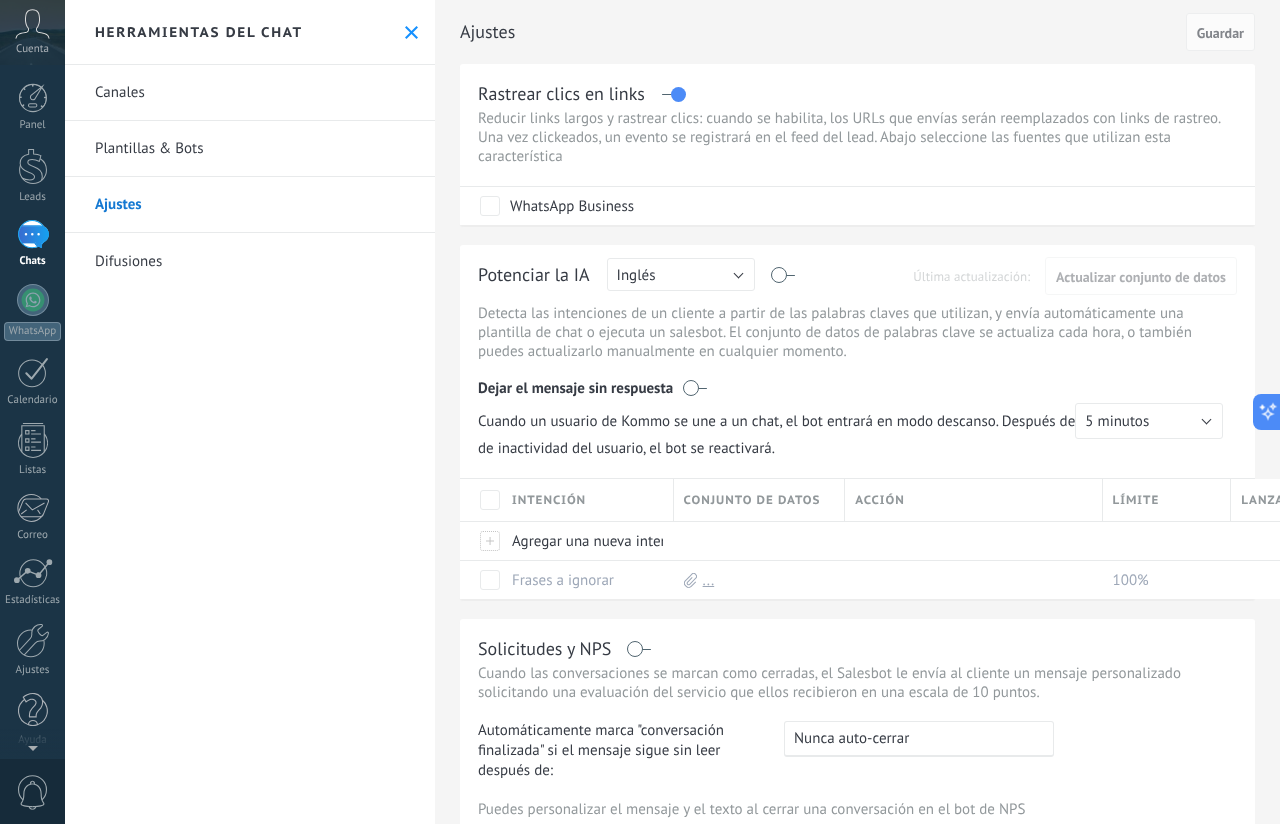 click on "Difusiones" at bounding box center [250, 261] 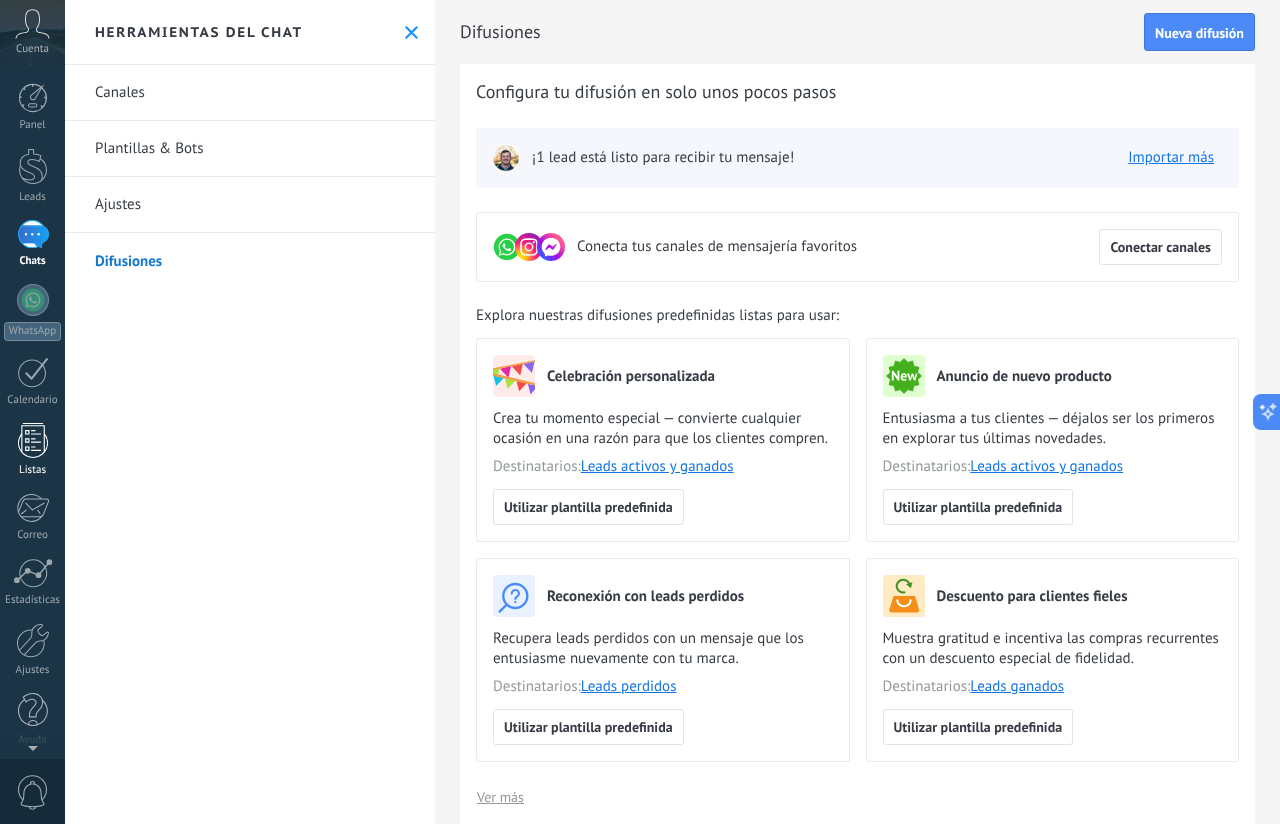 click at bounding box center [33, 440] 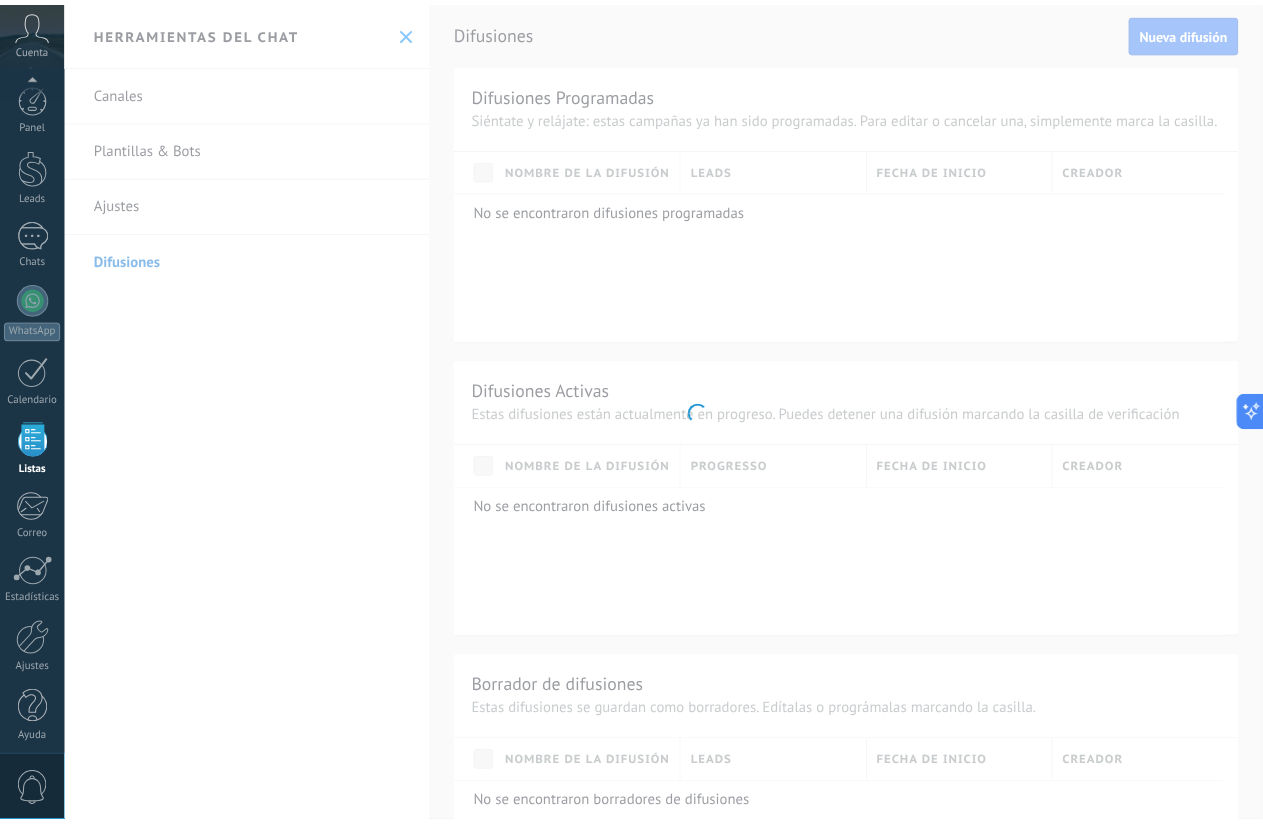 scroll, scrollTop: 8, scrollLeft: 0, axis: vertical 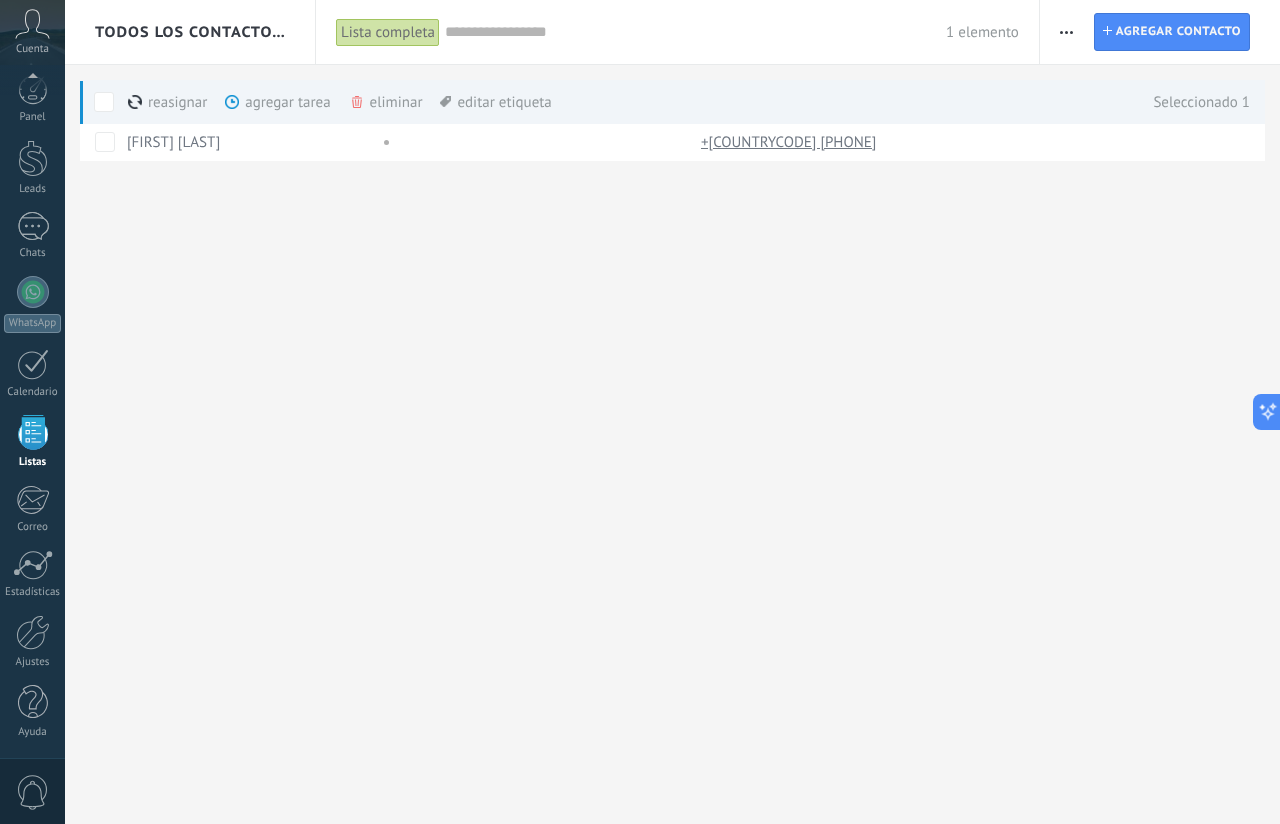click on "Todos los contactos y empresas Lista completa Aplicar 1 elemento Lista completa Contactos sin tareas Contactos con tareas atrasadas Sin leads Eliminados Guardar Todo el tiempo Todo el tiempo Hoy Ayer Últimos  ** 30  dias Esta semana La última semana Este mes El mes pasado Este trimestre Este año   Seleccionar todo Sin leads Sin la apertura de la causa Contacto inicial Negociación Debate contractual Discusión de contrato Logrado con éxito Venta Perdido Etapas activas Seleccionar todo Presupuesto insuficiente No hay necesidad para el producto No satisfecho con las condiciones Comprado del competidor Razón no definida Razones de pérdidas Seleccionar todo Hoy Mañana Esta semana Este mes Este trimestre No hay tareas atrasadas Todo valores Etiquetas Administrar etiquetas No tienes etiquetas conectadas Aplicar Restablecer Imprimir Agregar una compañía Exportar Importar Ajustes de la lista Procesos empresariales Buscar duplicados Contacto Agregar contacto Columnas adicionales Cargo (contacto) Creado por" at bounding box center [672, 412] 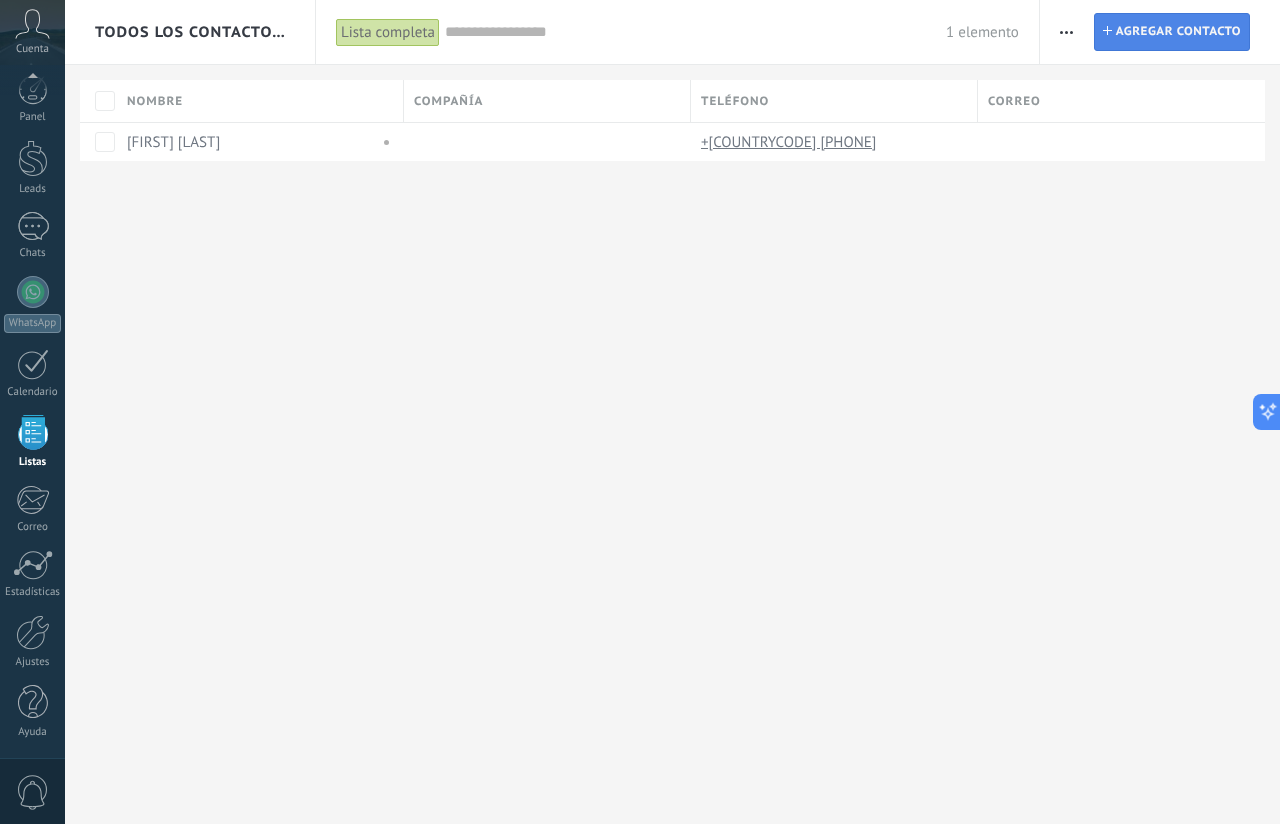 click on "Agregar contacto" at bounding box center [1178, 32] 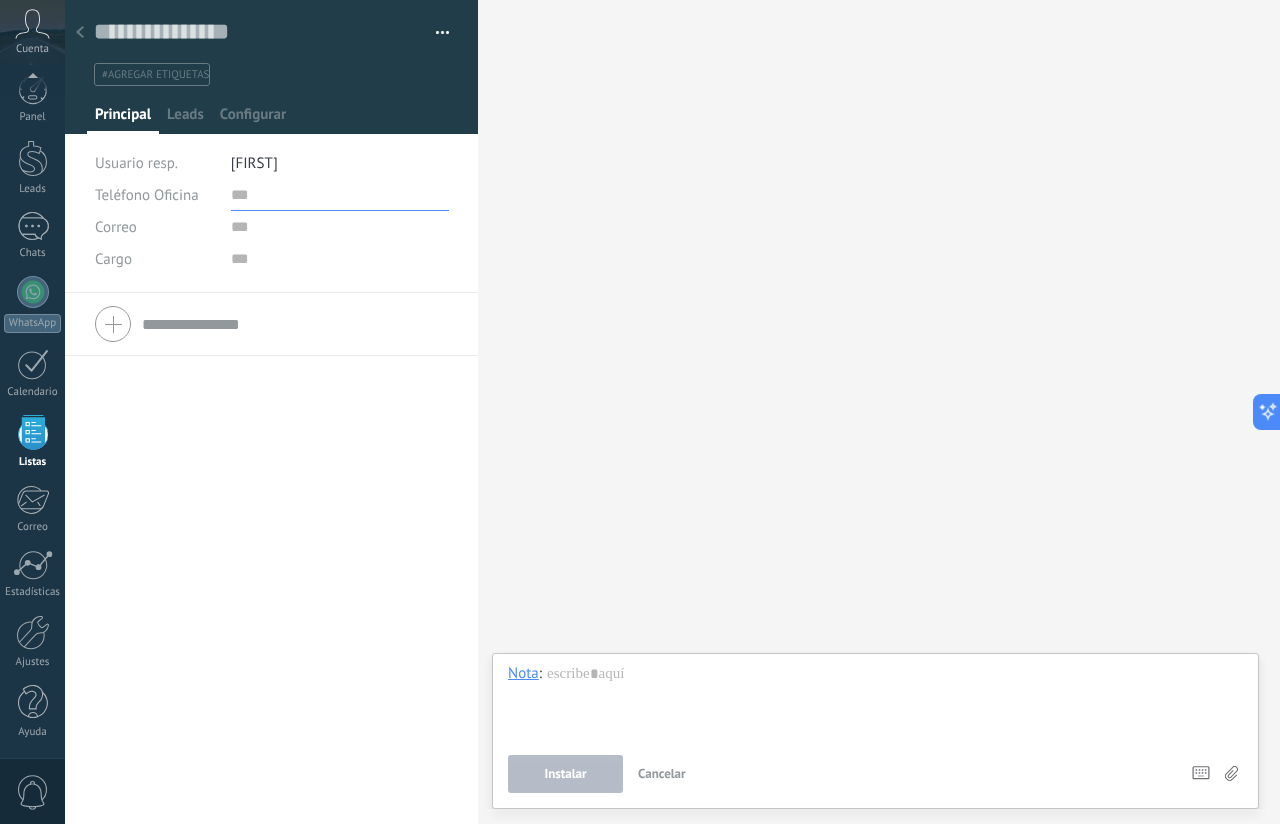 click at bounding box center [340, 195] 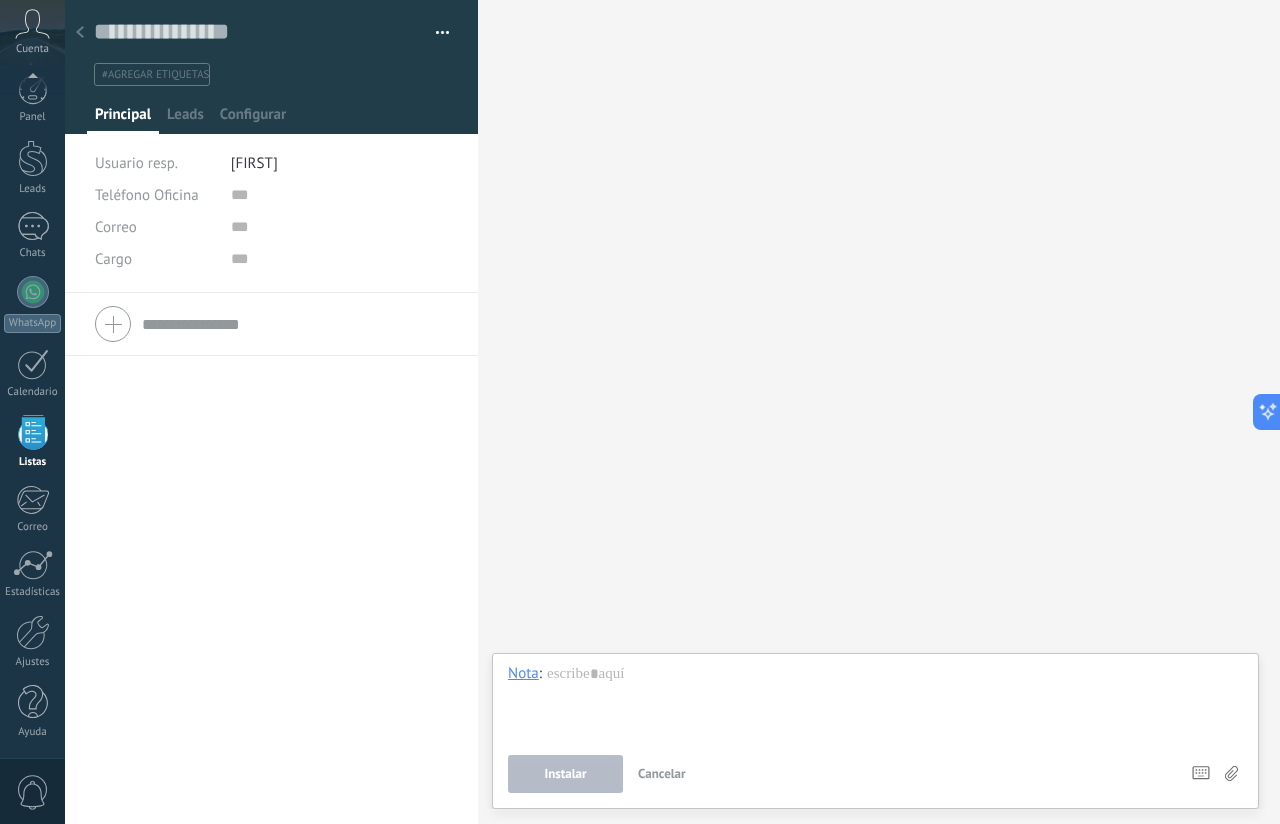 click at bounding box center (271, 324) 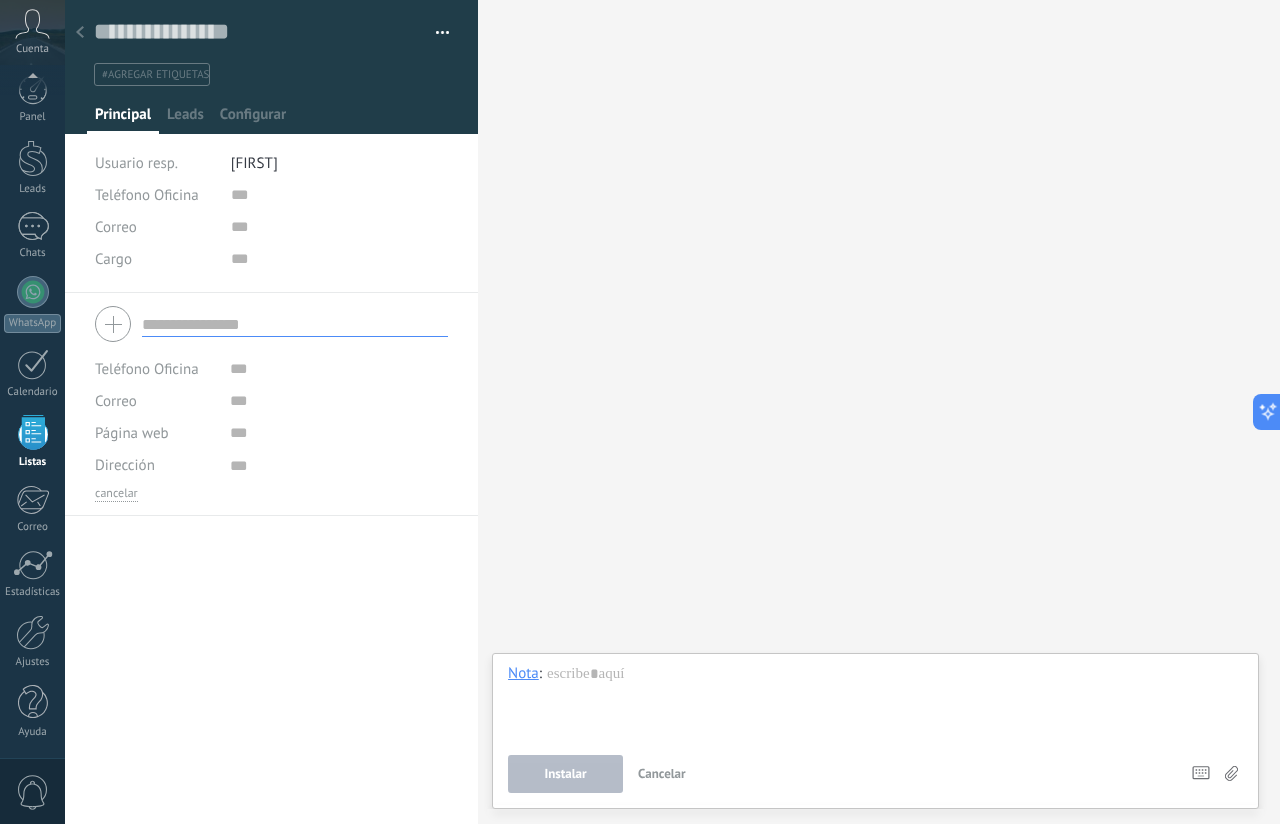 click at bounding box center (271, 324) 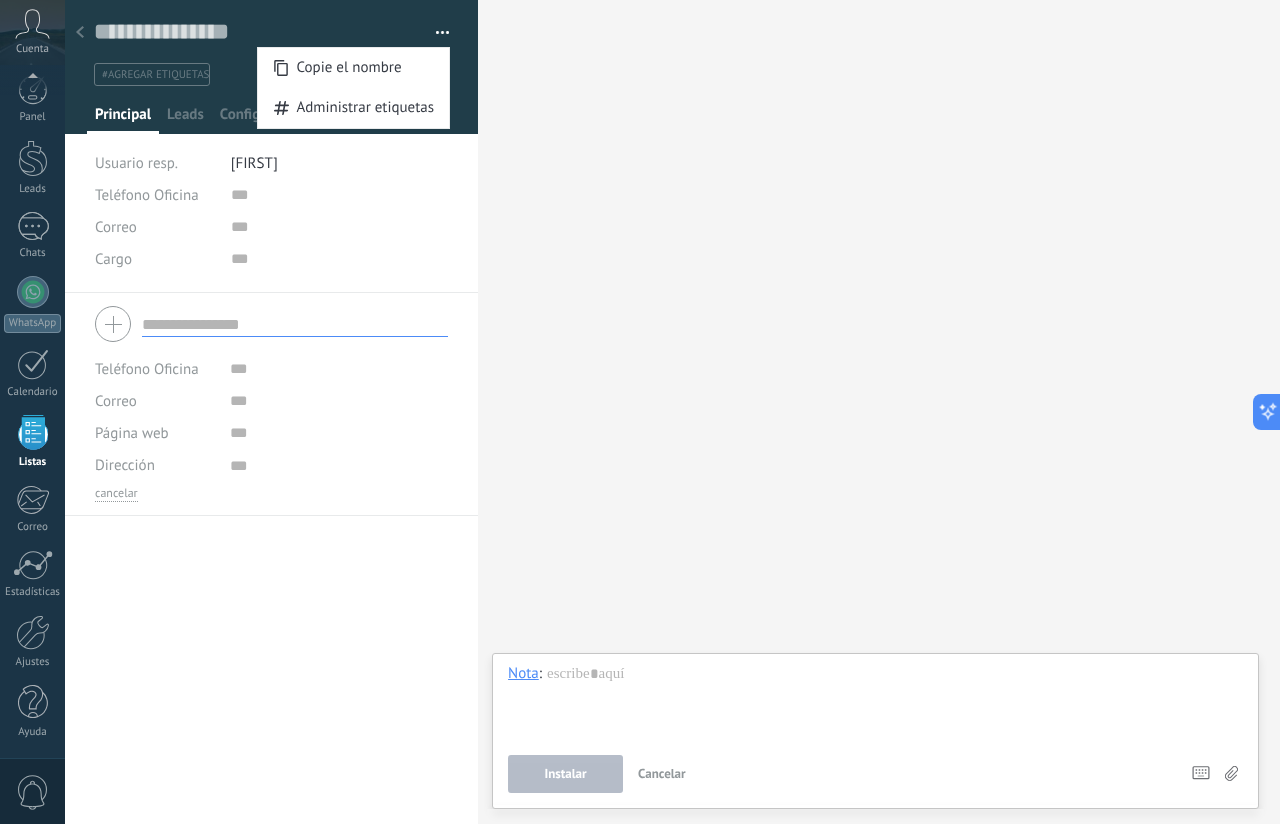 click on "Copie el nombre
Guardar y crear
Administrar etiquetas" at bounding box center (272, 51) 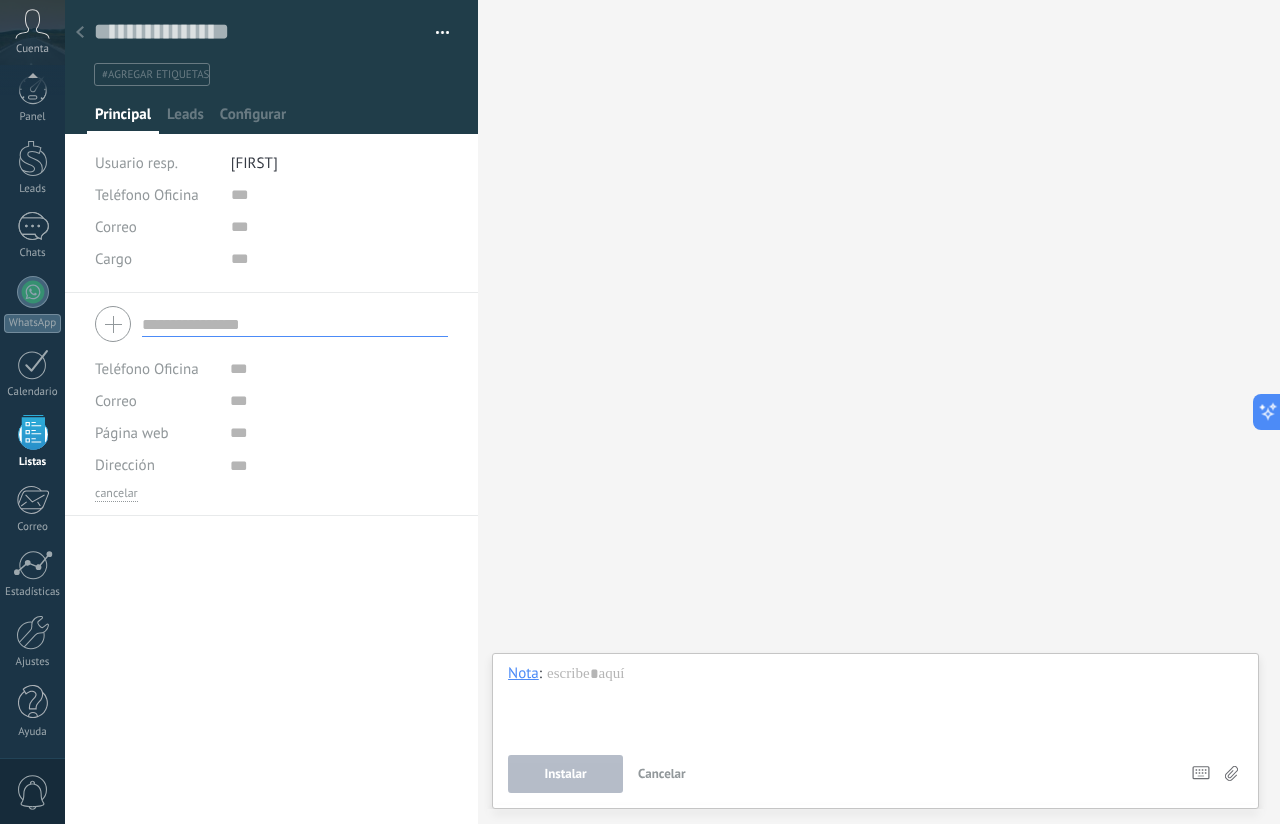 click on "Principal" at bounding box center (123, 119) 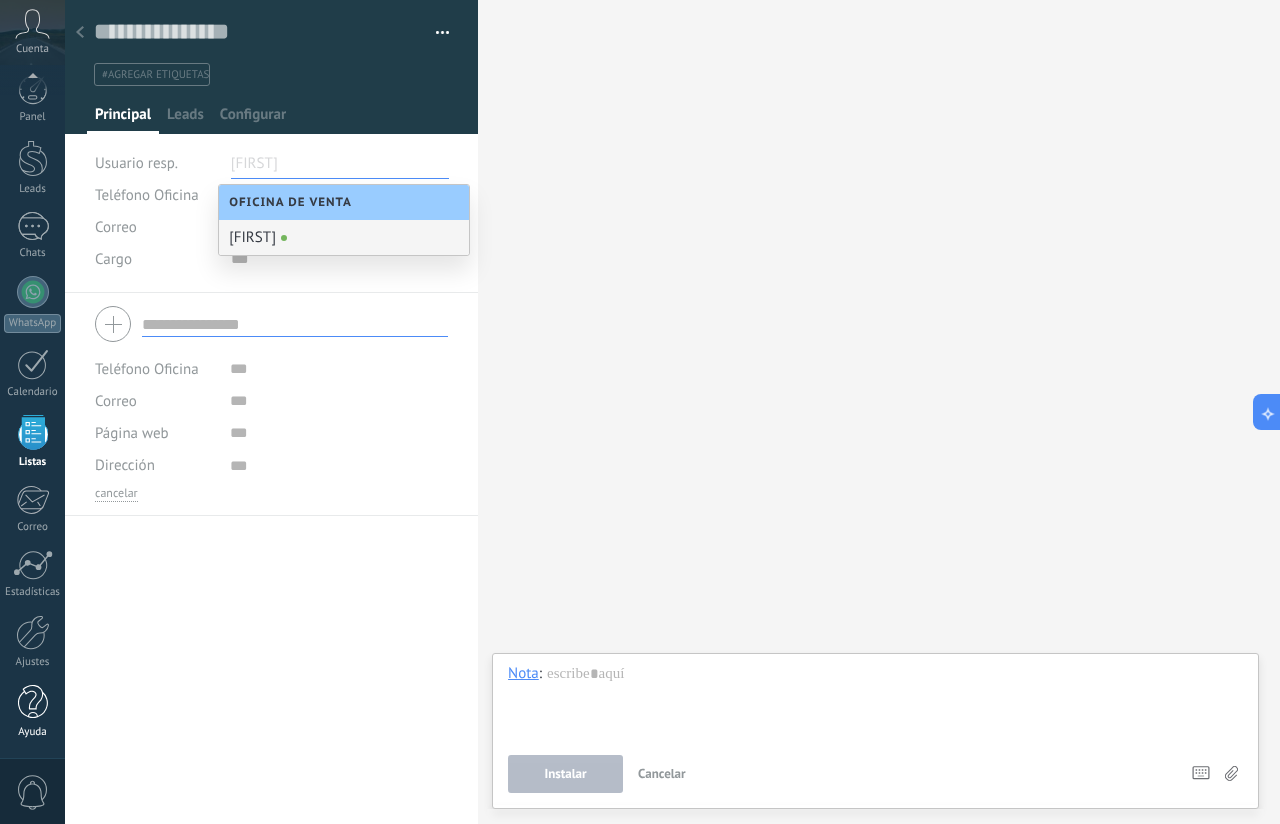 click on "Ayuda" at bounding box center [33, 732] 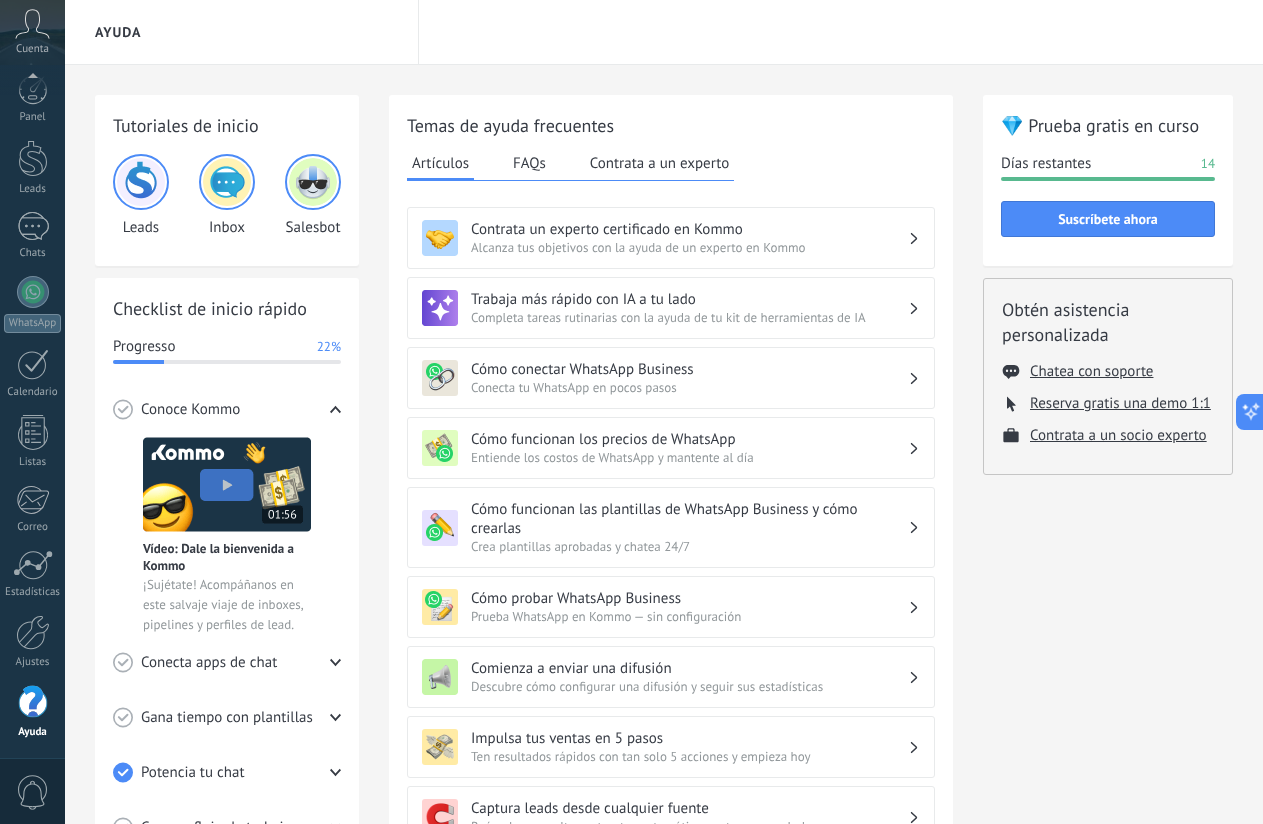 drag, startPoint x: 46, startPoint y: 97, endPoint x: 41, endPoint y: 87, distance: 11.18034 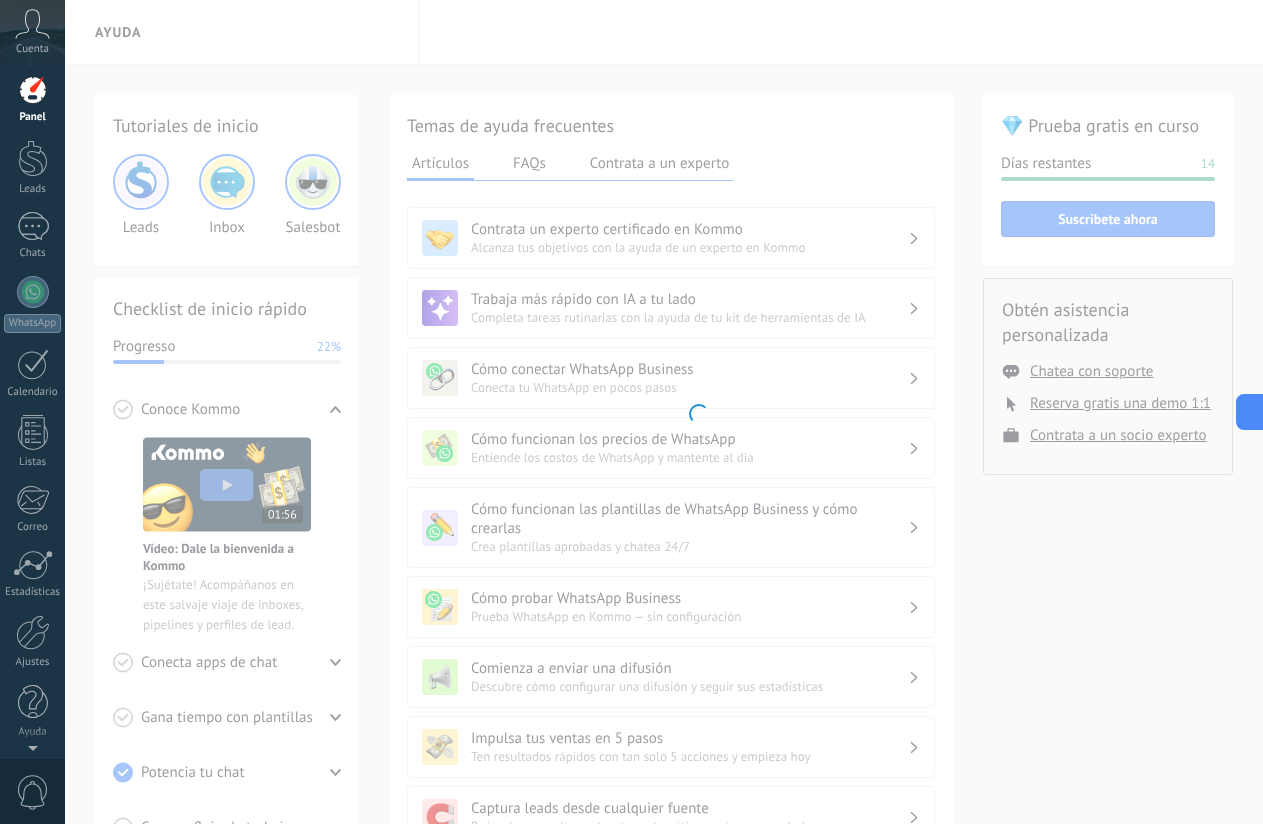 scroll, scrollTop: 0, scrollLeft: 0, axis: both 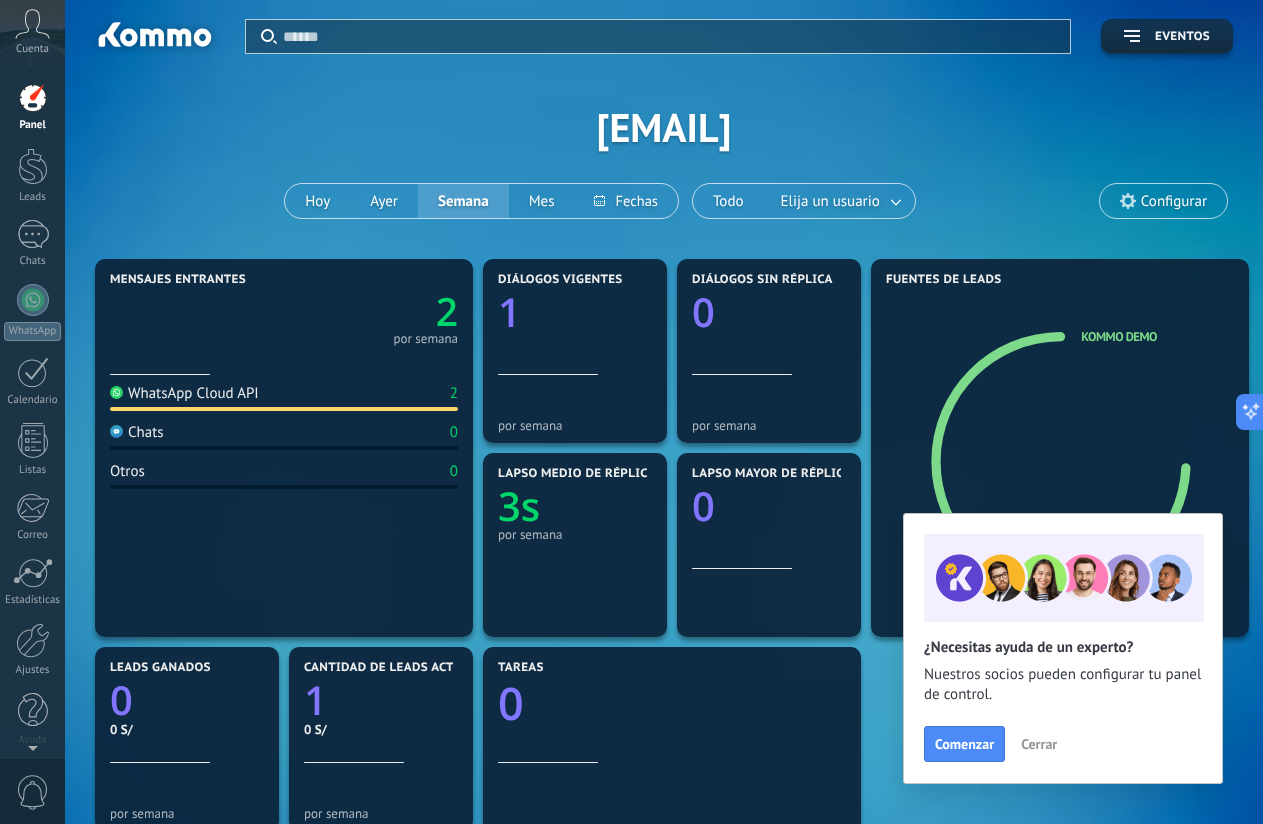 click 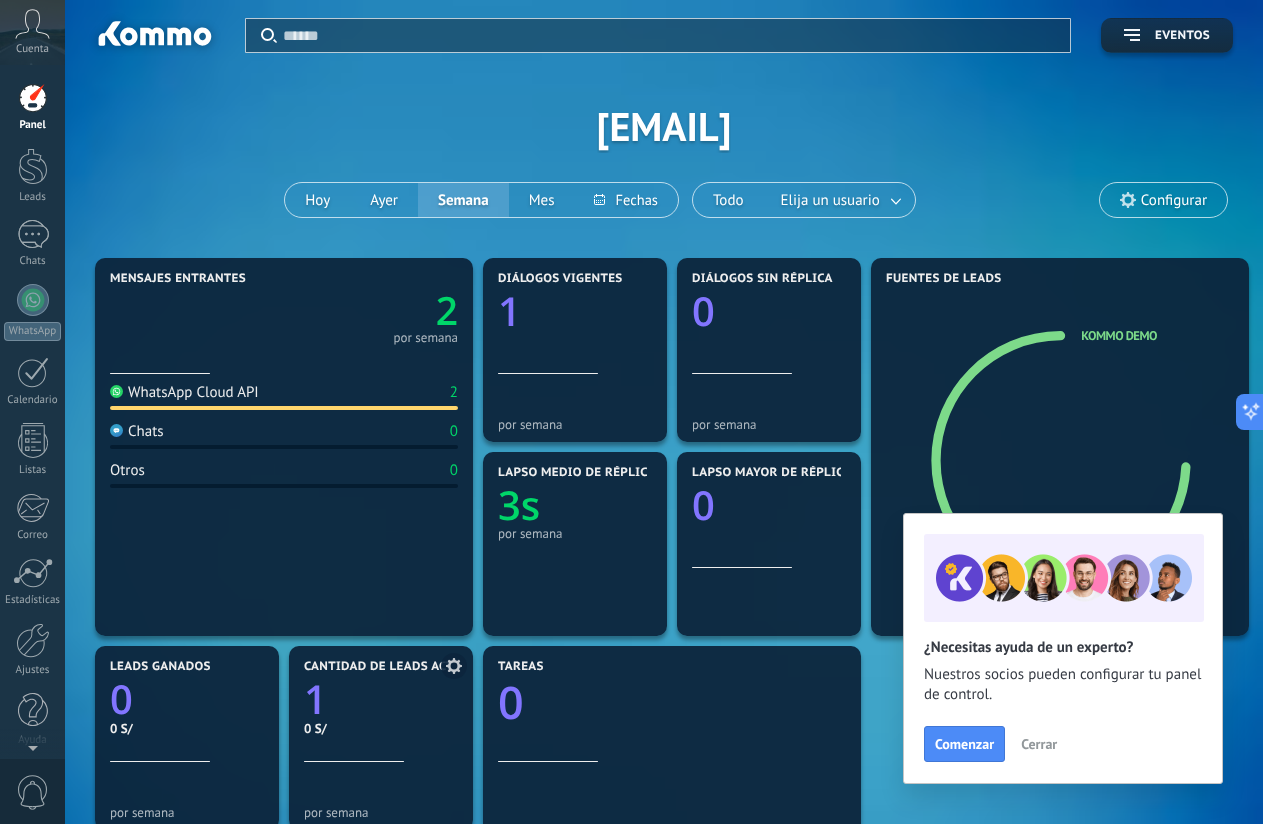 scroll, scrollTop: 0, scrollLeft: 0, axis: both 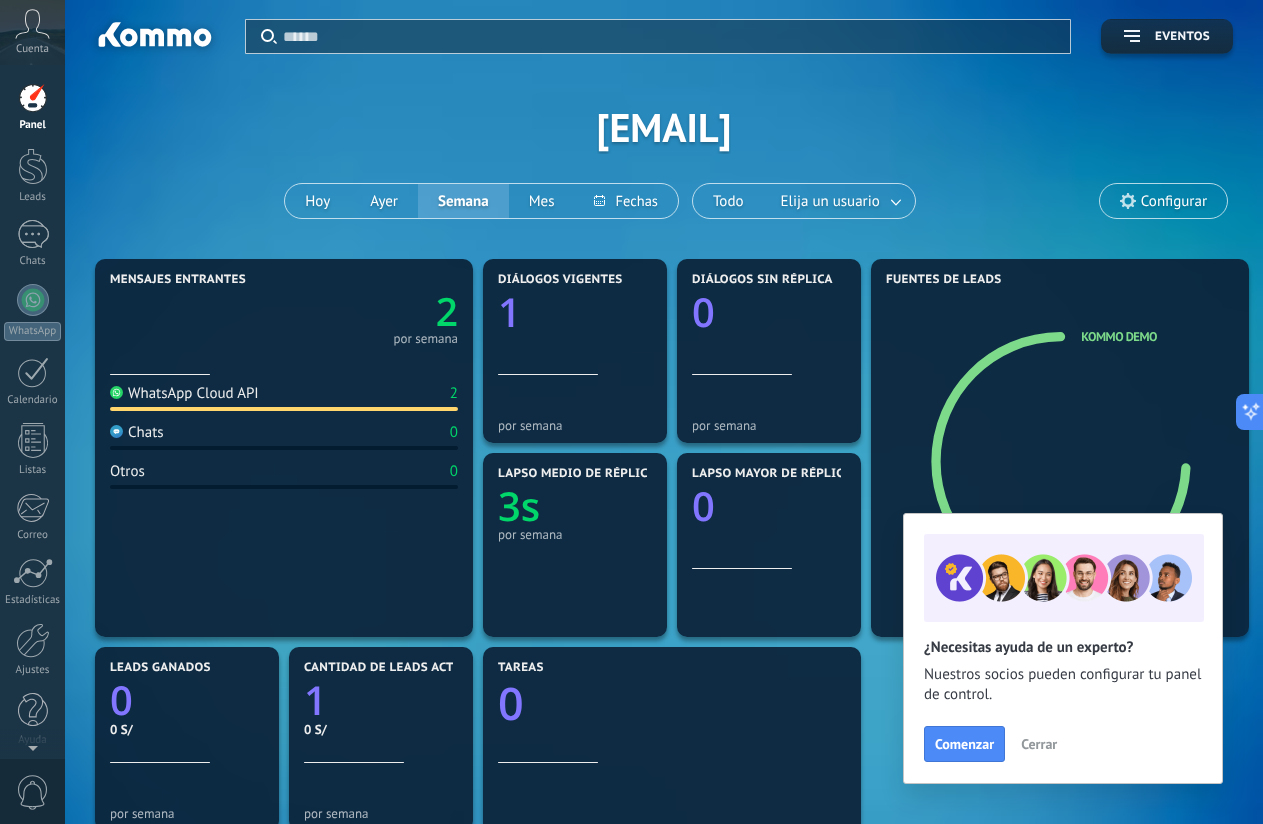 click on "Configurar" at bounding box center [1174, 201] 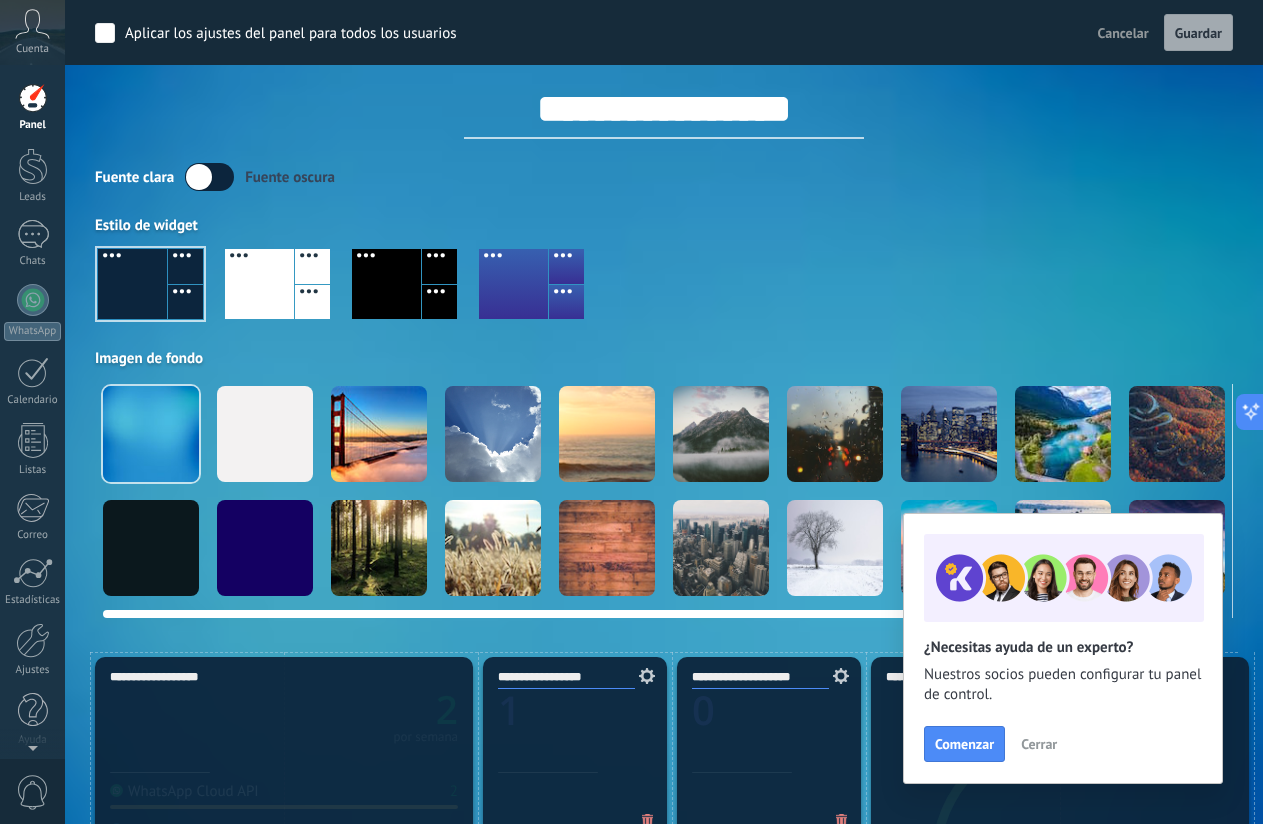 scroll, scrollTop: 0, scrollLeft: 0, axis: both 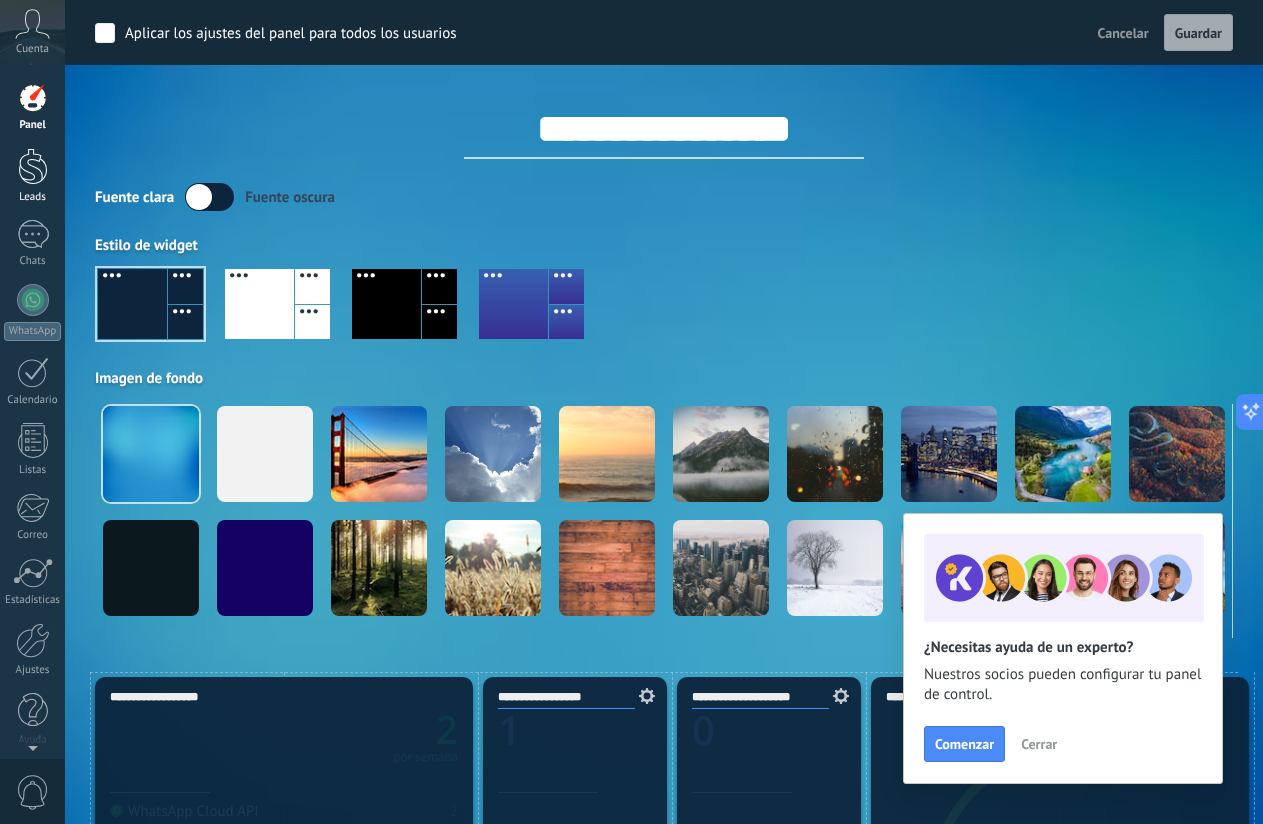 click at bounding box center (33, 166) 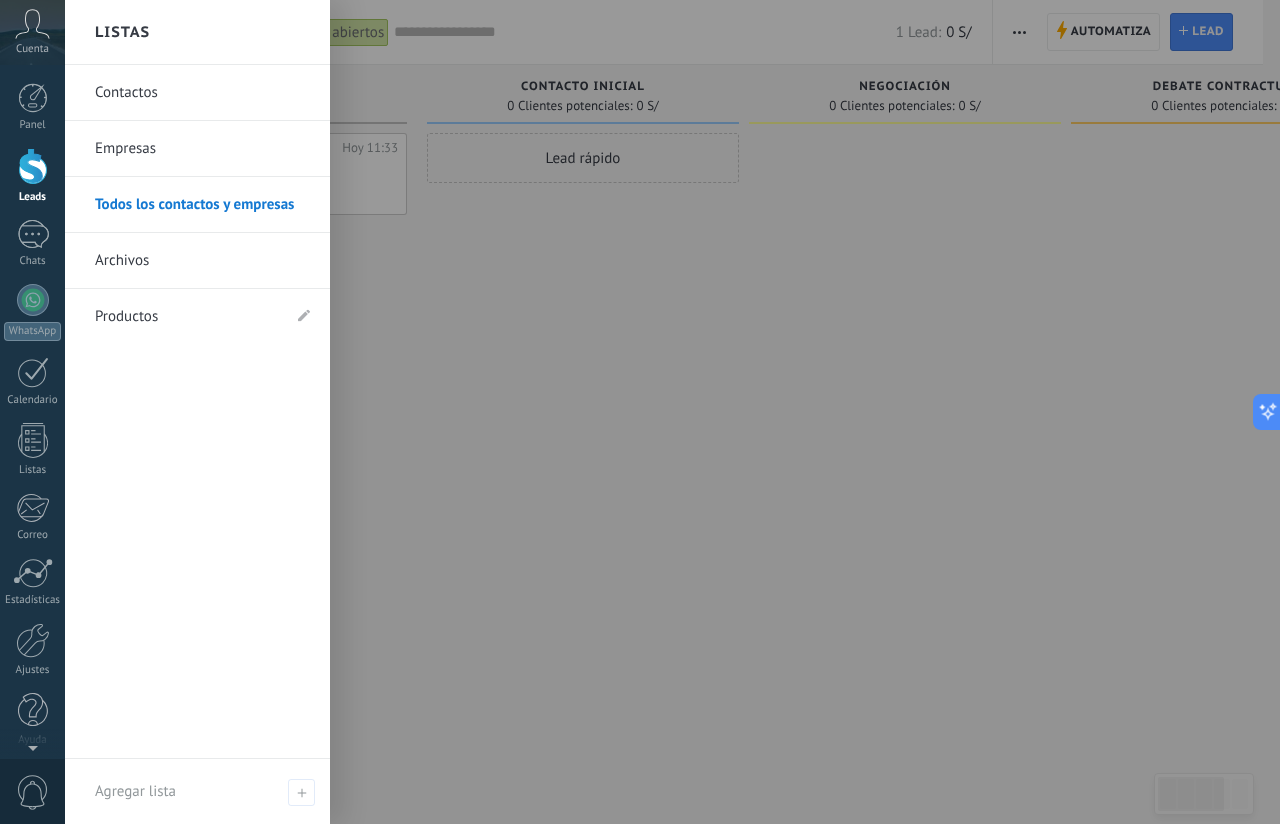 click on "Contactos" at bounding box center [202, 93] 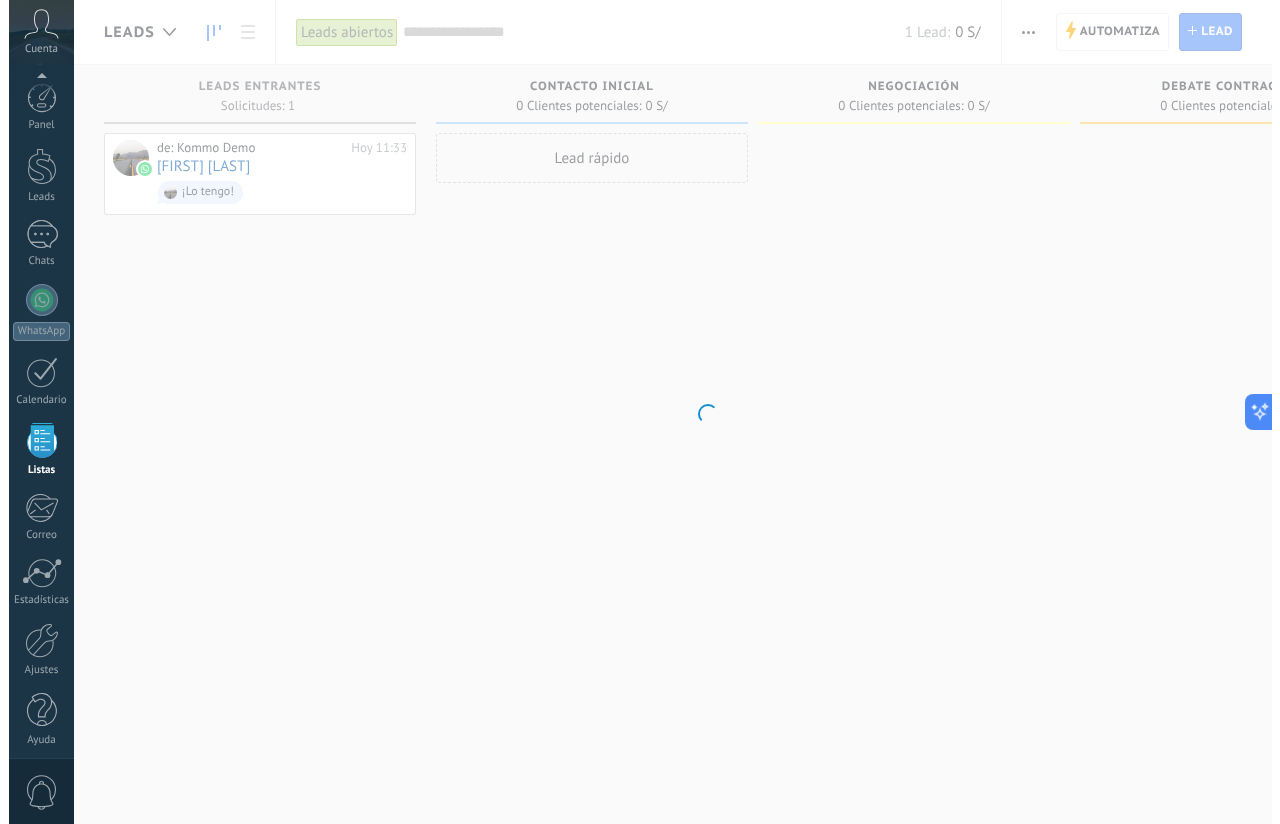 scroll, scrollTop: 8, scrollLeft: 0, axis: vertical 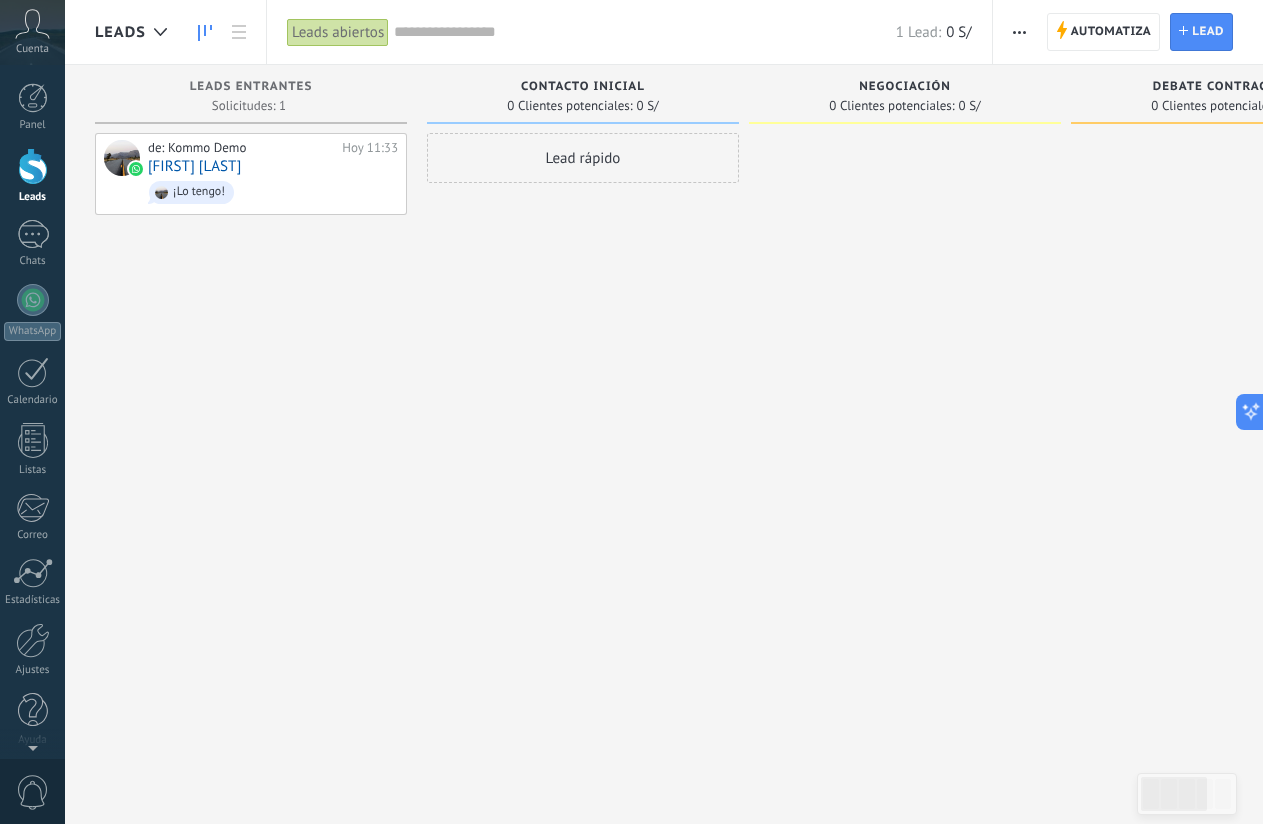 click at bounding box center (33, 166) 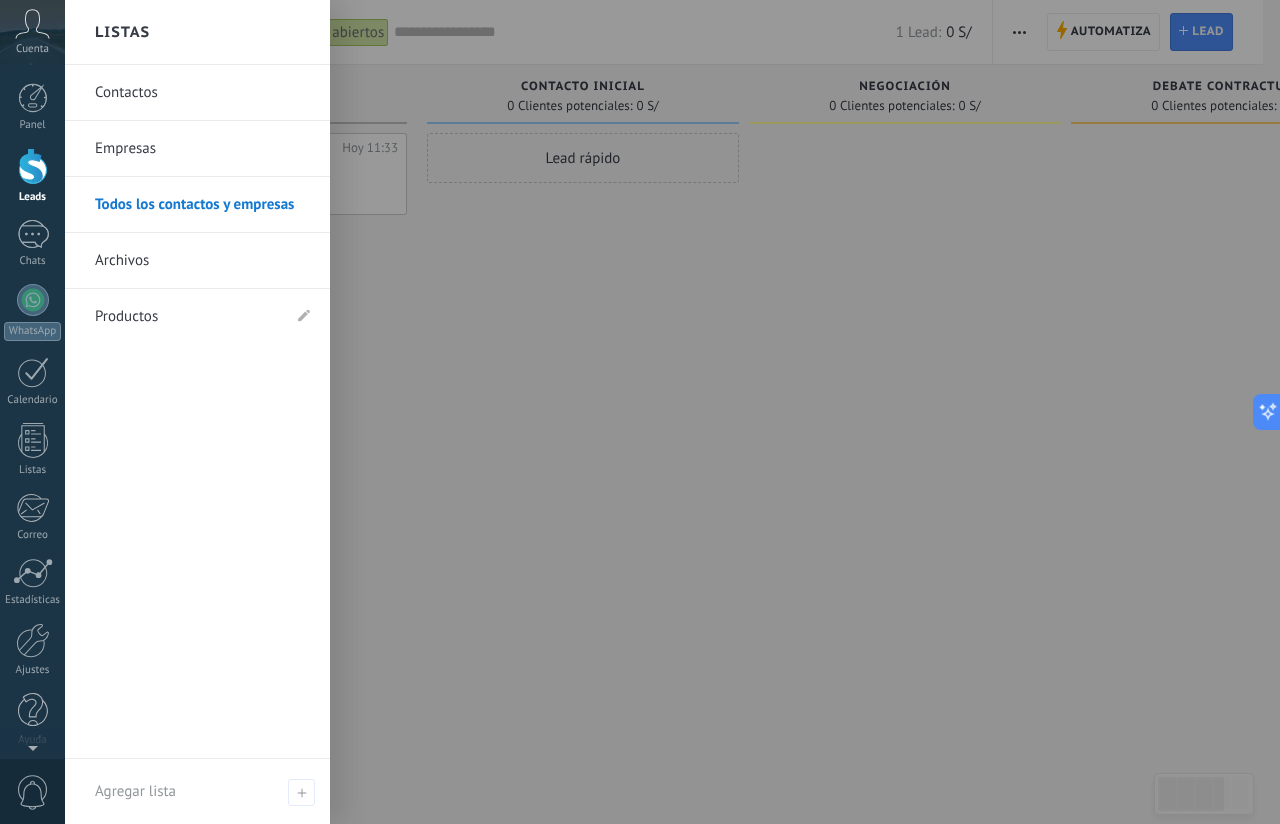 click on "Empresas" at bounding box center [202, 149] 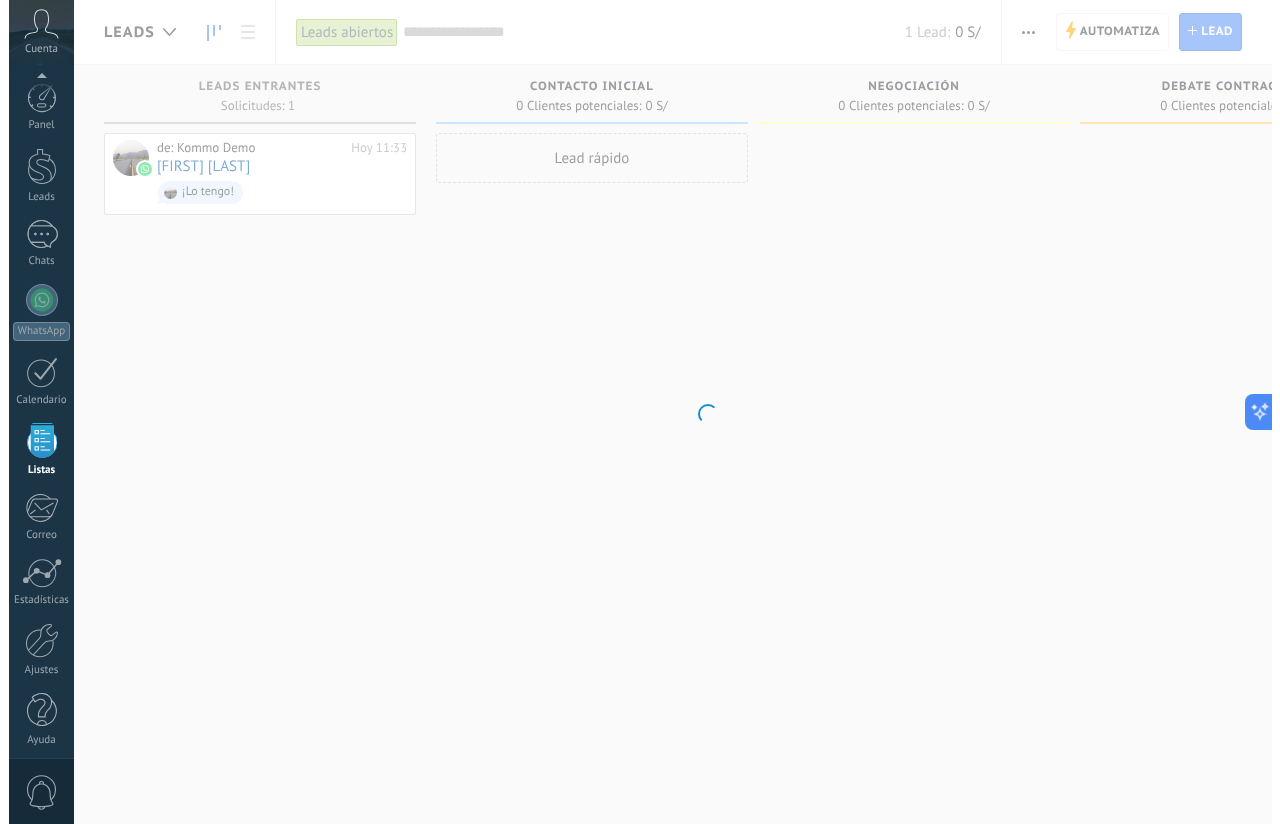 scroll, scrollTop: 8, scrollLeft: 0, axis: vertical 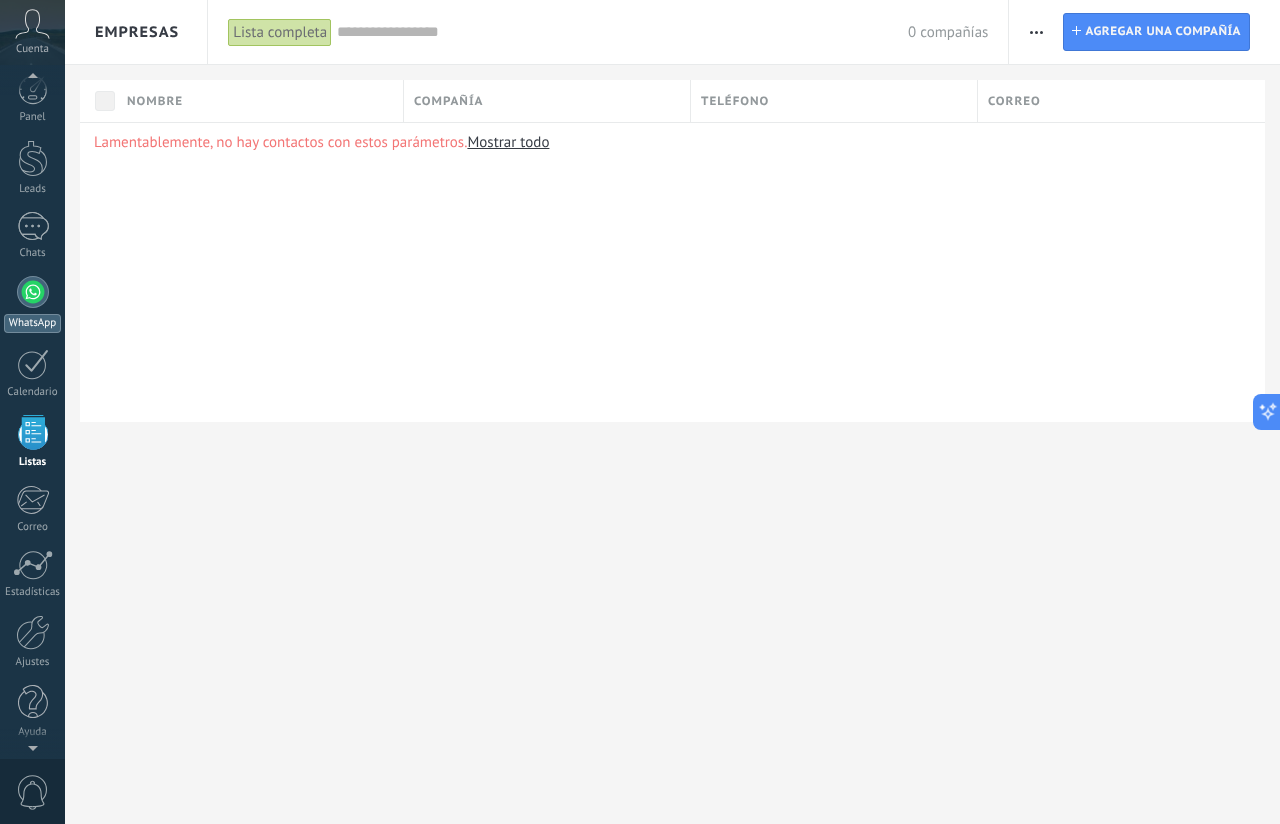click at bounding box center (33, 292) 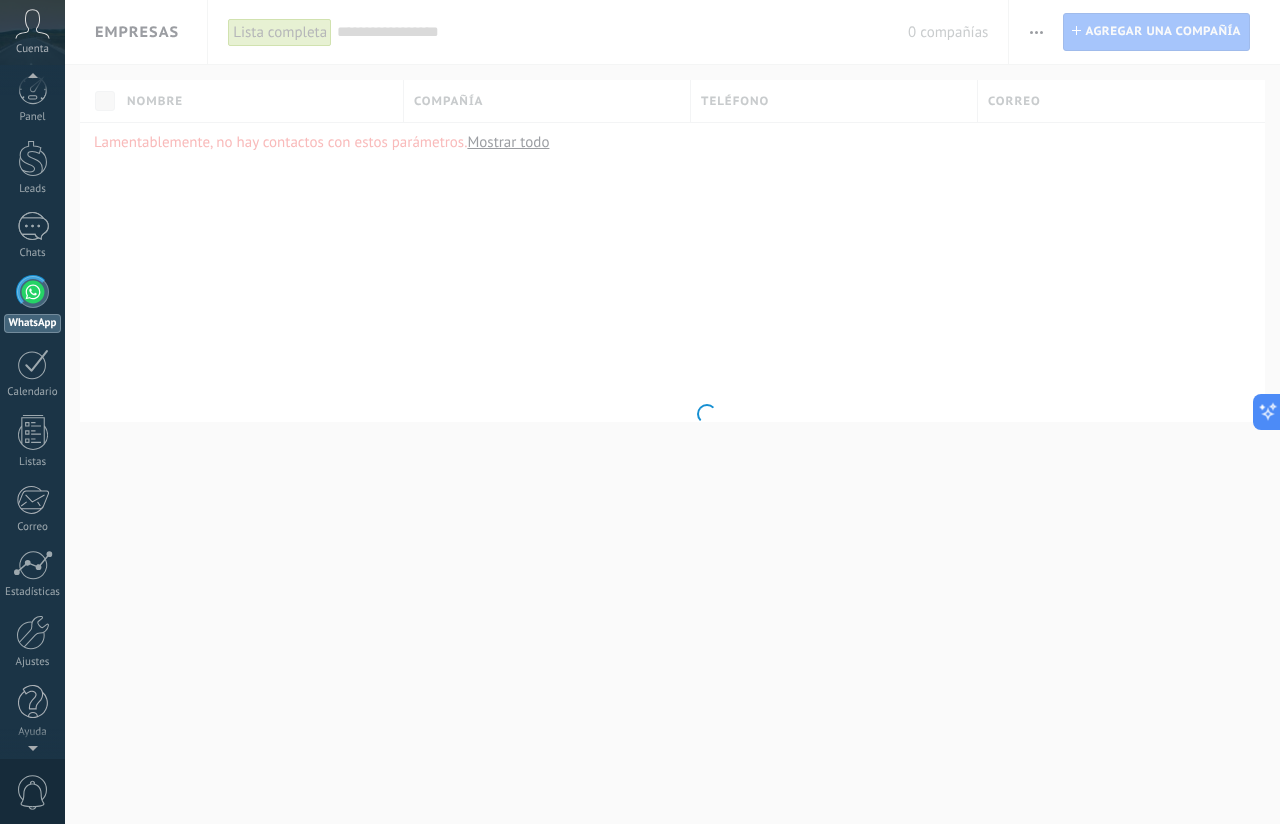 scroll, scrollTop: 0, scrollLeft: 0, axis: both 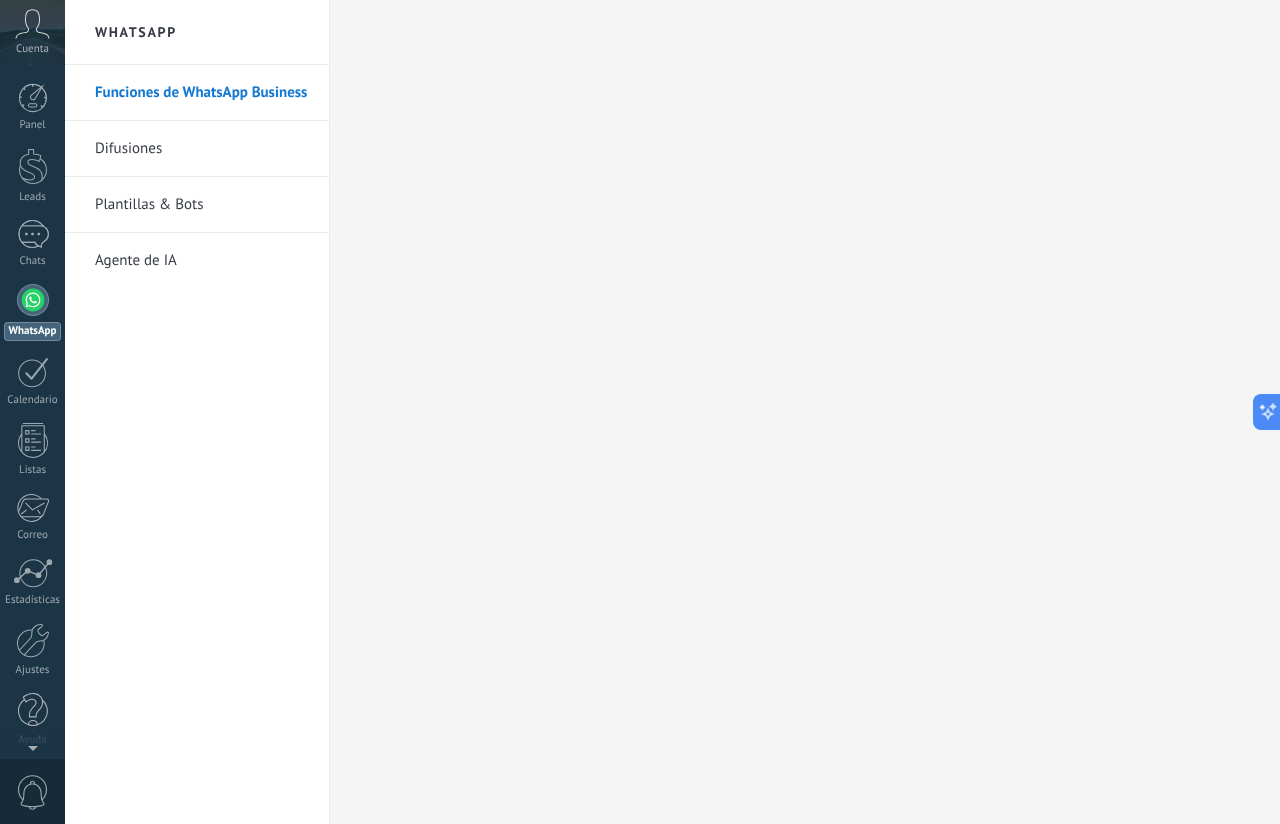 click on "Cuenta" at bounding box center (32, 32) 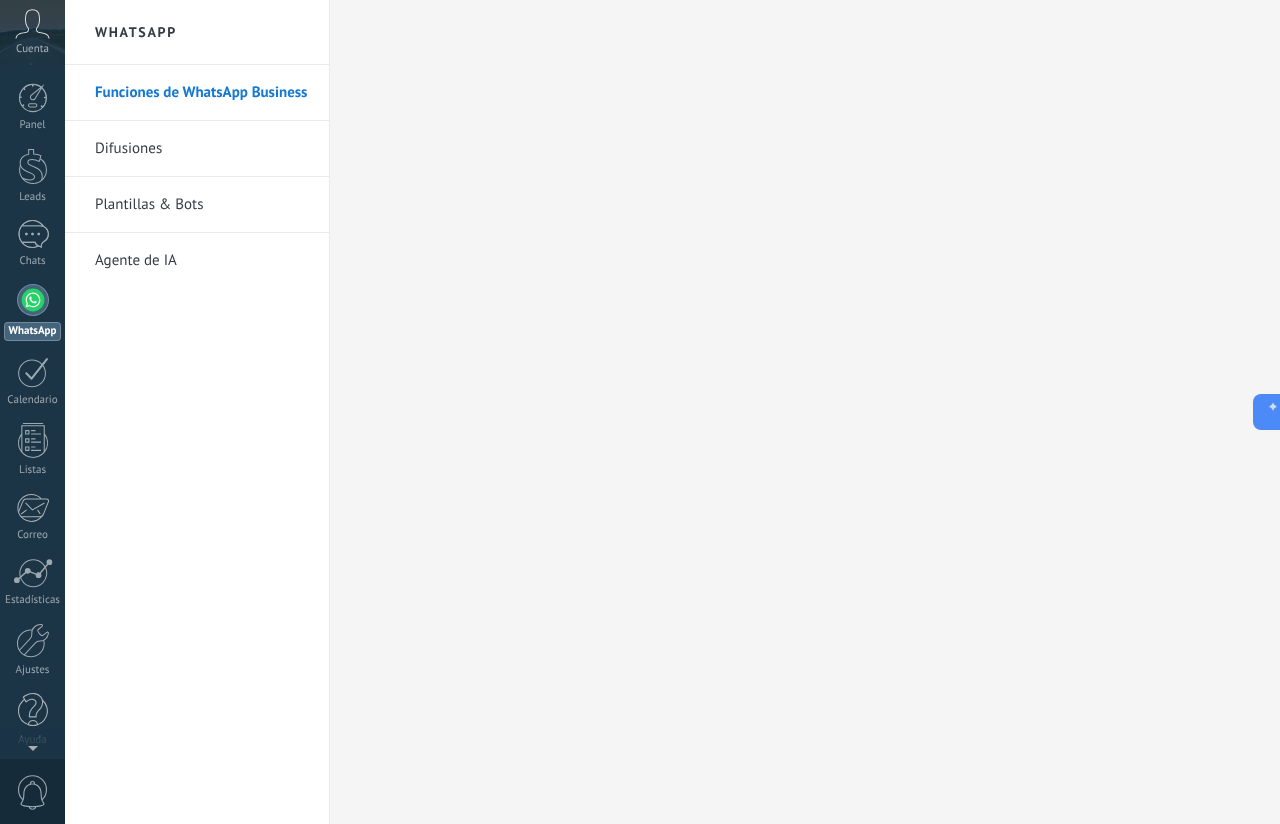 click on "Cuenta" at bounding box center [32, 49] 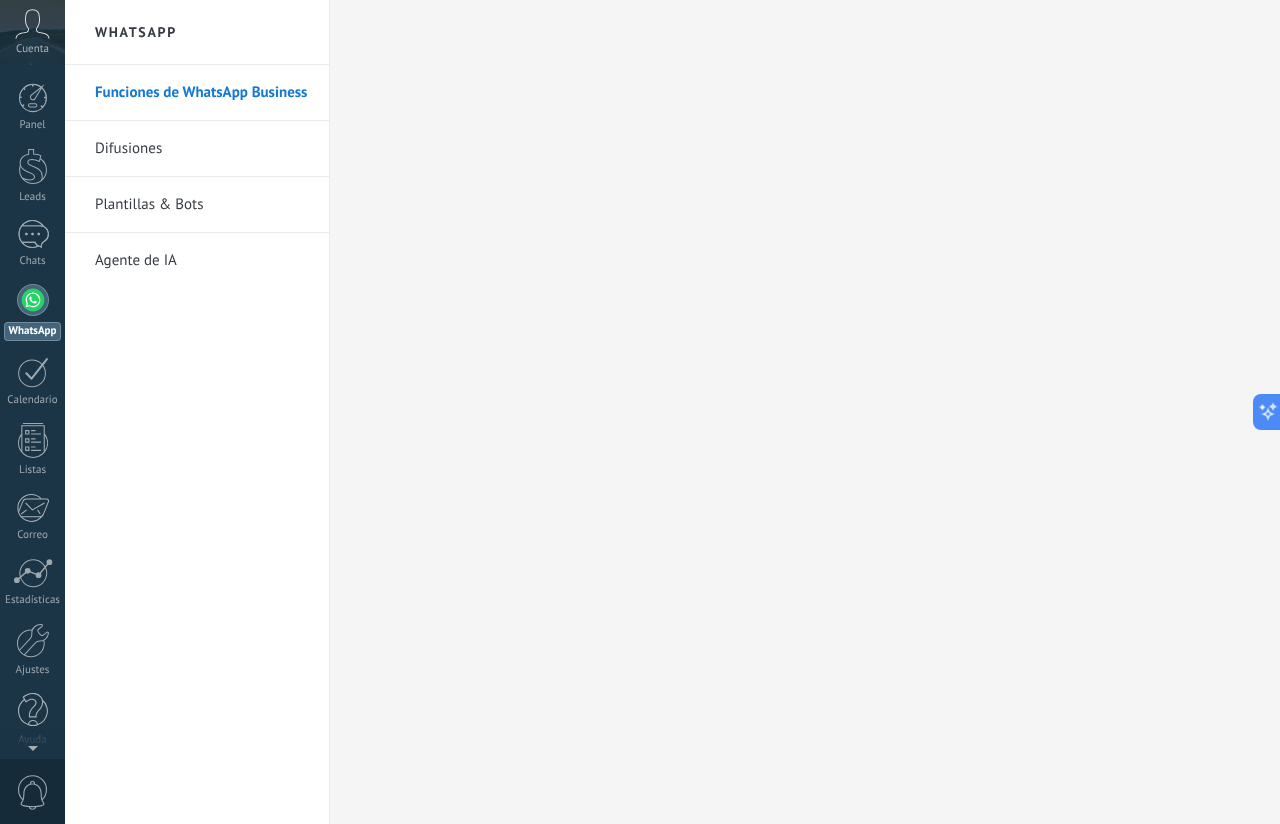 click on "Cuenta" at bounding box center (32, 49) 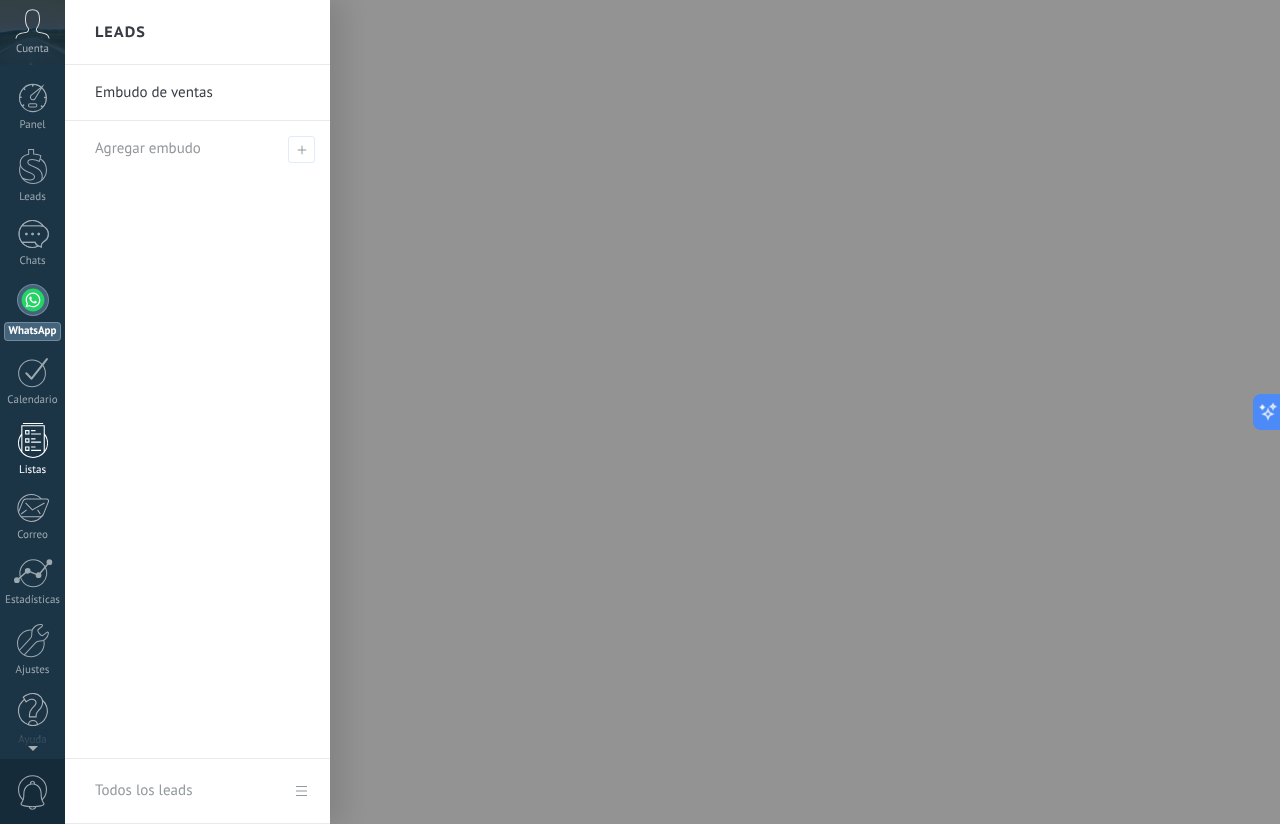 click at bounding box center [33, 440] 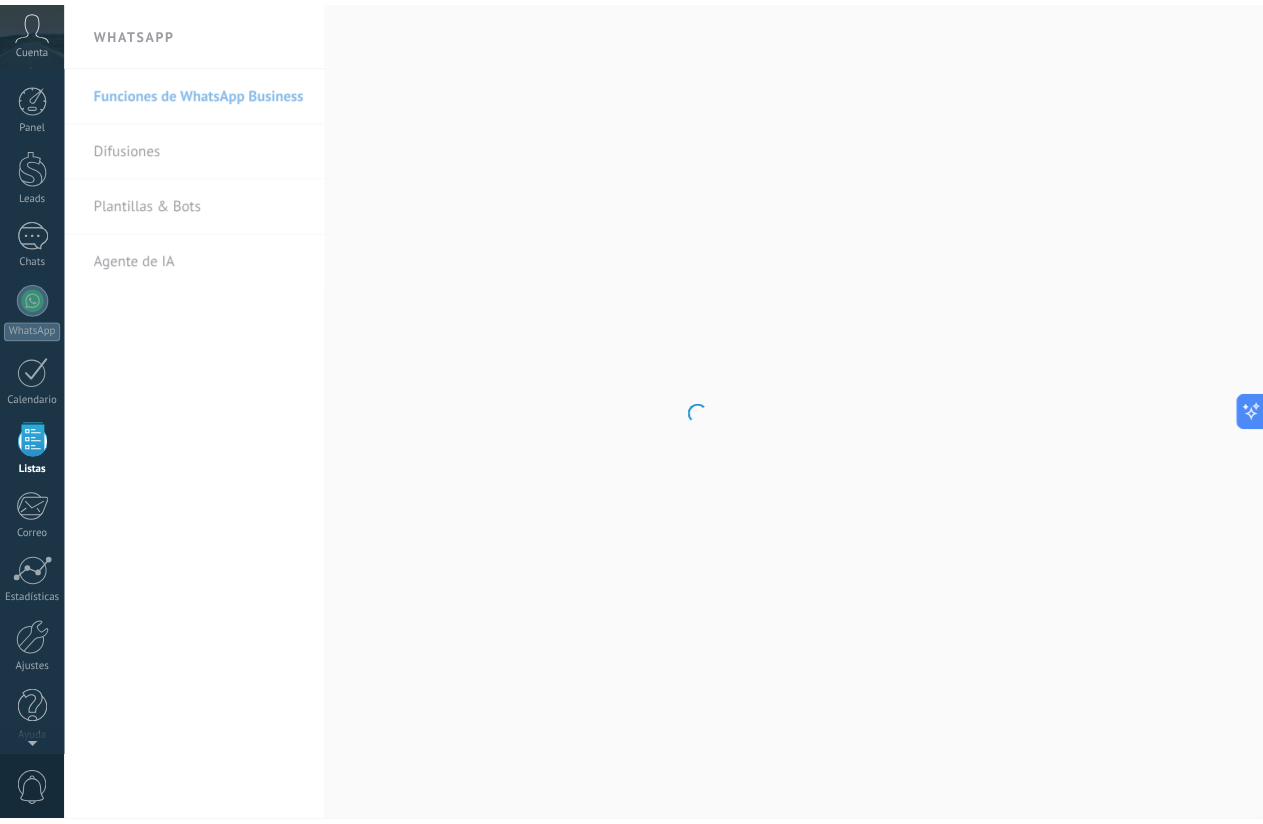 scroll, scrollTop: 8, scrollLeft: 0, axis: vertical 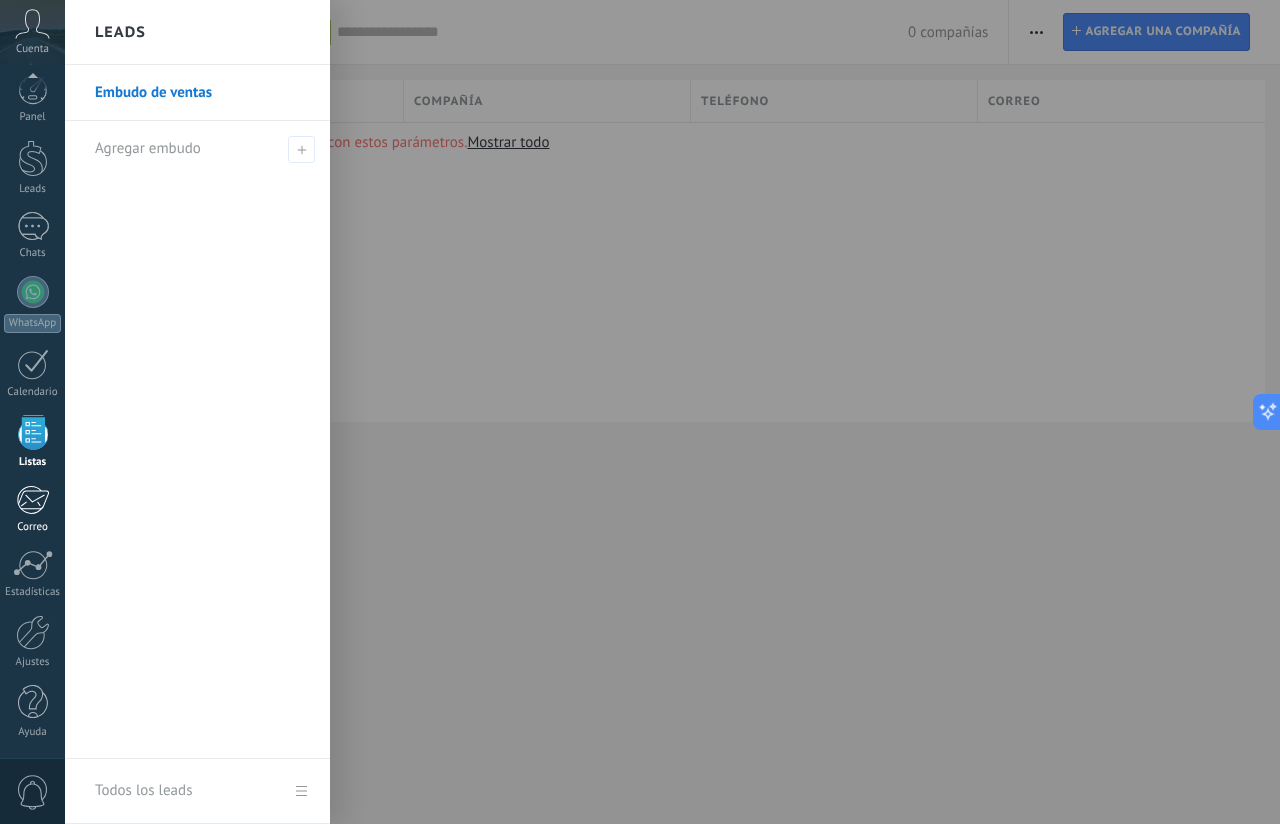 click at bounding box center (32, 500) 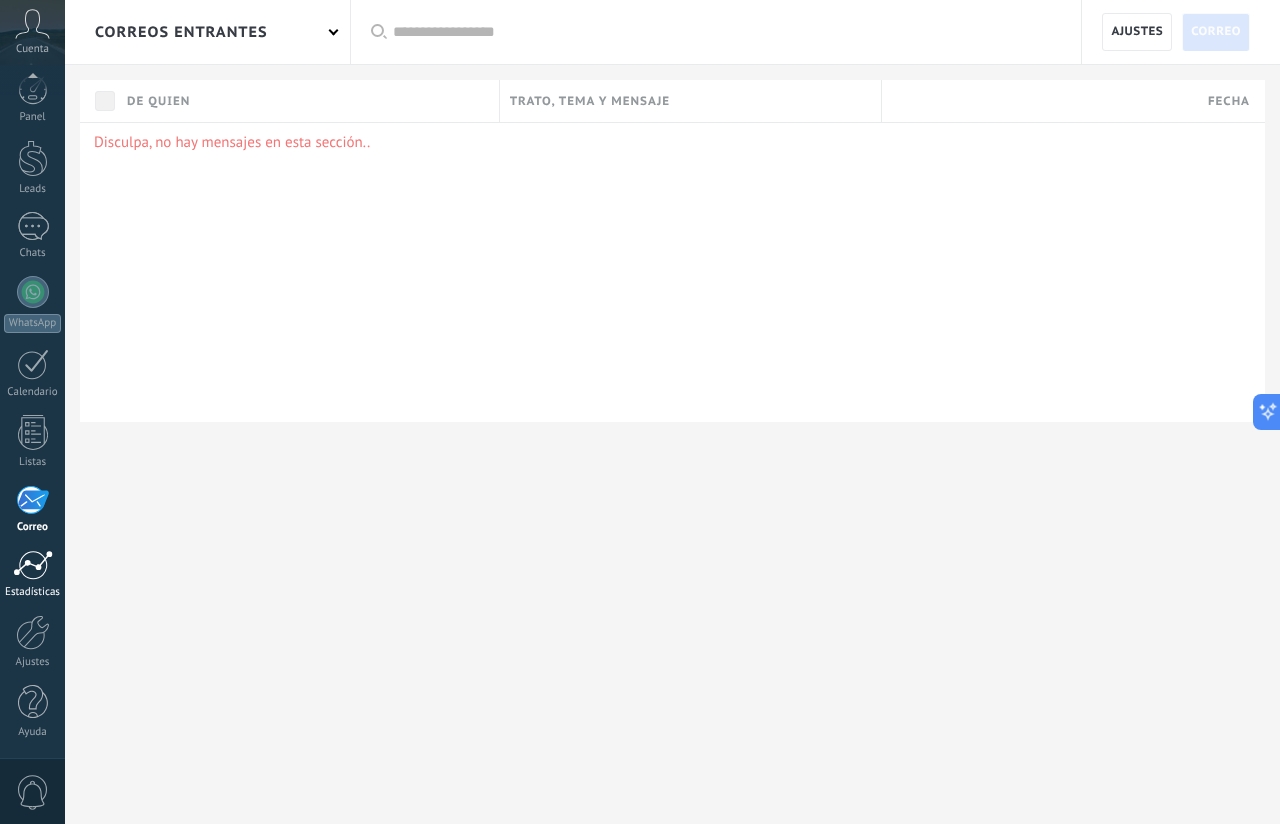 click at bounding box center [33, 565] 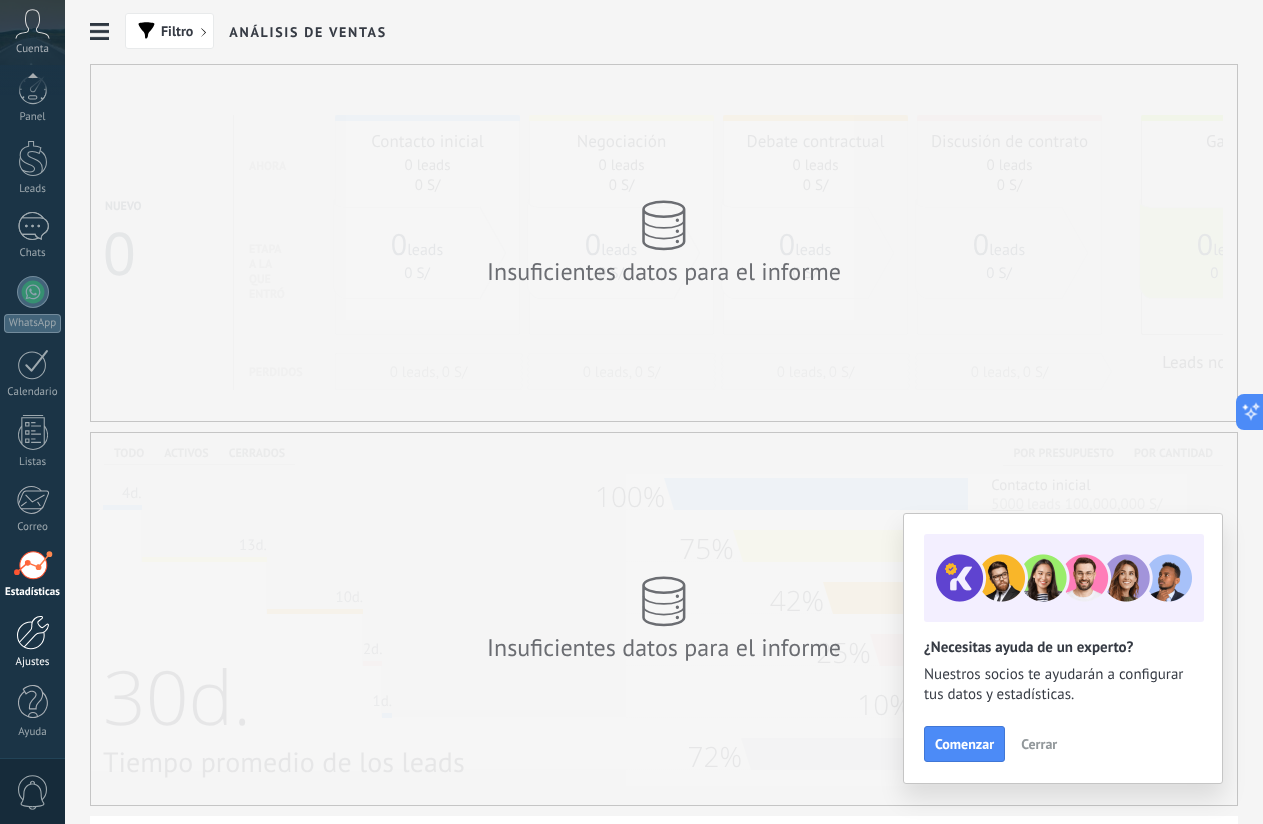 click at bounding box center (33, 632) 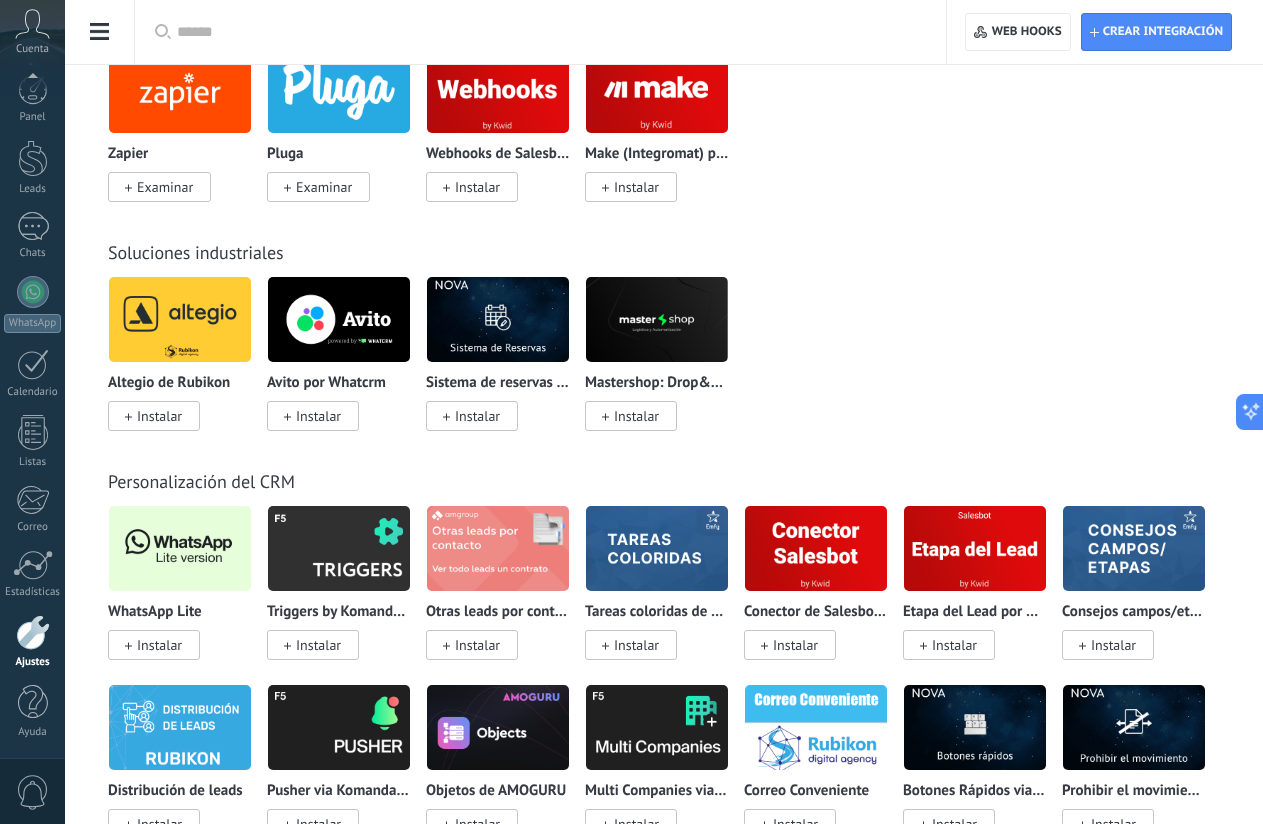 scroll, scrollTop: 3200, scrollLeft: 0, axis: vertical 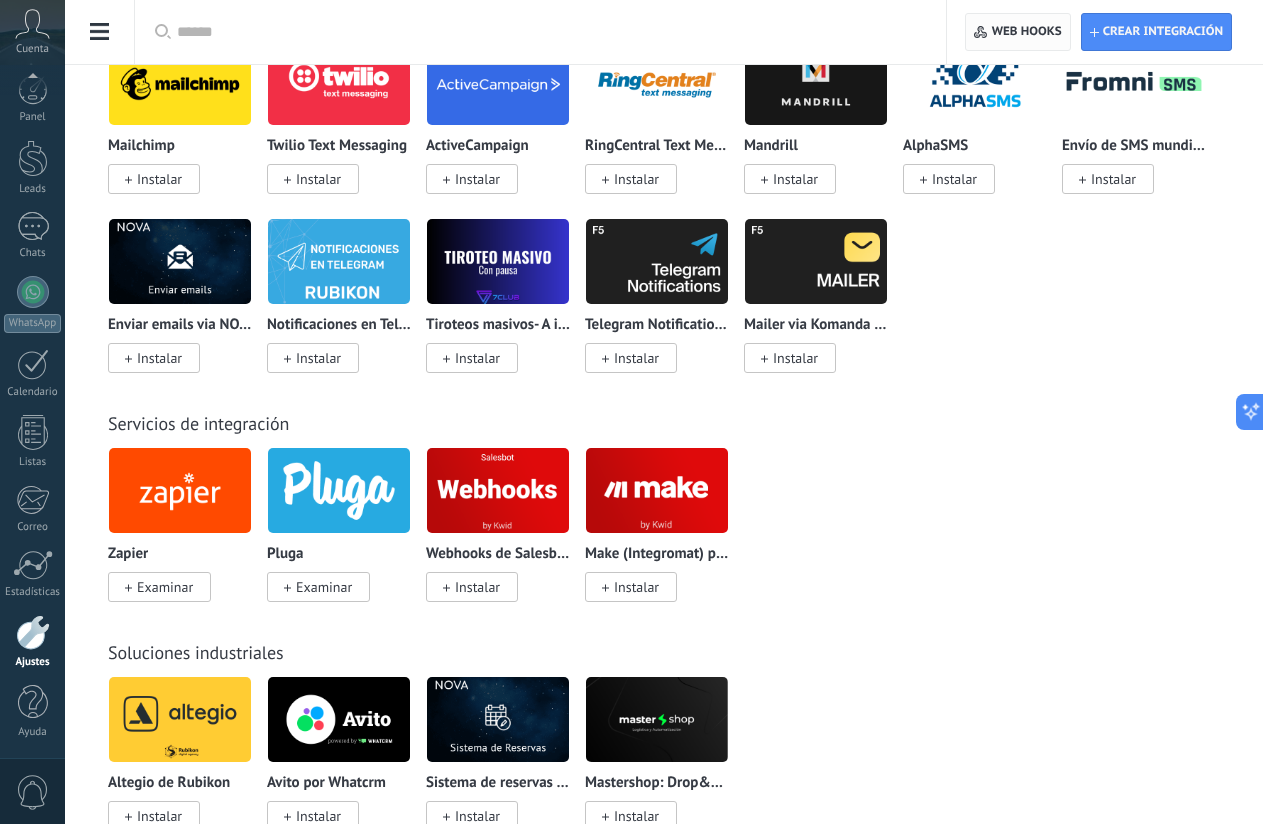 click on "Web hooks  0" at bounding box center [1027, 32] 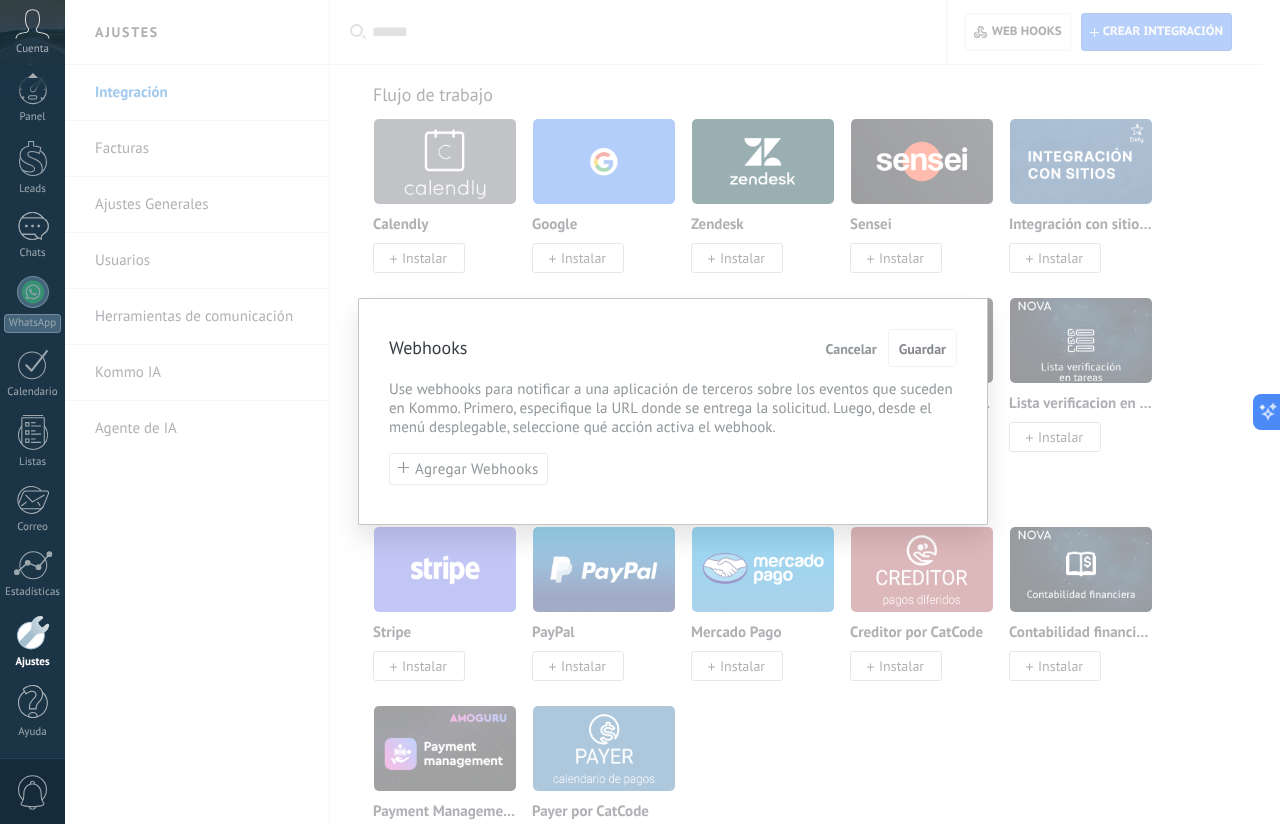 click on "Webhooks Cancelar Guardar Use webhooks para notificar a una aplicación de terceros sobre los eventos que suceden en Kommo. Primero, especifique la URL donde se entrega la solicitud. Luego, desde el menú desplegable, seleccione qué acción activa el webhook. Agregar Webhooks" at bounding box center (672, 412) 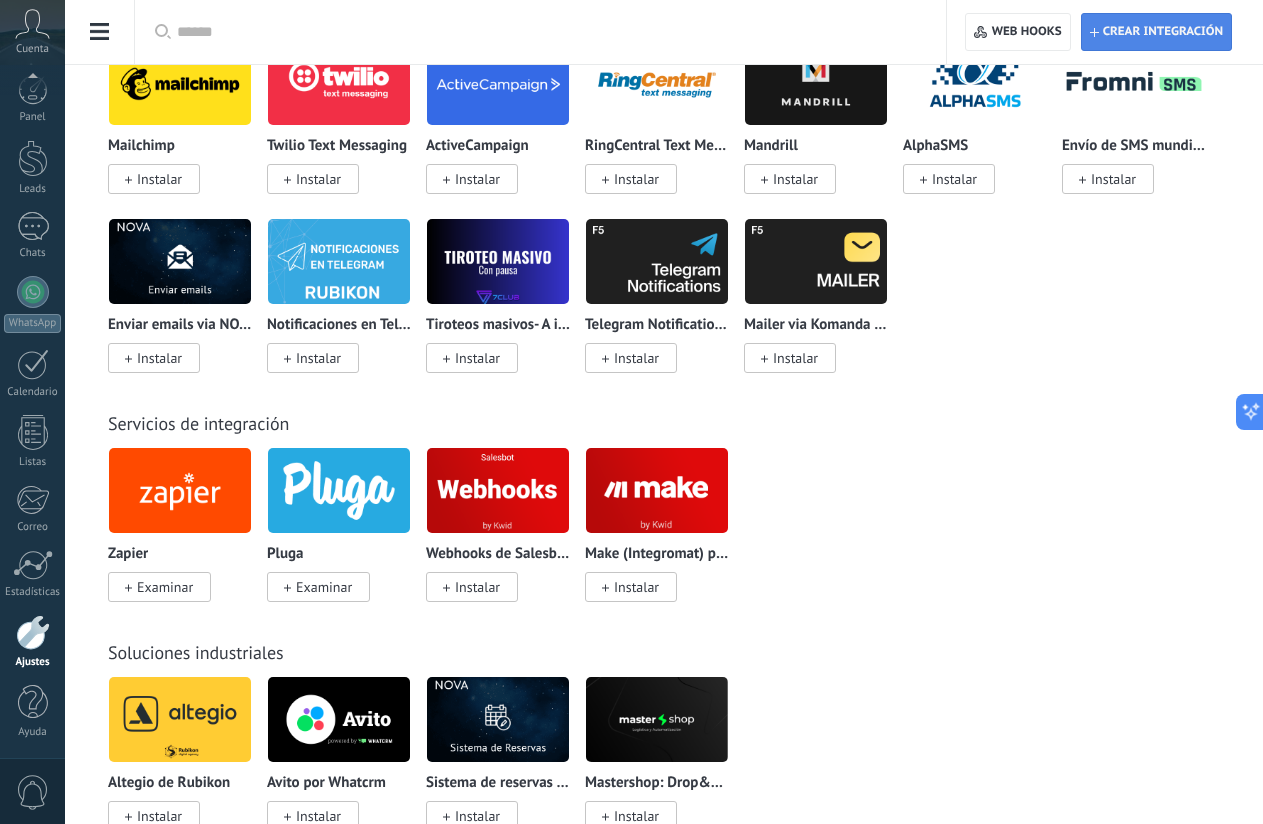 click on "Crear integración" at bounding box center (1163, 32) 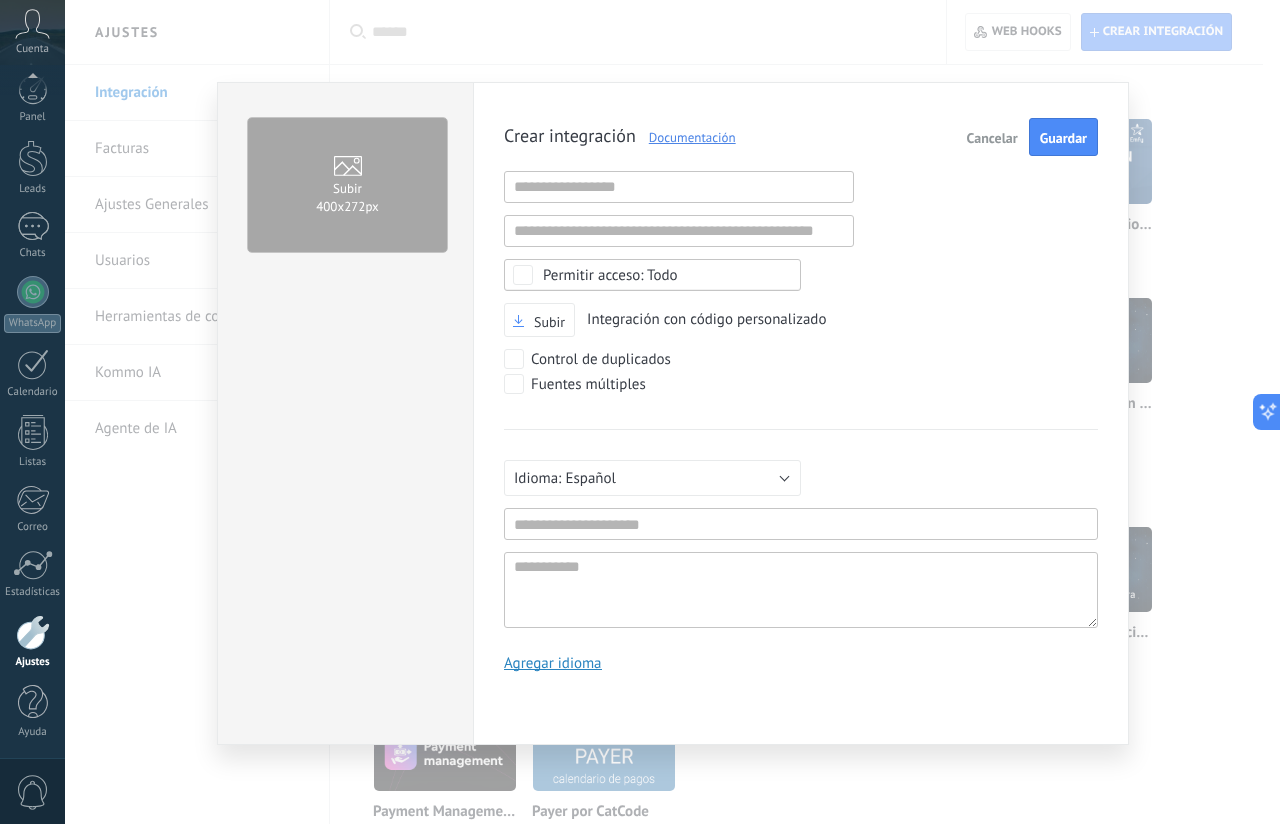click on "Cancelar" at bounding box center [992, 138] 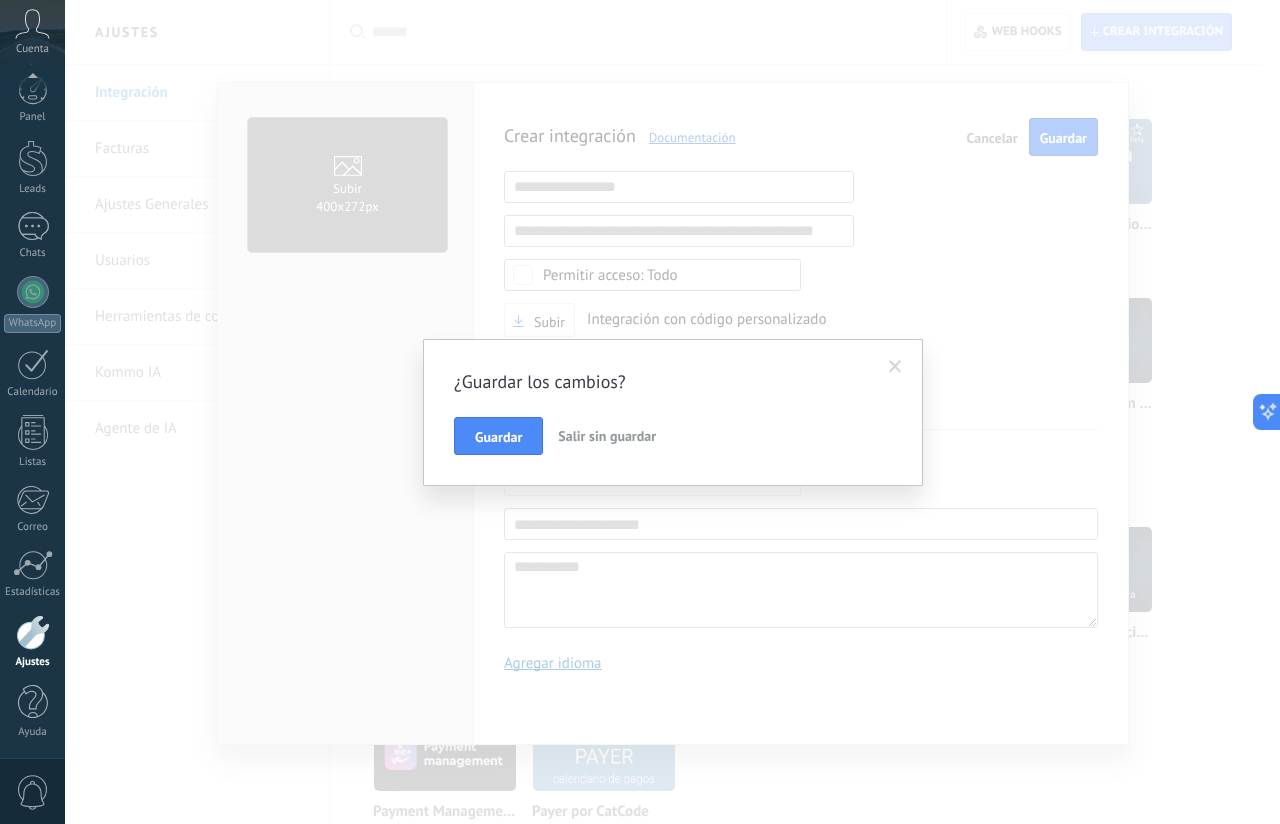click at bounding box center [895, 367] 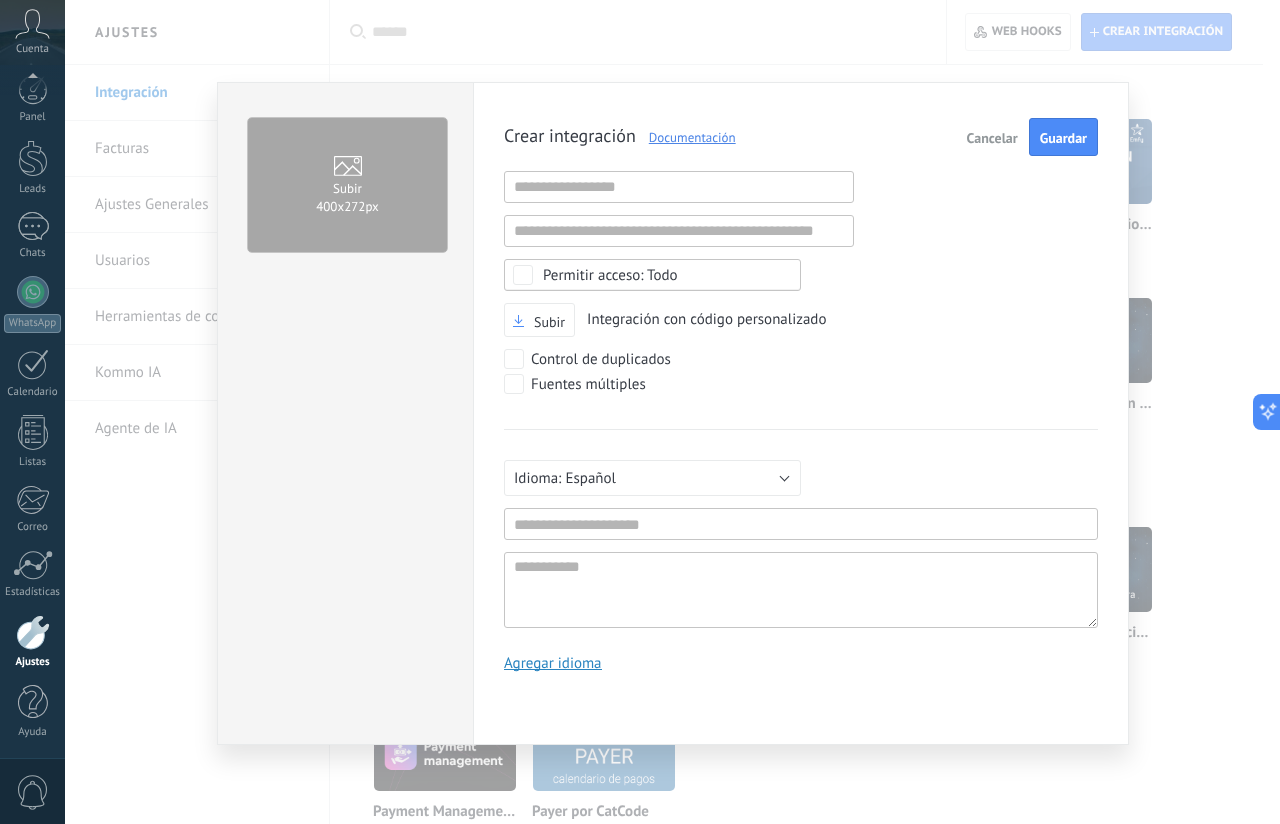 click on "Cancelar" at bounding box center [992, 138] 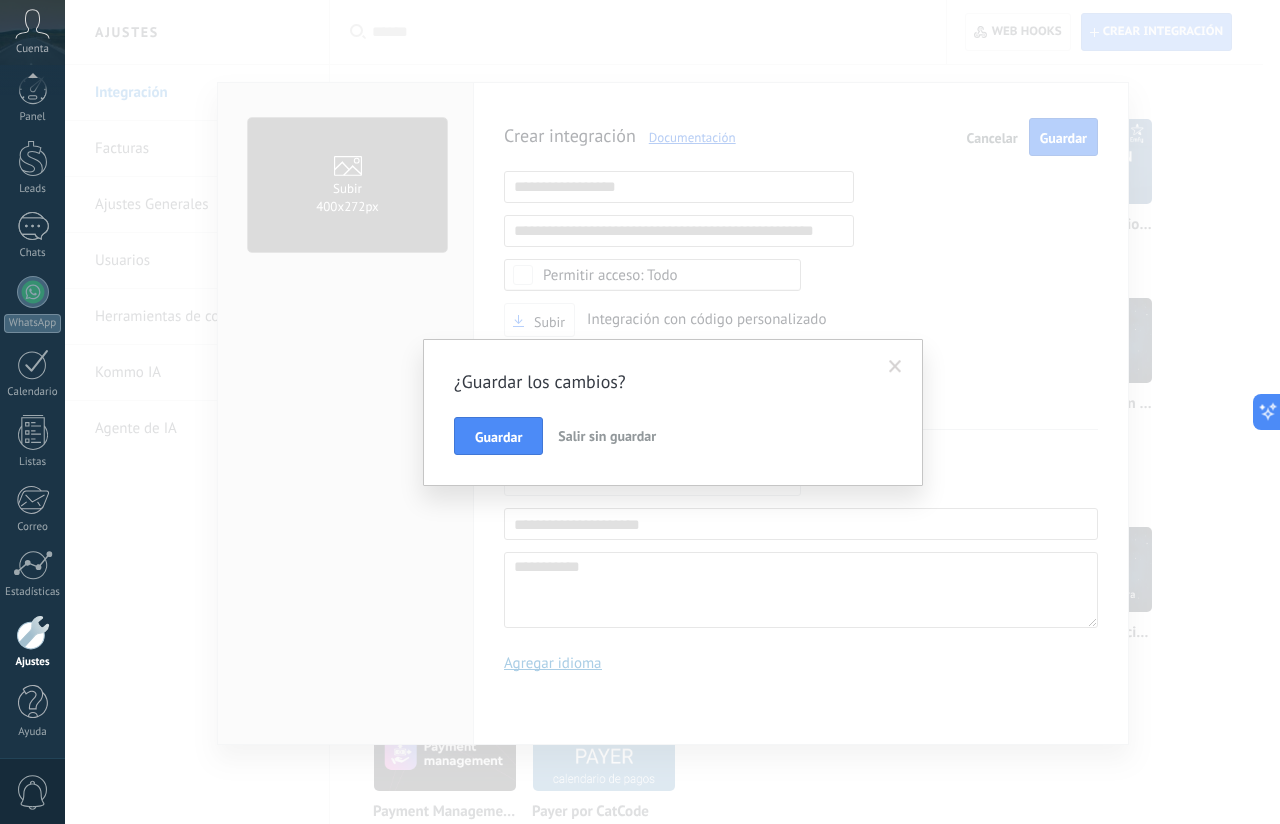 click at bounding box center [895, 367] 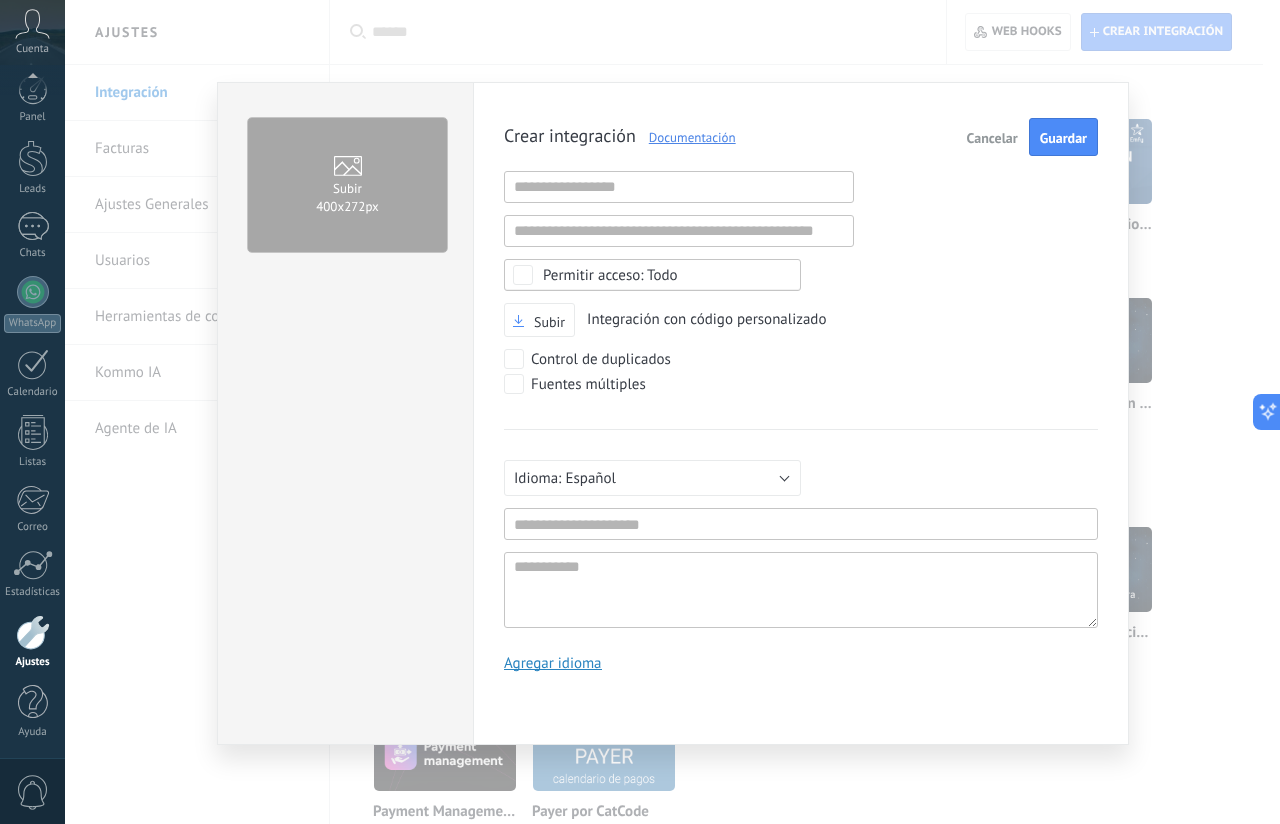 click on "Cancelar" at bounding box center [992, 138] 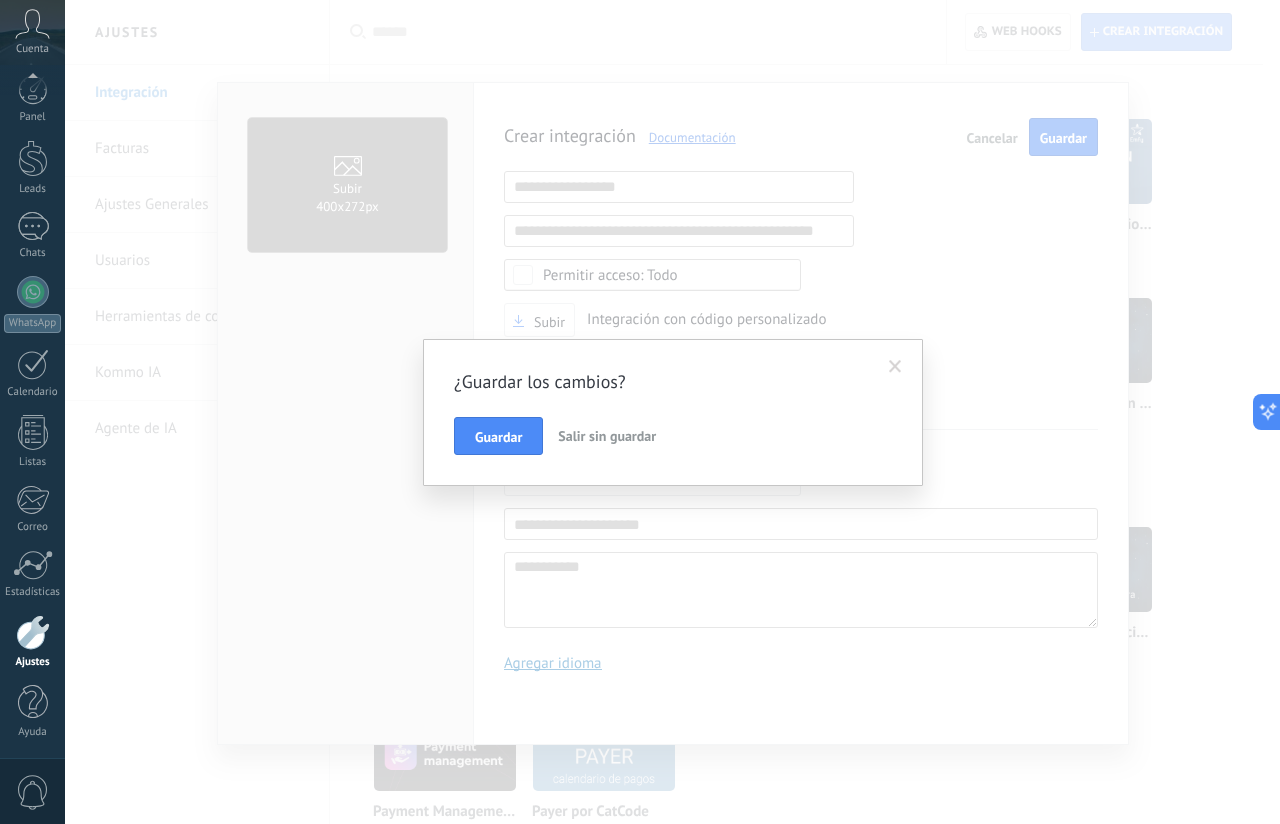 click on "Salir sin guardar" at bounding box center (607, 436) 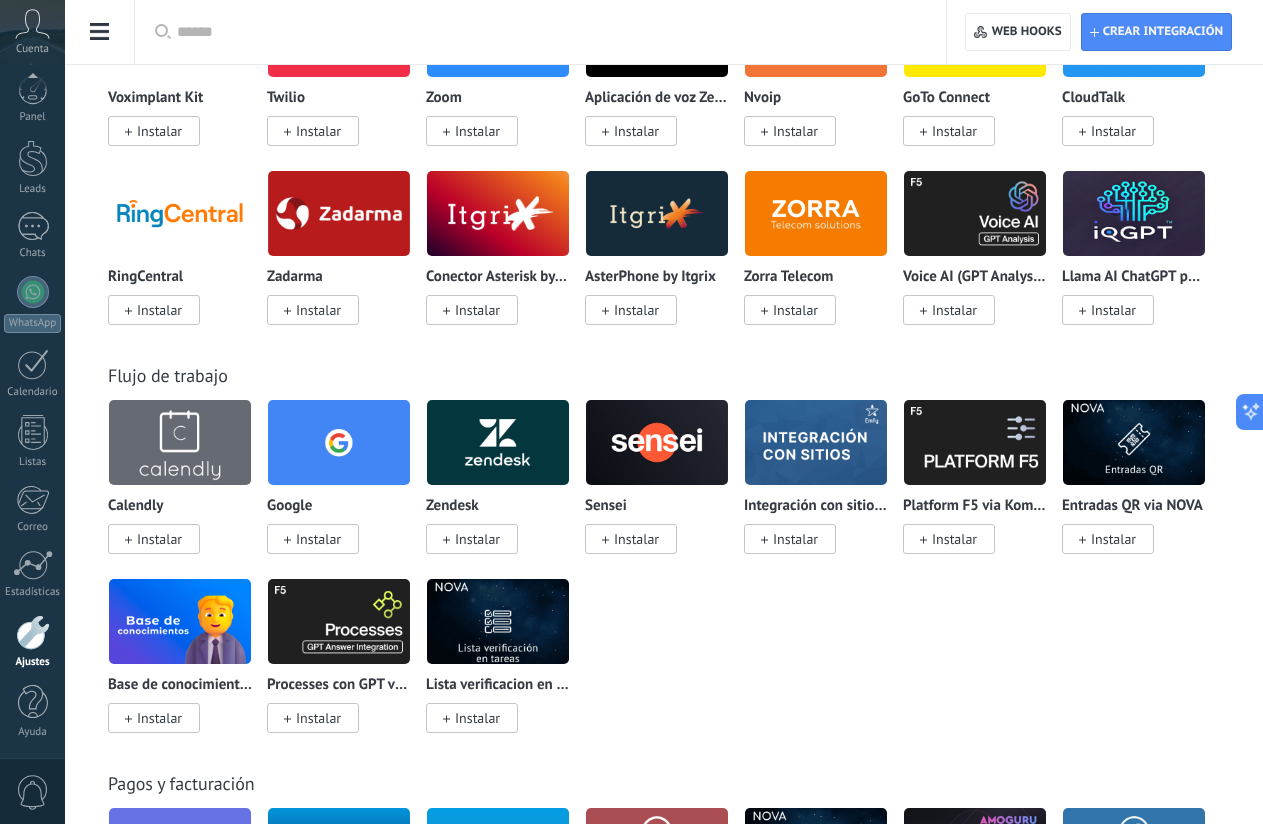 scroll, scrollTop: 2200, scrollLeft: 0, axis: vertical 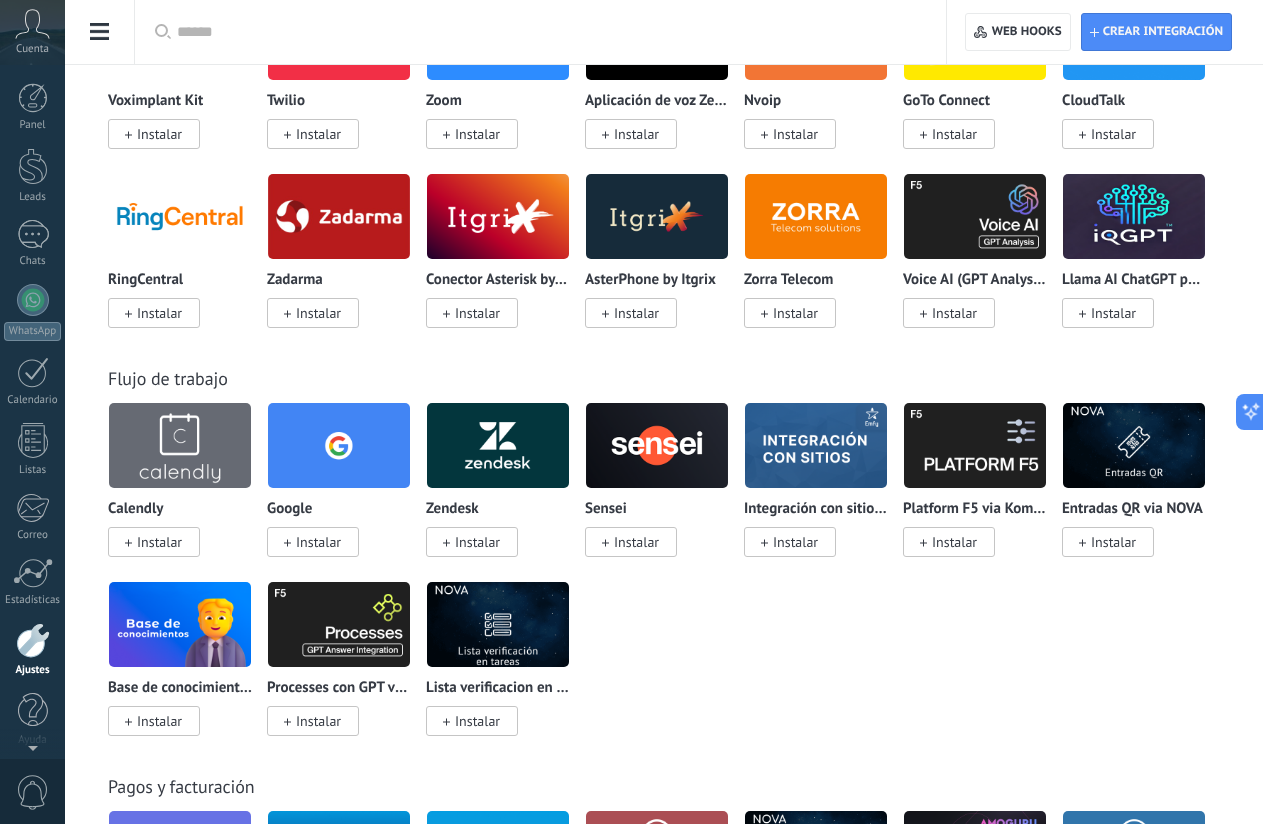 click 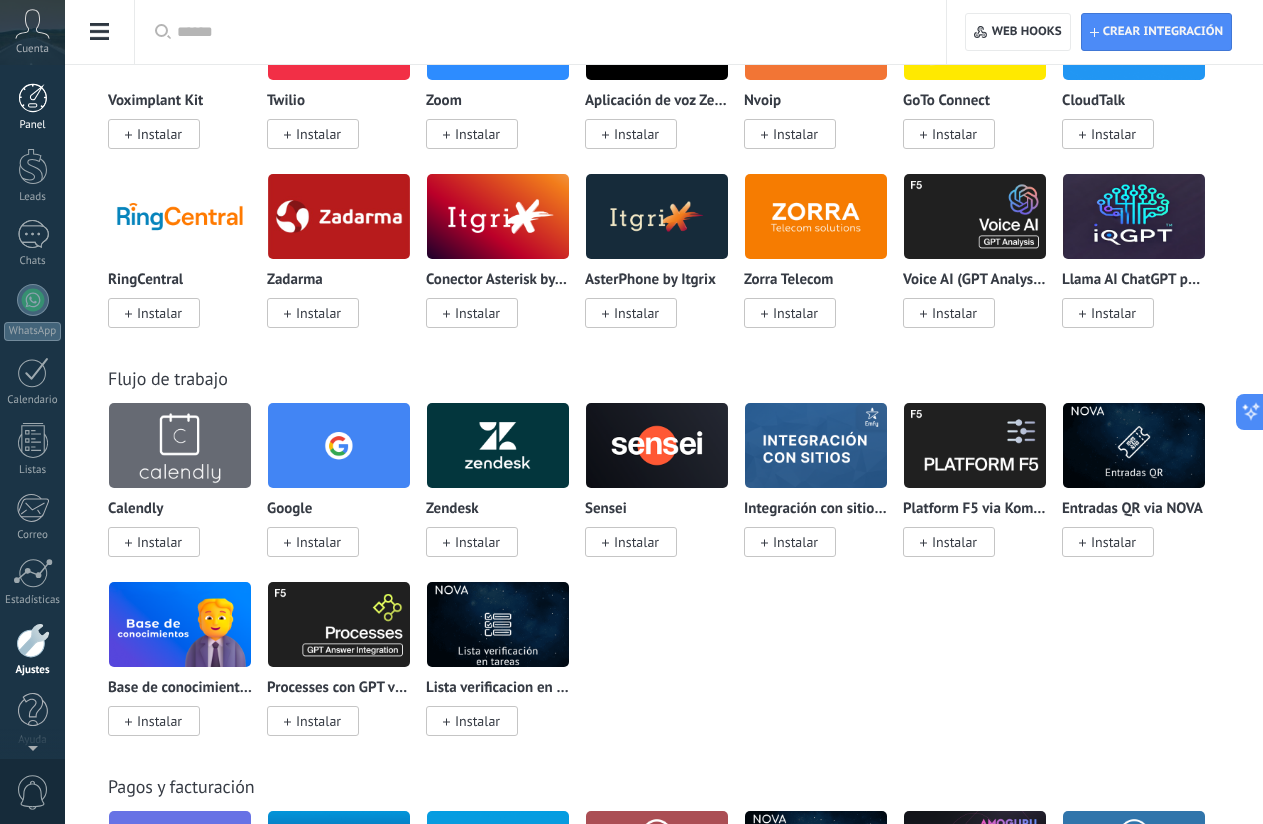 click at bounding box center (33, 98) 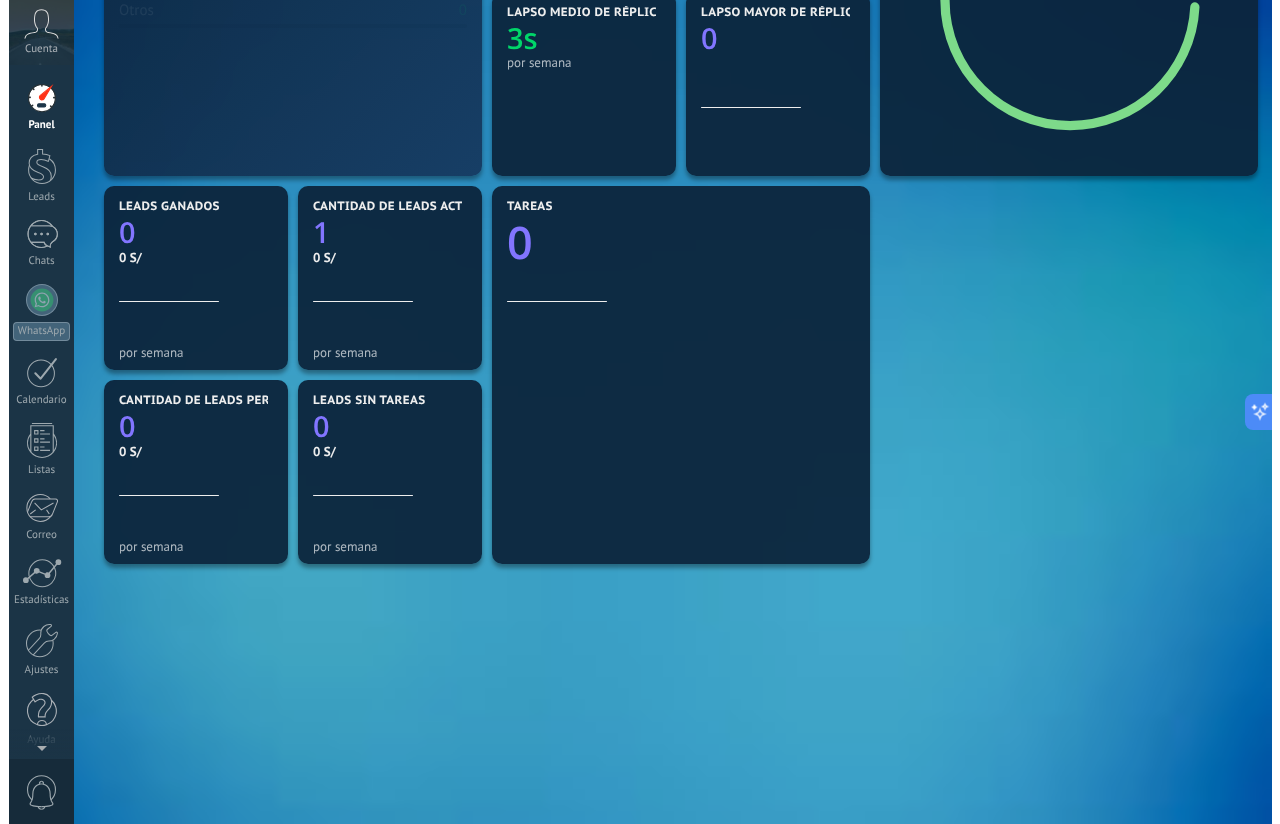 scroll, scrollTop: 0, scrollLeft: 0, axis: both 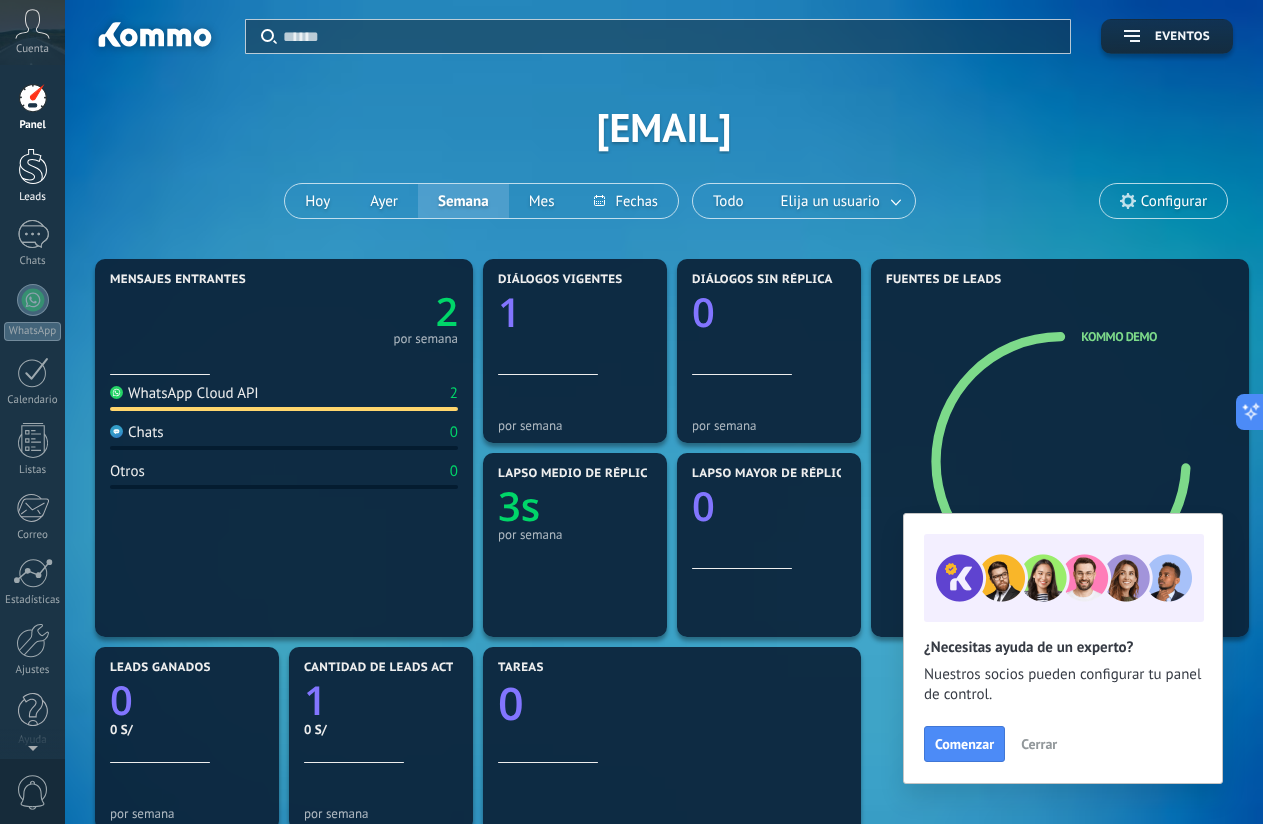 click at bounding box center (33, 166) 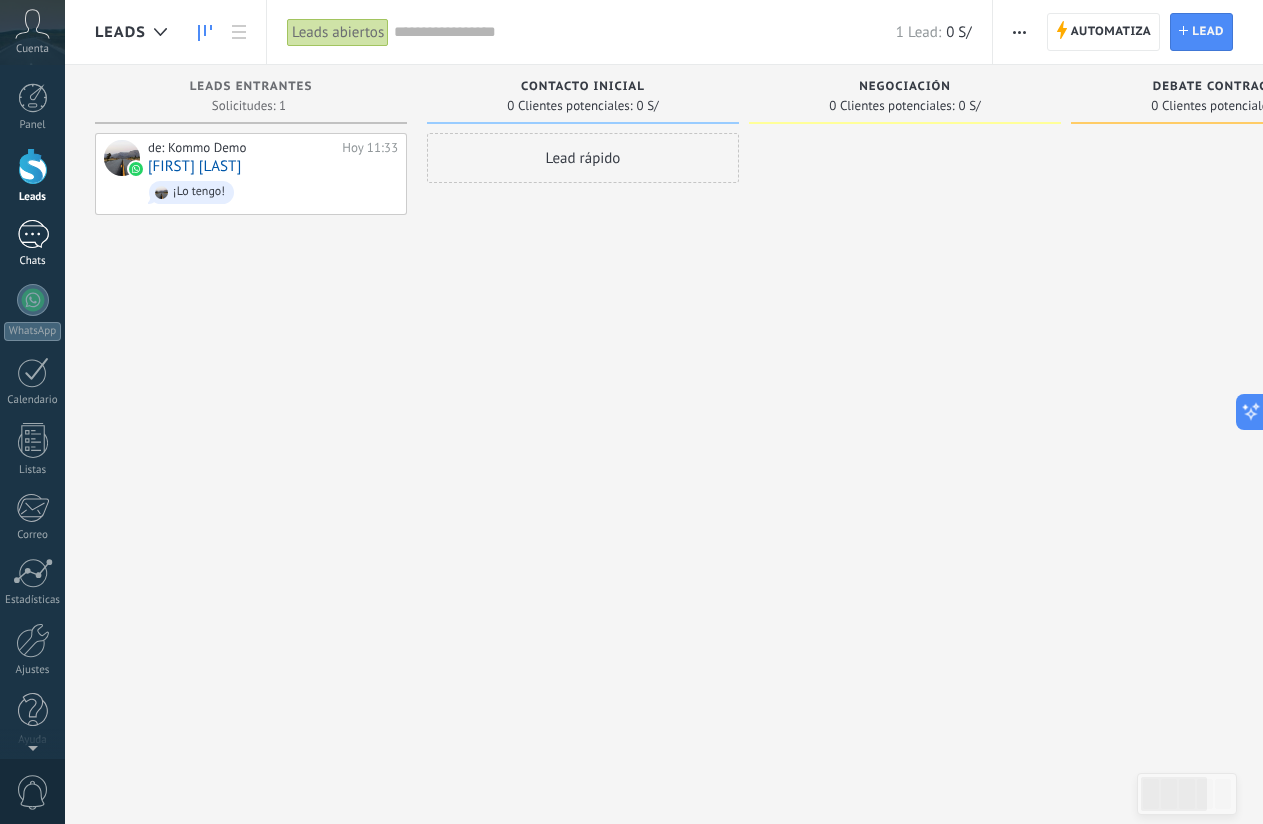 click on "1" at bounding box center [33, 234] 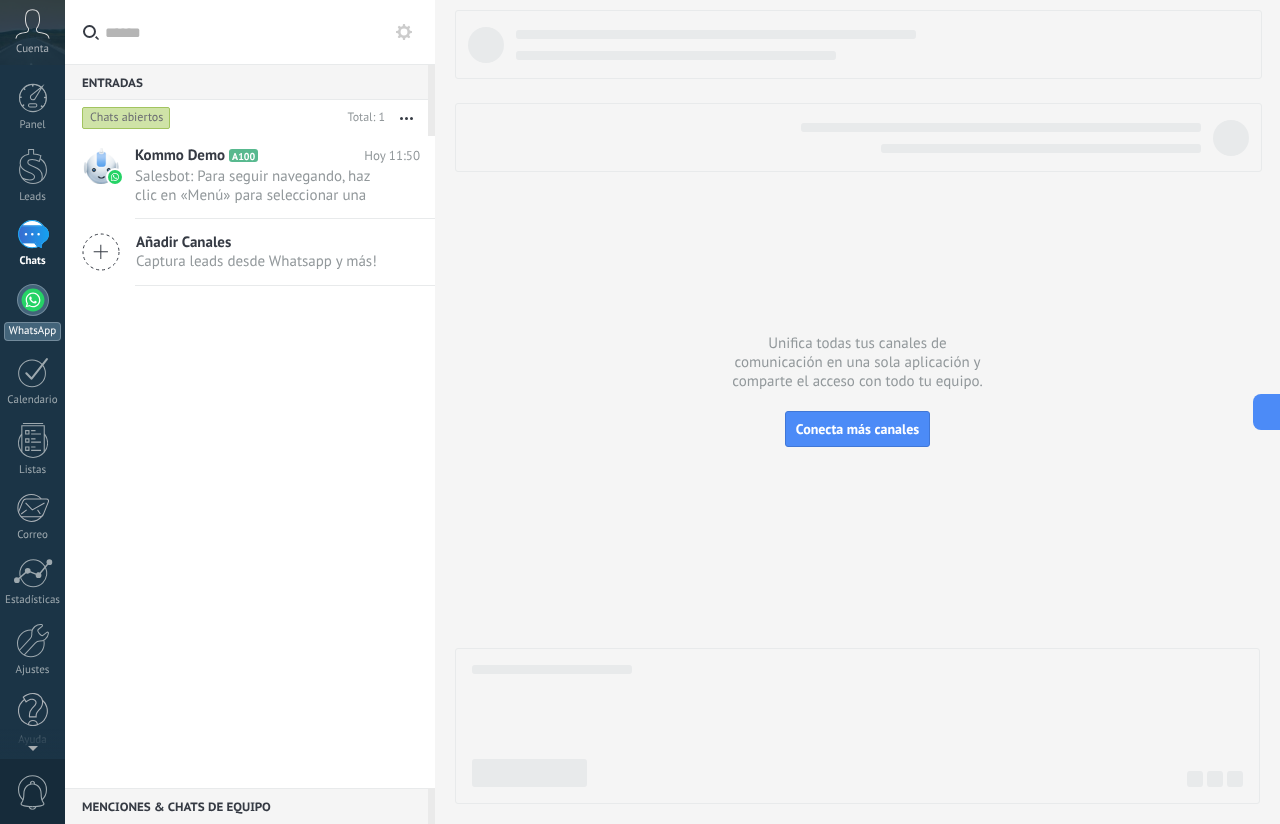 click at bounding box center (33, 300) 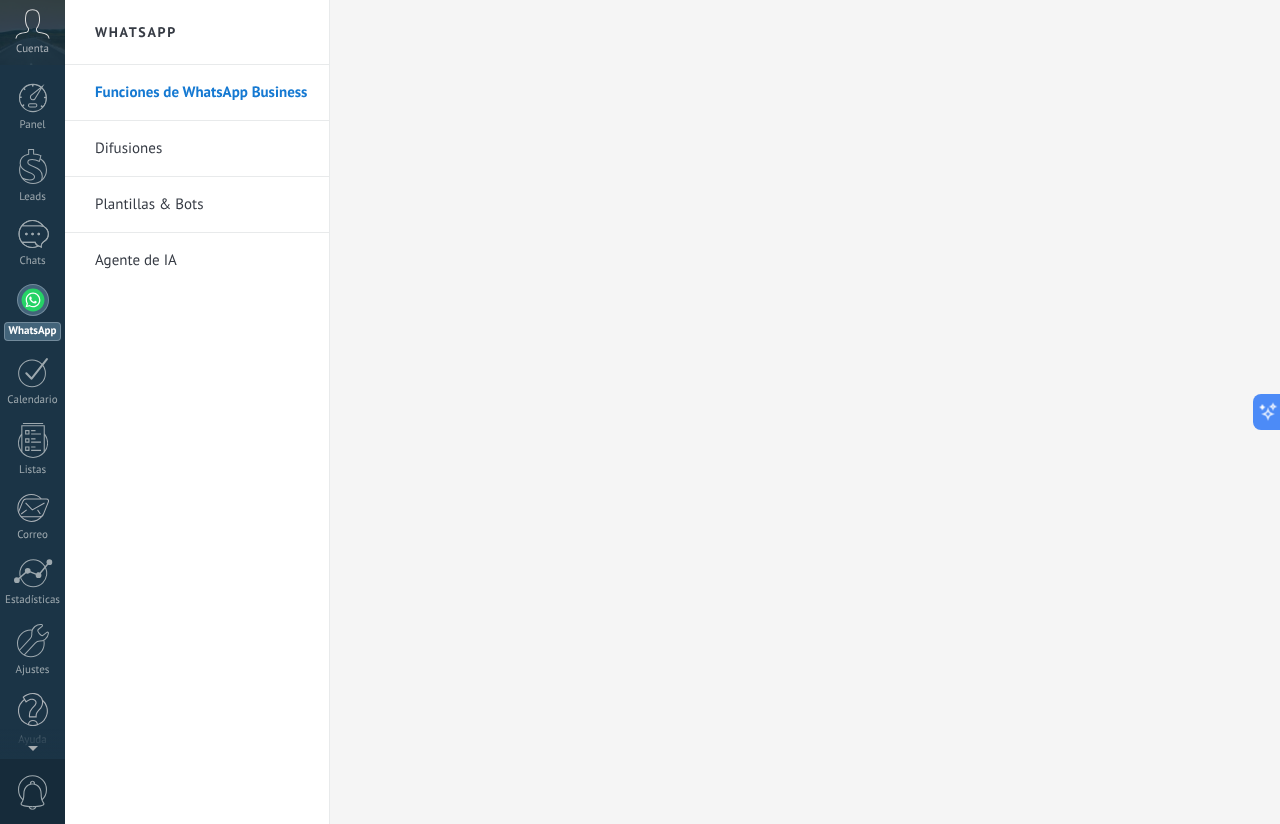 click on "Difusiones" at bounding box center [202, 149] 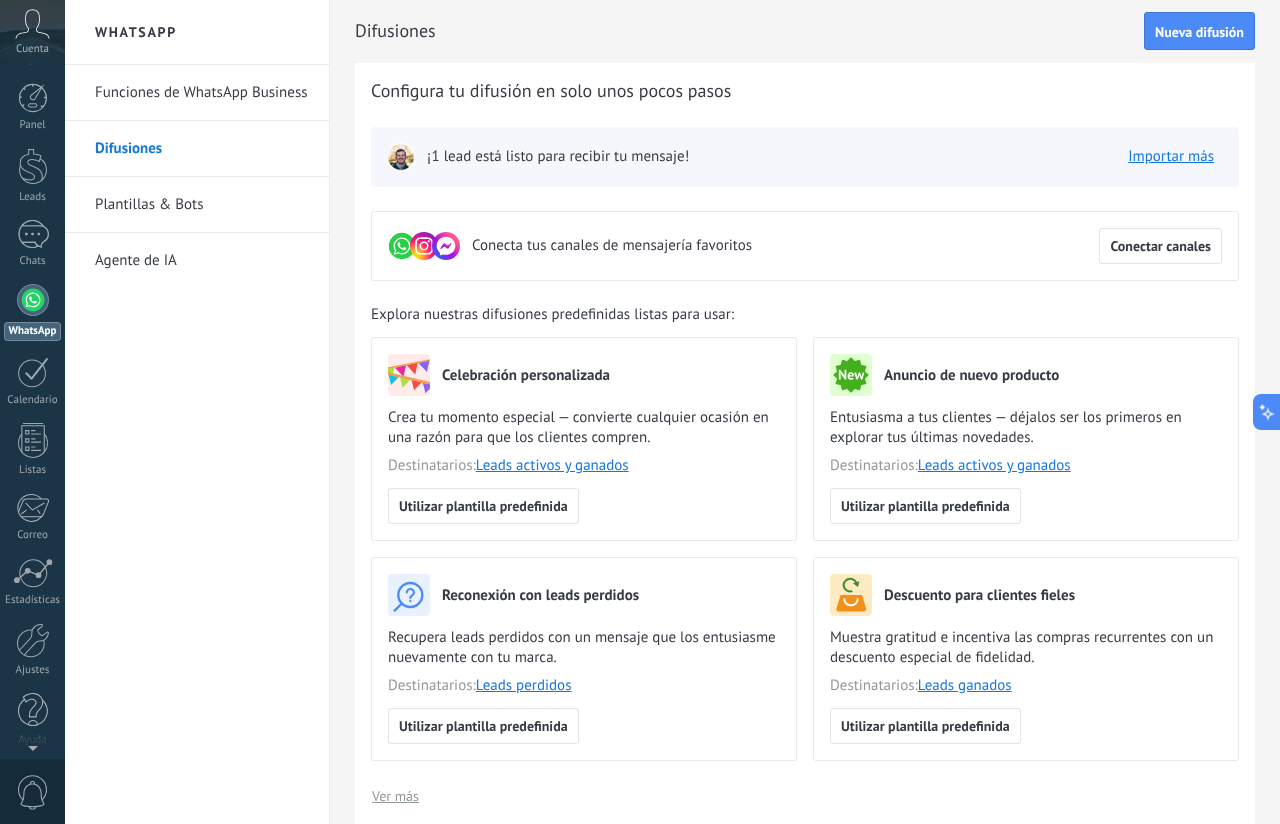 scroll, scrollTop: 0, scrollLeft: 0, axis: both 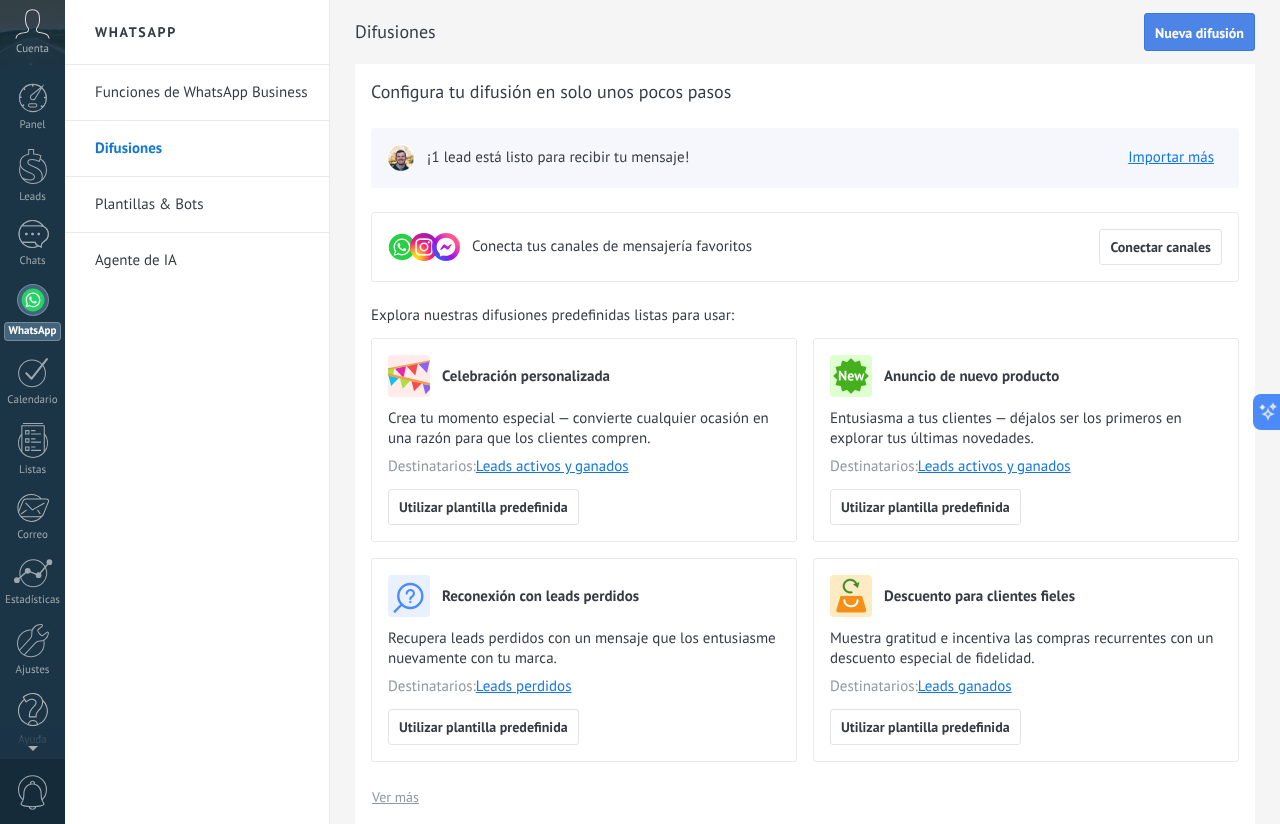 click on "Nueva difusión" at bounding box center [1199, 33] 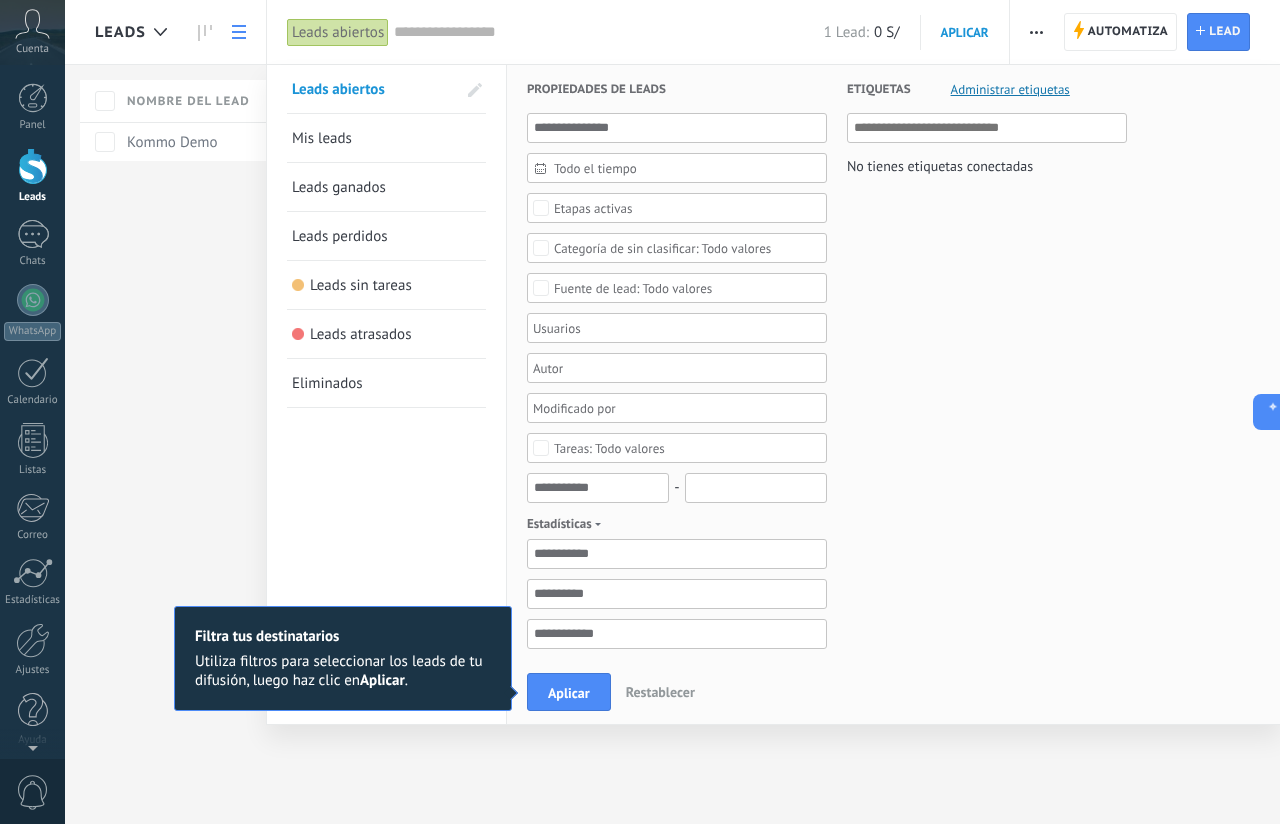 click on "Leads Automatiza Nueva difusión Editar embudo Imprimir Ajustes de la lista Importar Exportar Buscar duplicados Automatiza Automatiza Lead Nuevo lead Leads abiertos Aplicar 1 Lead:  0 S/ Leads abiertos Mis leads Leads ganados Leads perdidos Leads sin tareas Leads atrasados Eliminados Guardar Propiedades de leads Todo el tiempo Todo el tiempo Hoy Ayer Últimos  ** 30  dias Esta semana La última semana Este mes El mes pasado Este trimestre Este año   Ninguno Leads Entrantes Contacto inicial Negociación Debate contractual Discusión de contrato Logrado con éxito Venta Perdido Etapas activas Seleccionar todo Presupuesto insuficiente No hay necesidad para el producto No satisfecho con las condiciones Comprado del competidor Razón no definida Razones de pérdidas Seleccionar todo Tel. Correo Formulario Chat Todo valores Seleccionar todo Kommo Demo Todo valores Seleccionar todo Hoy Mañana Esta semana Este mes Este trimestre No hay tareas atrasadas Todo valores - Estadísticas Seleccionar campo utm_content Leer" at bounding box center [672, 412] 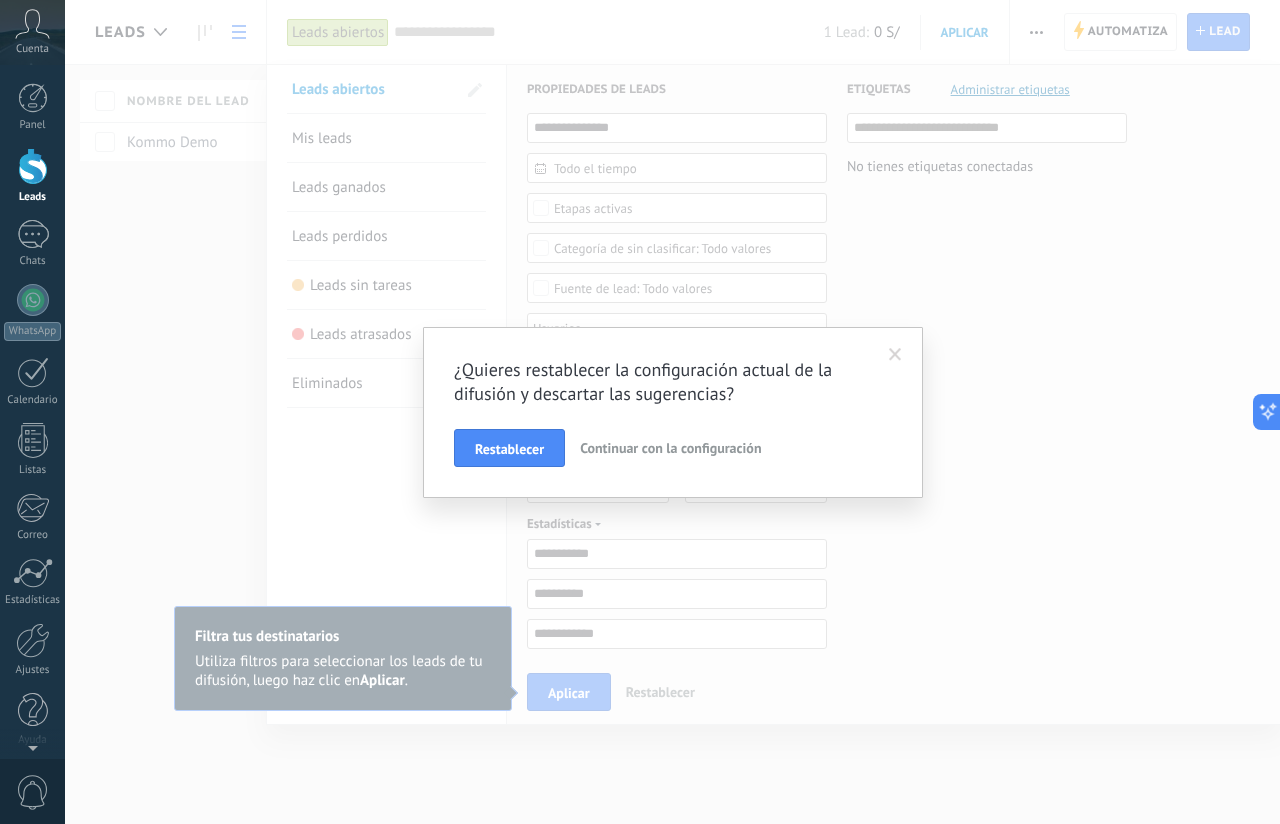 click at bounding box center [895, 355] 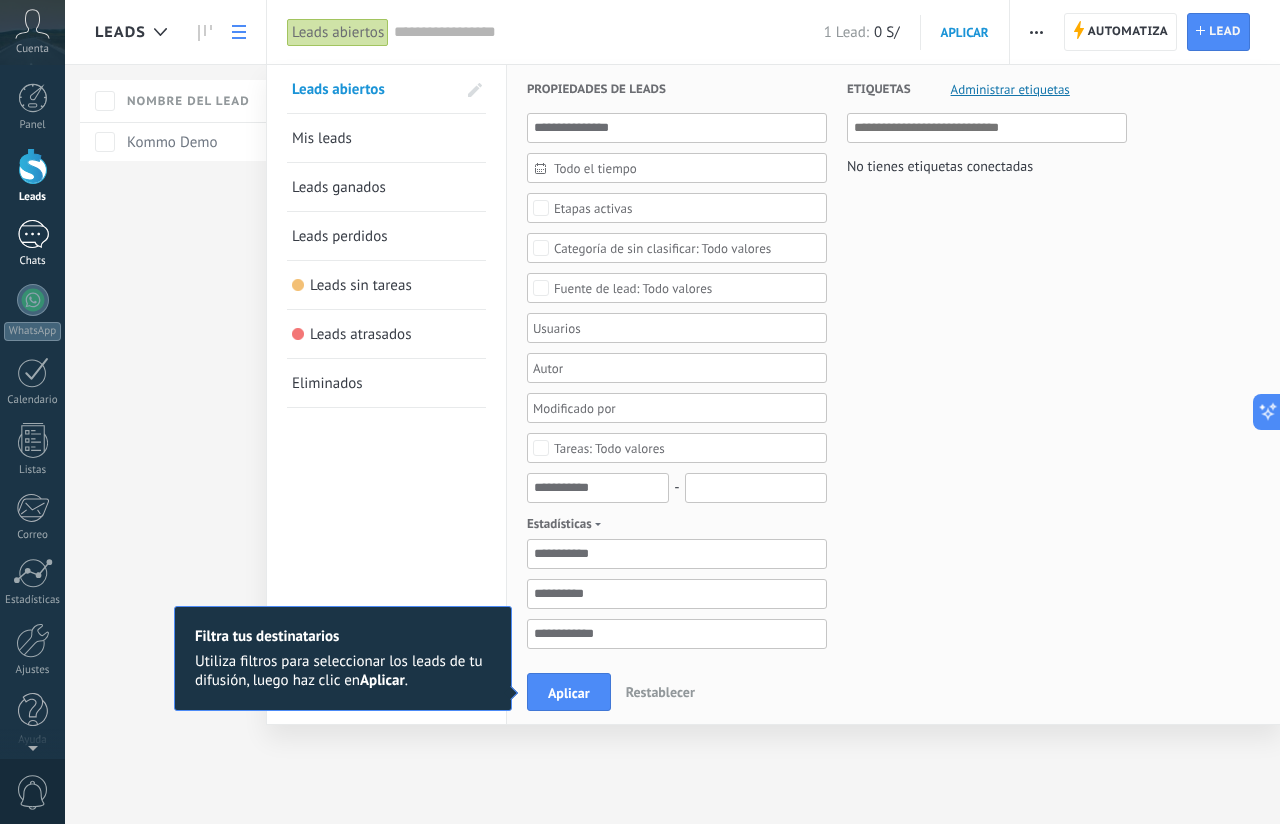 click on "Chats" at bounding box center [33, 261] 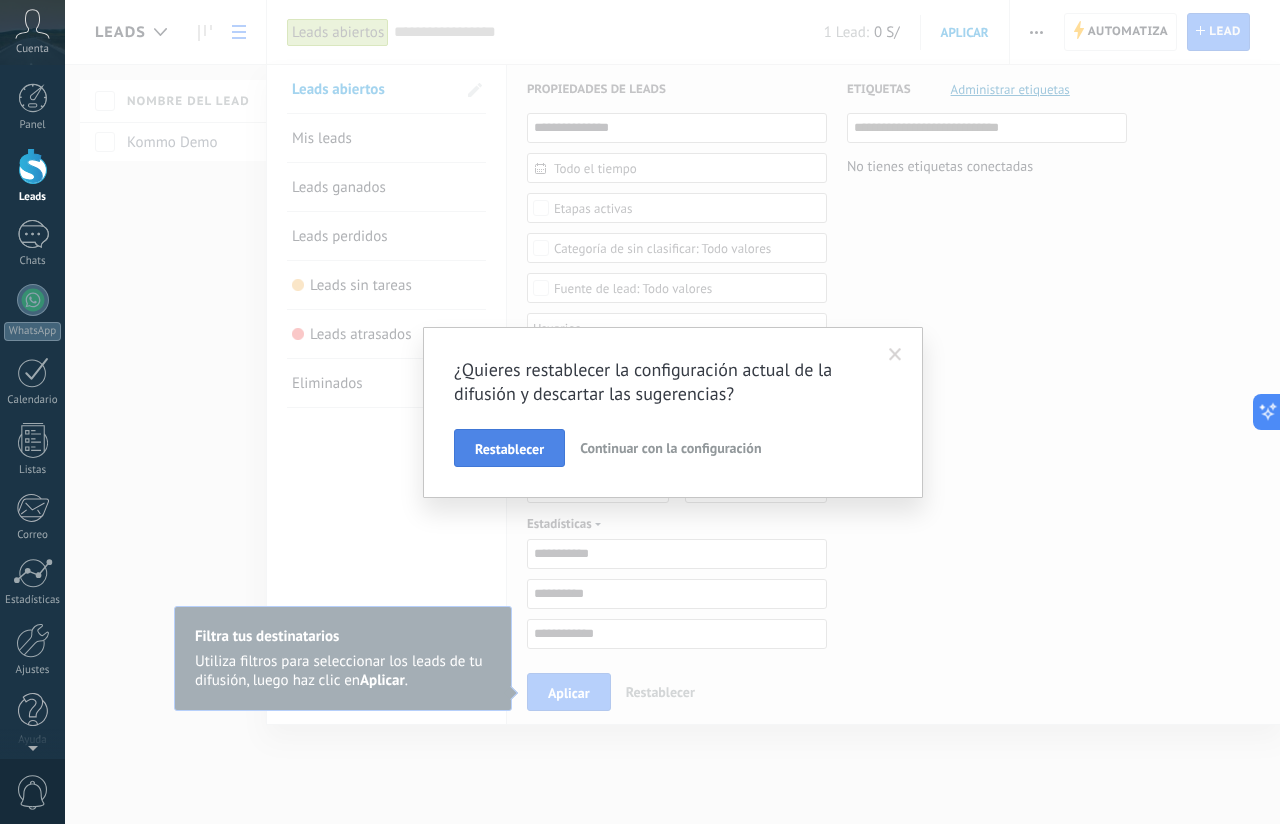 click on "Restablecer" at bounding box center [509, 449] 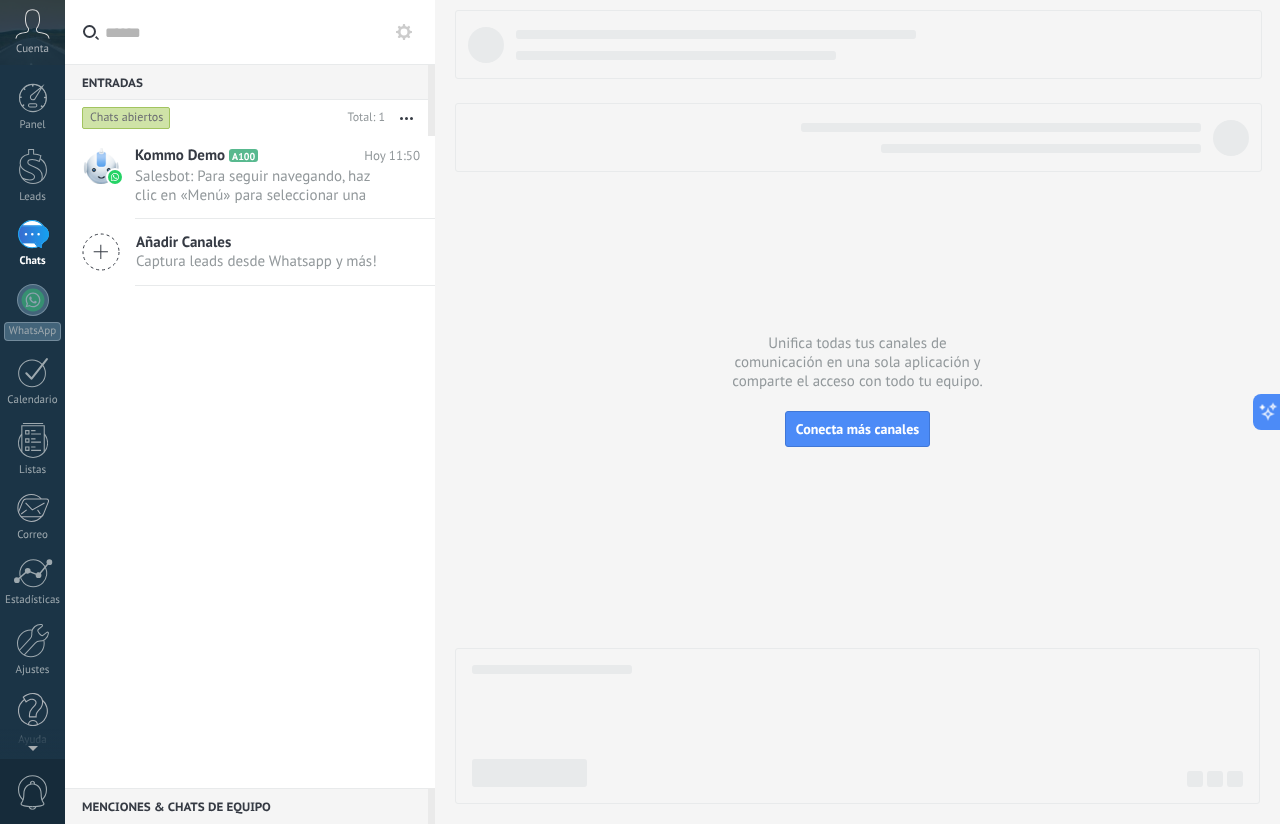 click on "Añadir Canales" at bounding box center [256, 242] 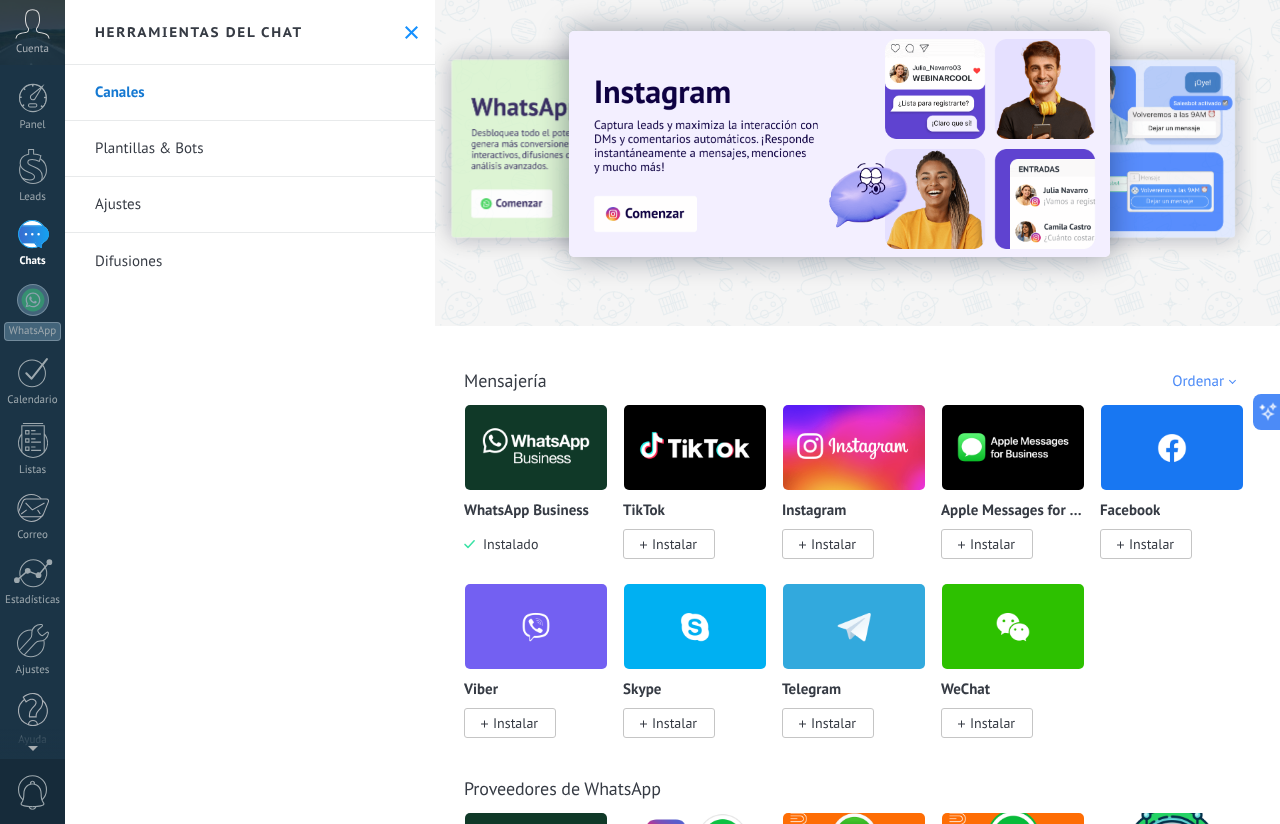 click on "Difusiones" at bounding box center [250, 261] 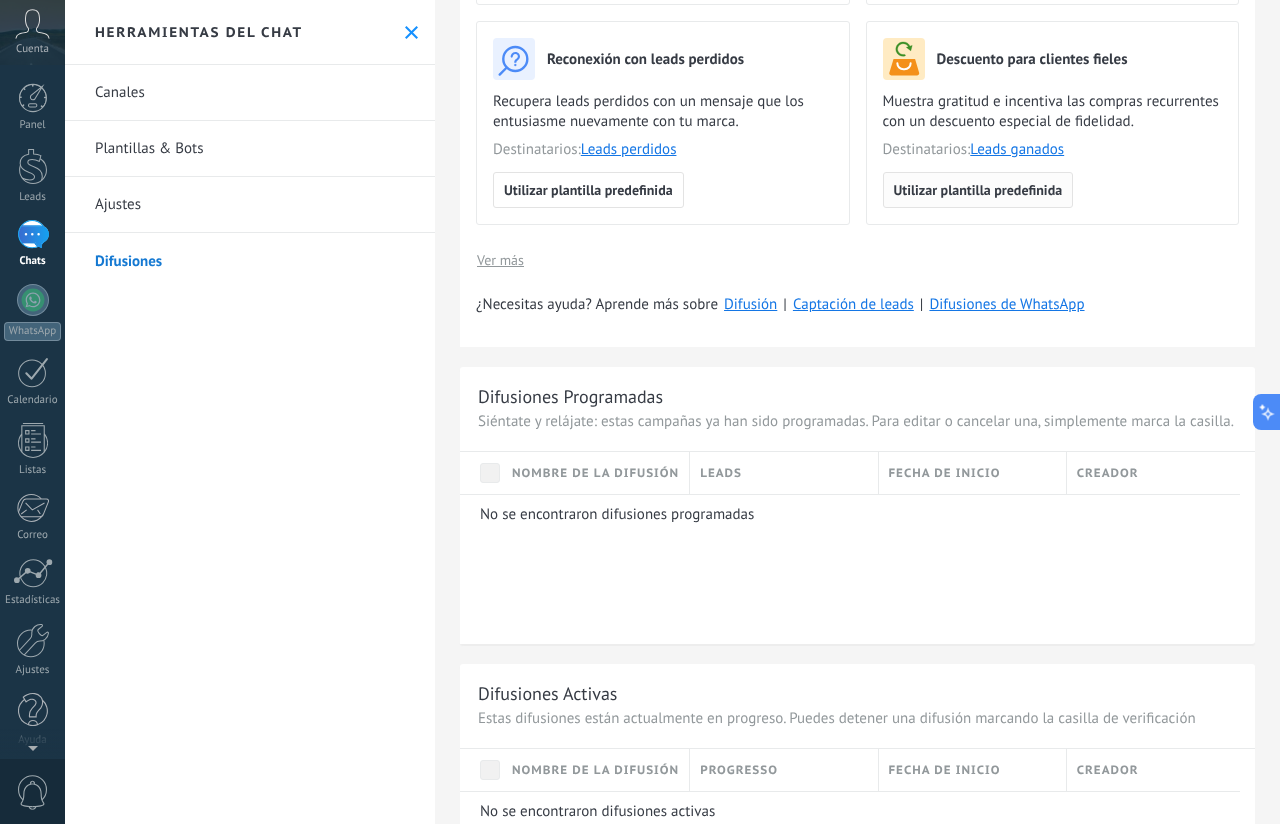 scroll, scrollTop: 600, scrollLeft: 0, axis: vertical 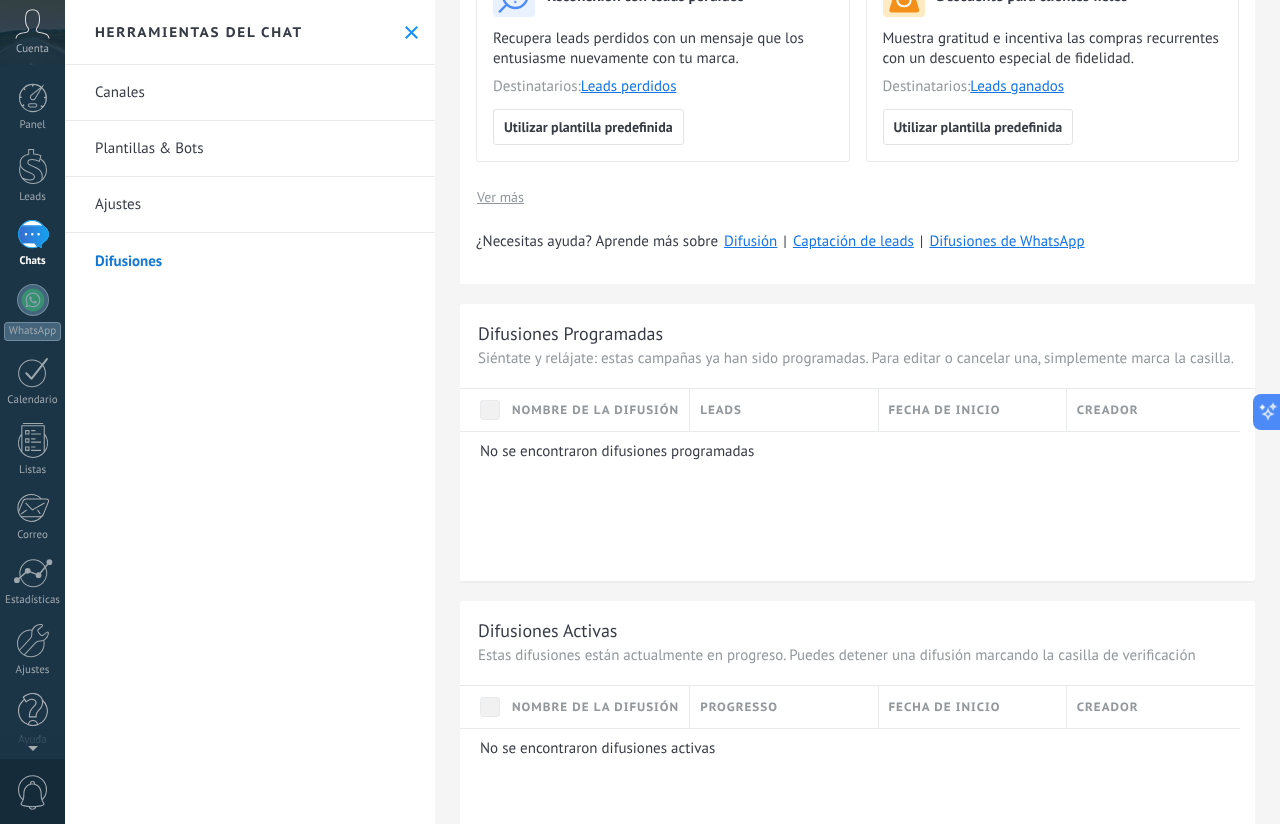 click on "Nombre de la difusión" at bounding box center [595, 410] 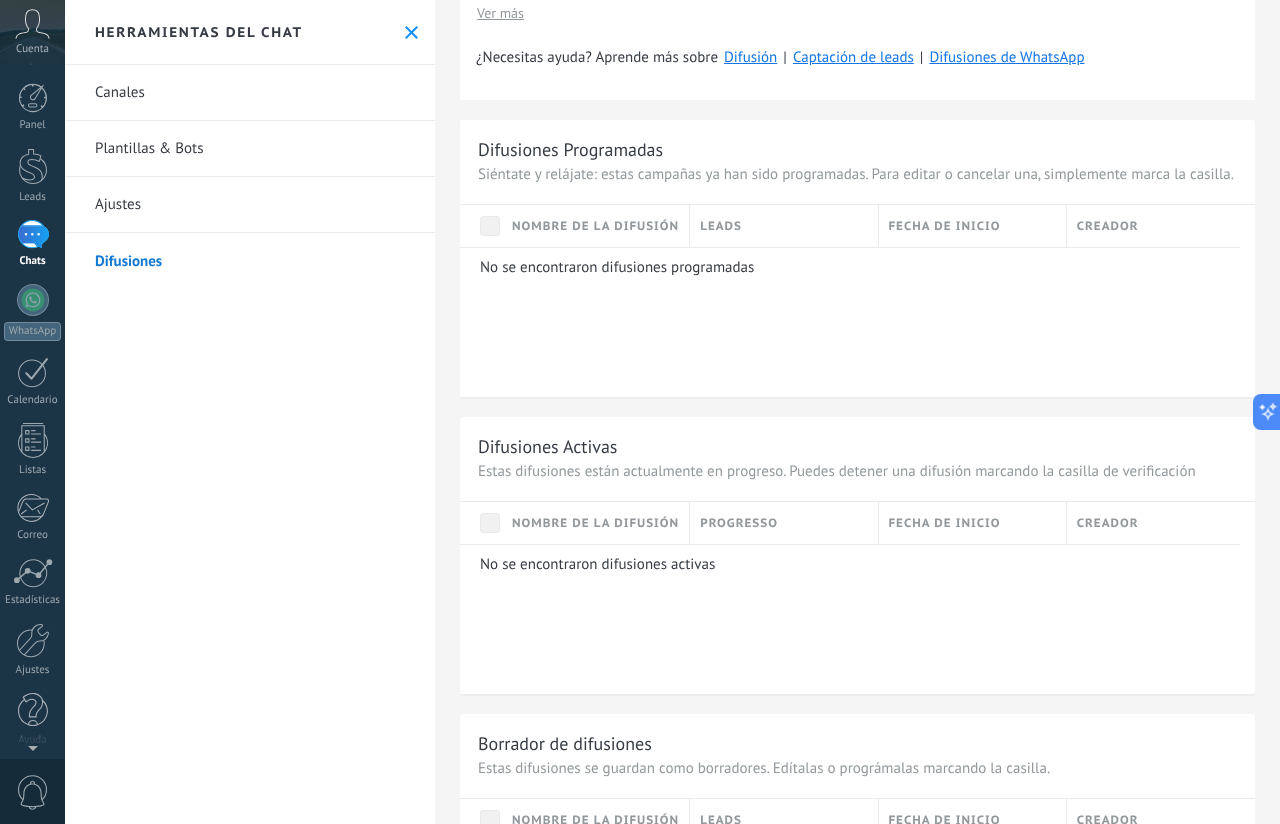 scroll, scrollTop: 600, scrollLeft: 0, axis: vertical 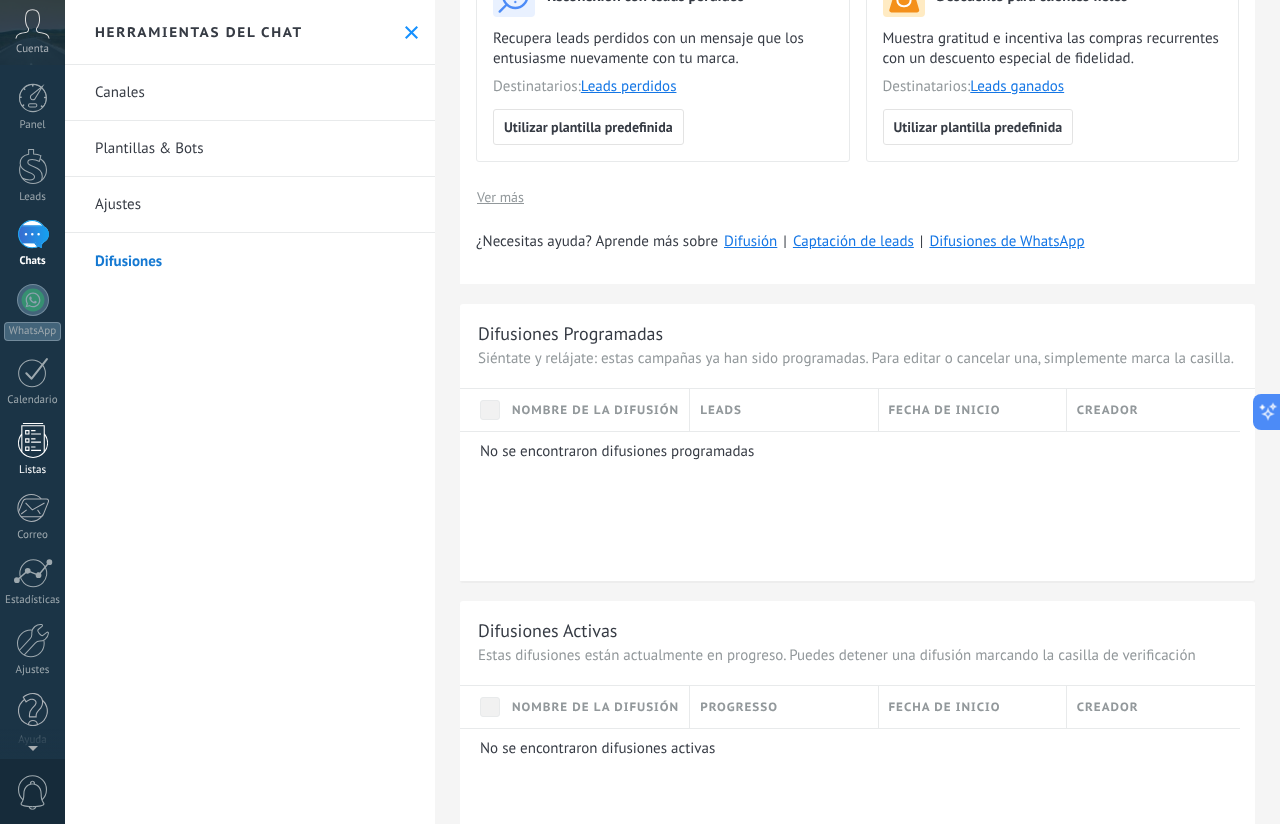 click on "Listas" at bounding box center [32, 450] 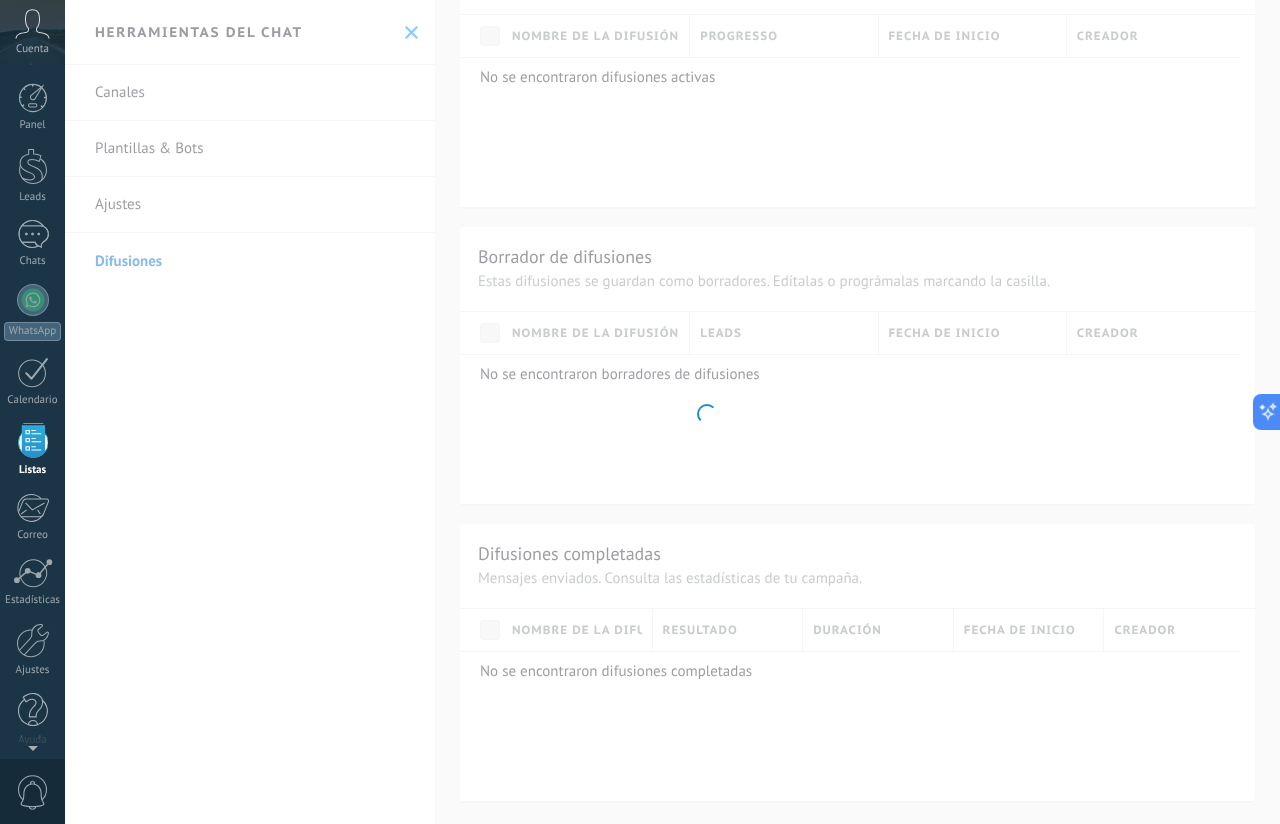 scroll, scrollTop: 450, scrollLeft: 0, axis: vertical 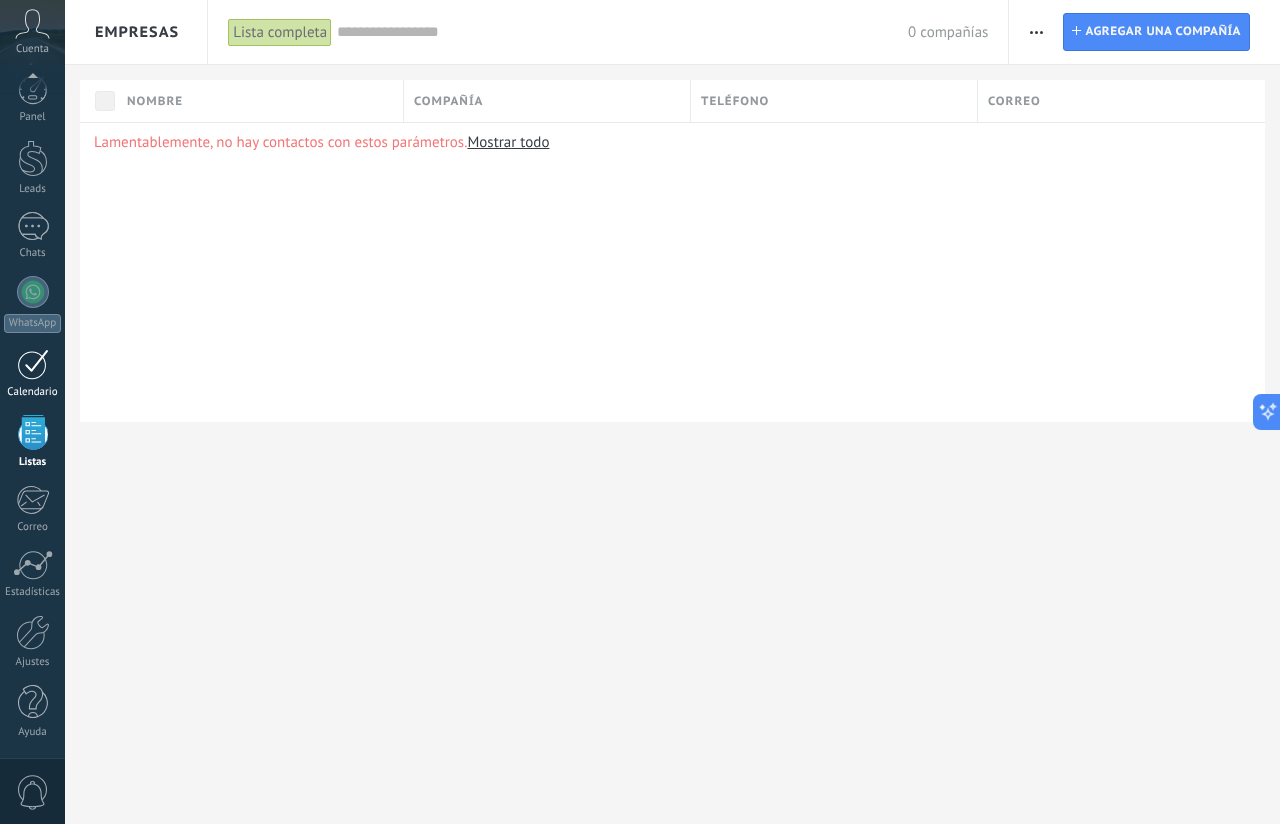 click on "Calendario" at bounding box center (33, 392) 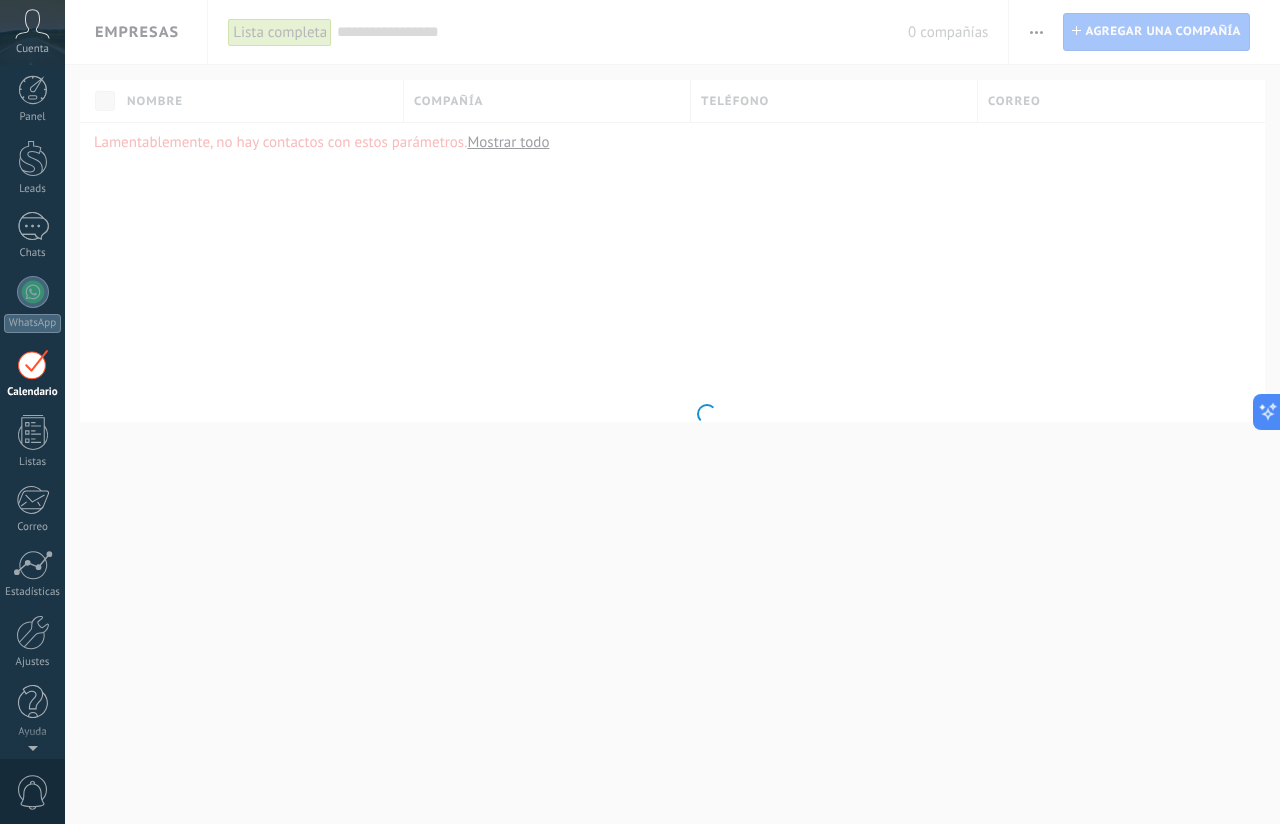 scroll, scrollTop: 0, scrollLeft: 0, axis: both 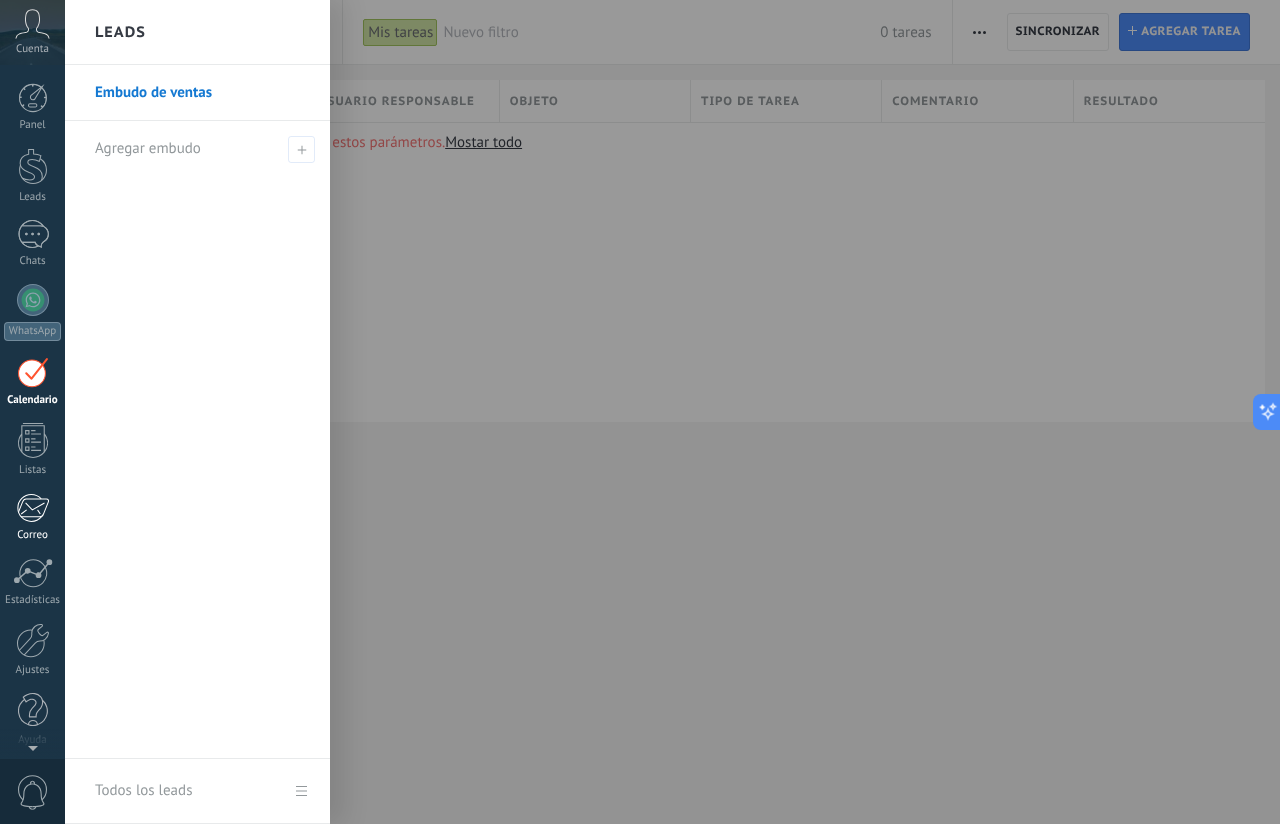 click at bounding box center [32, 508] 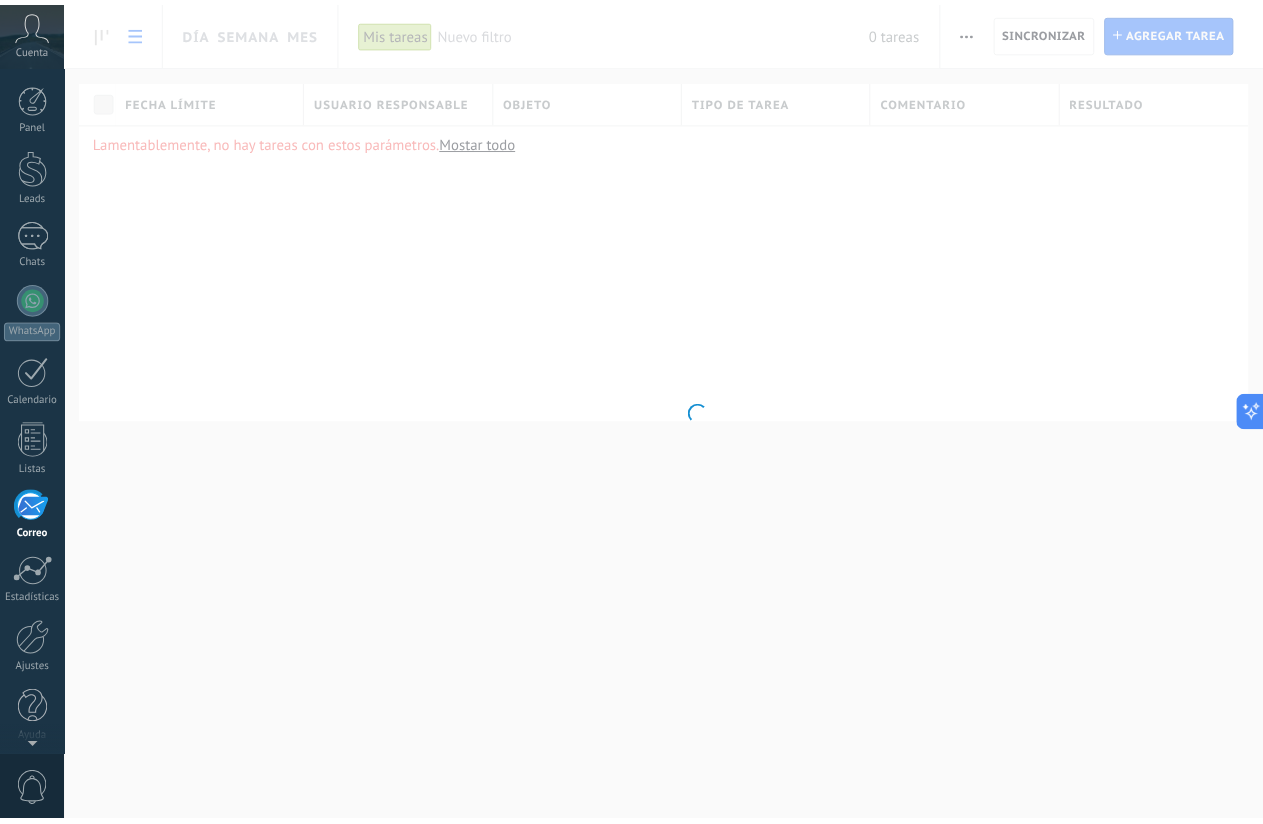 scroll, scrollTop: 8, scrollLeft: 0, axis: vertical 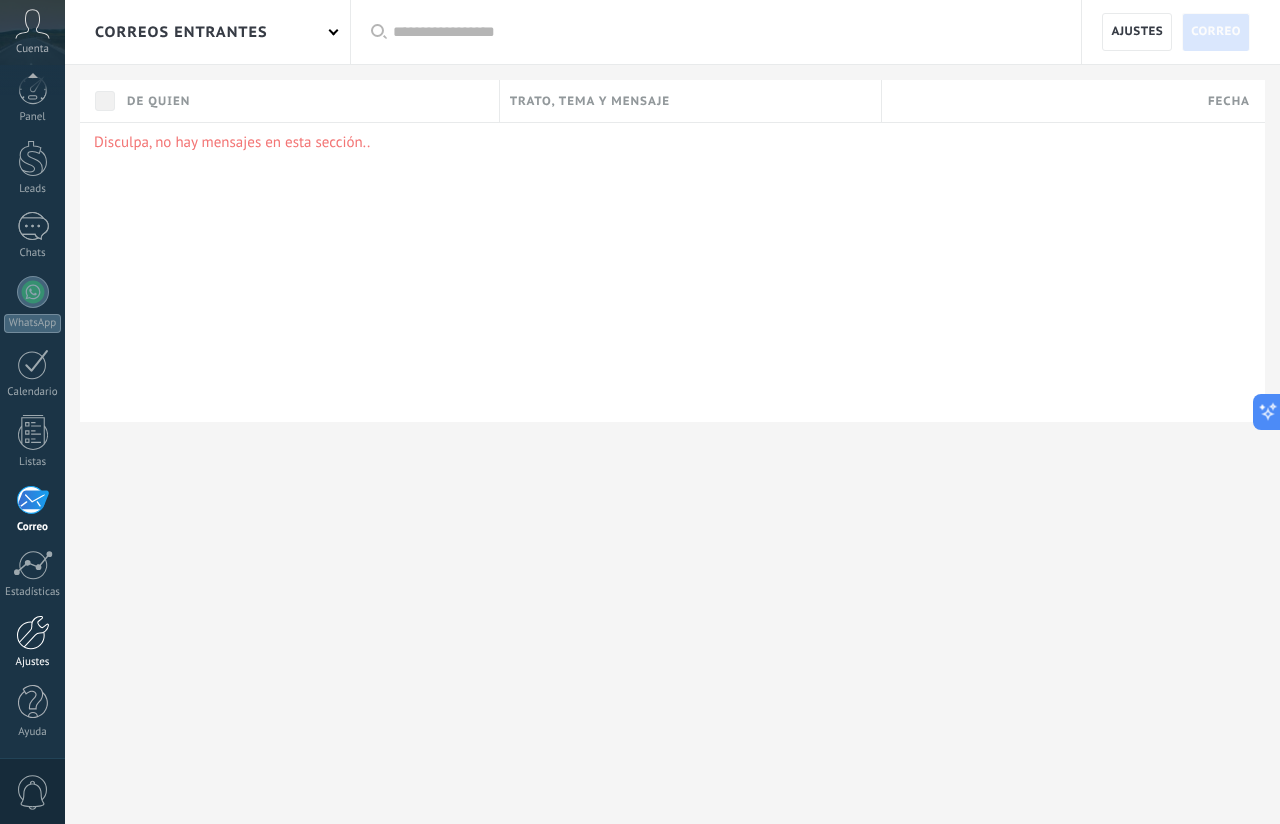 click on "Ajustes" at bounding box center (32, 642) 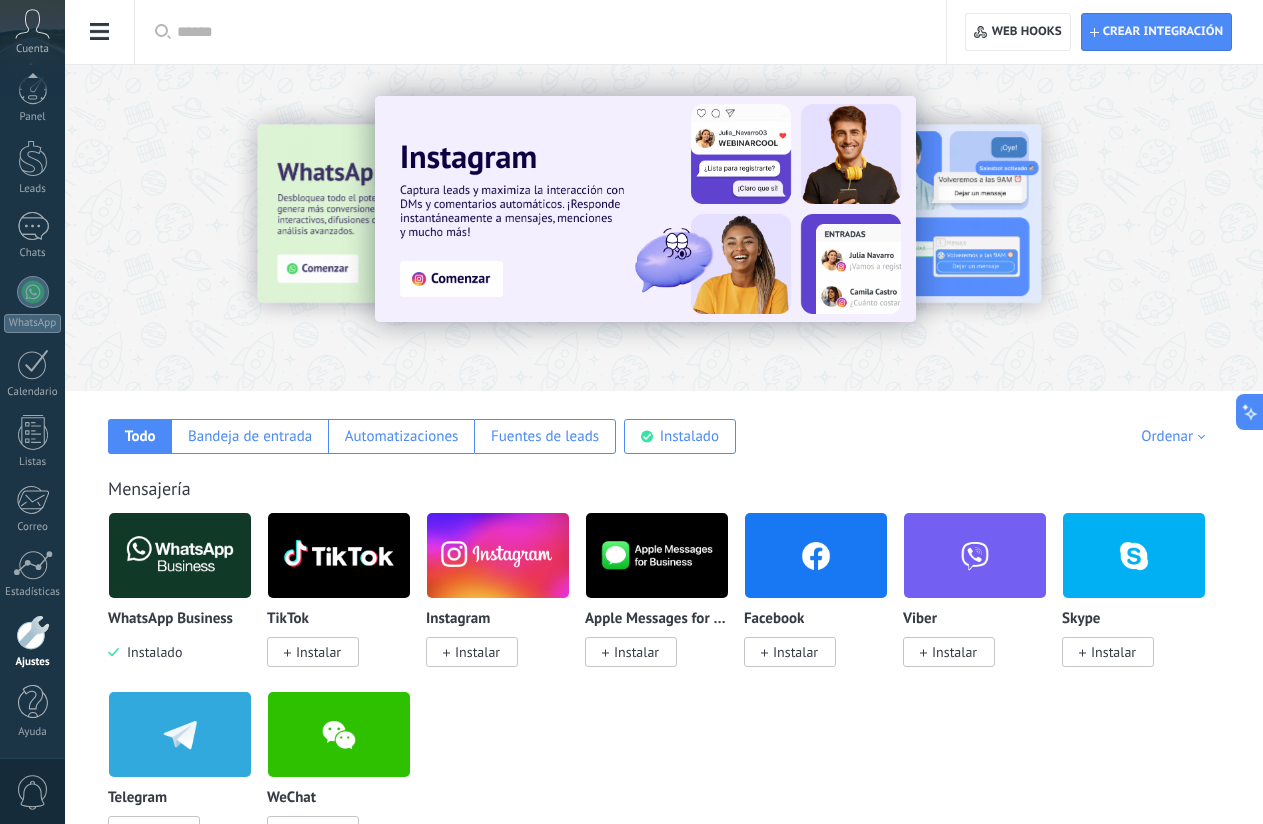 drag, startPoint x: 1203, startPoint y: 417, endPoint x: 1175, endPoint y: 101, distance: 317.23807 